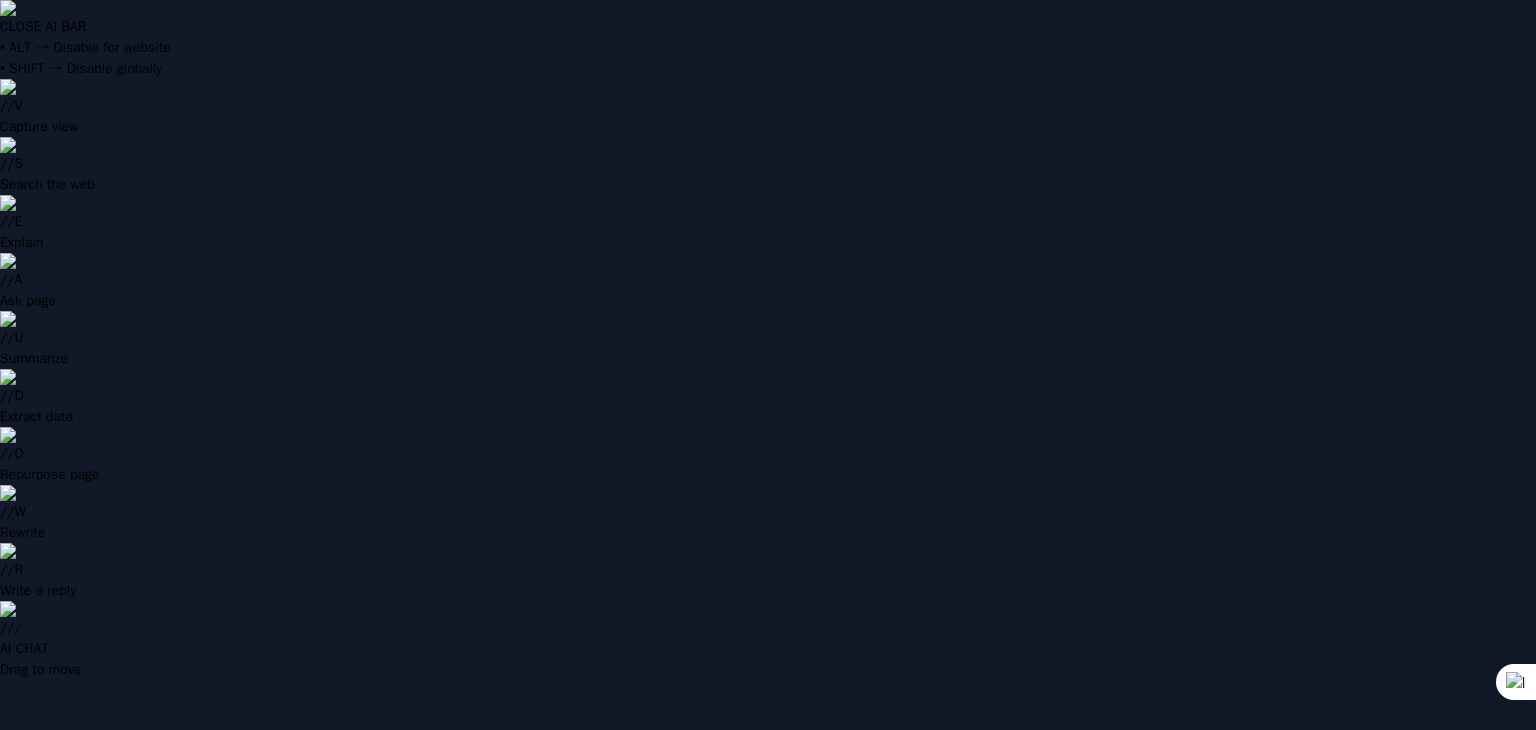scroll, scrollTop: 0, scrollLeft: 0, axis: both 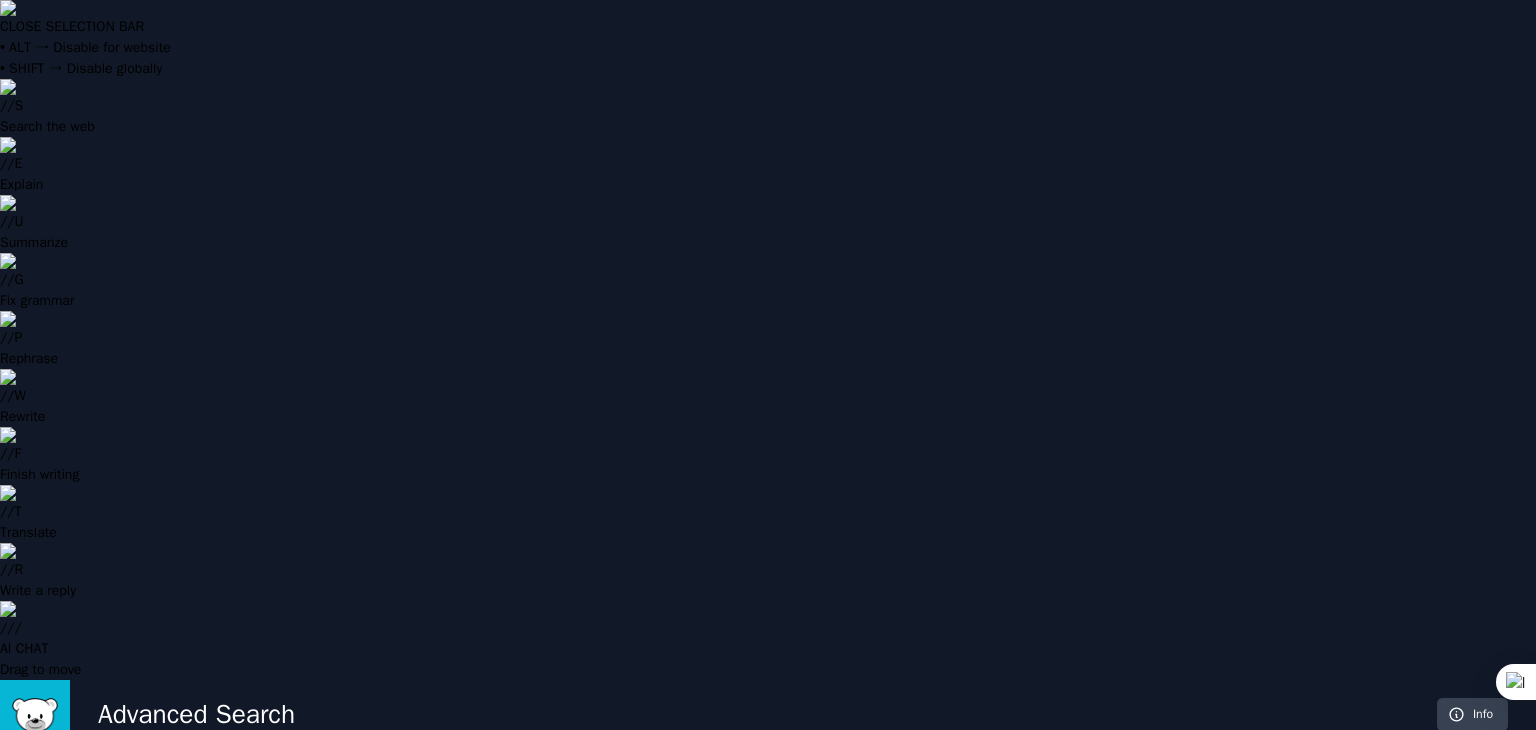 drag, startPoint x: 92, startPoint y: 100, endPoint x: 1388, endPoint y: 614, distance: 1394.2065 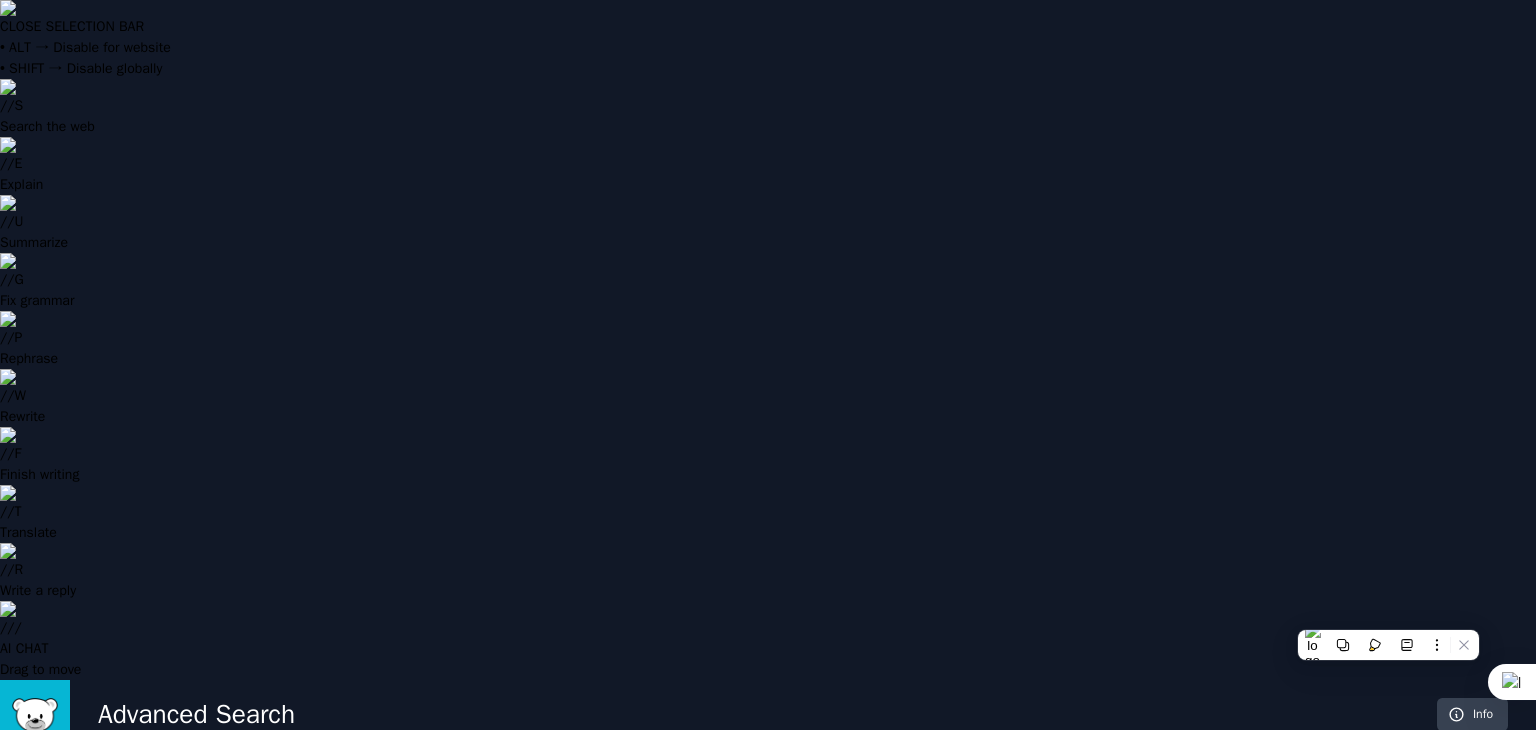 click on "Advanced Search Info Audience to search Anyone Anyone Career jobs human resource New Keyword to look for Anything   Perform Advanced Search More filters Search Tips Read guide on helpful keywords to search for outbound opportunities Search within an audience for more relevant keyword results After searching, use visual filters to further filter down results Bookmark useful conversations you come across Press the "Track" button to be notified of new keyword matches Use the patterns feature to summarize Reddit posts in bulk" 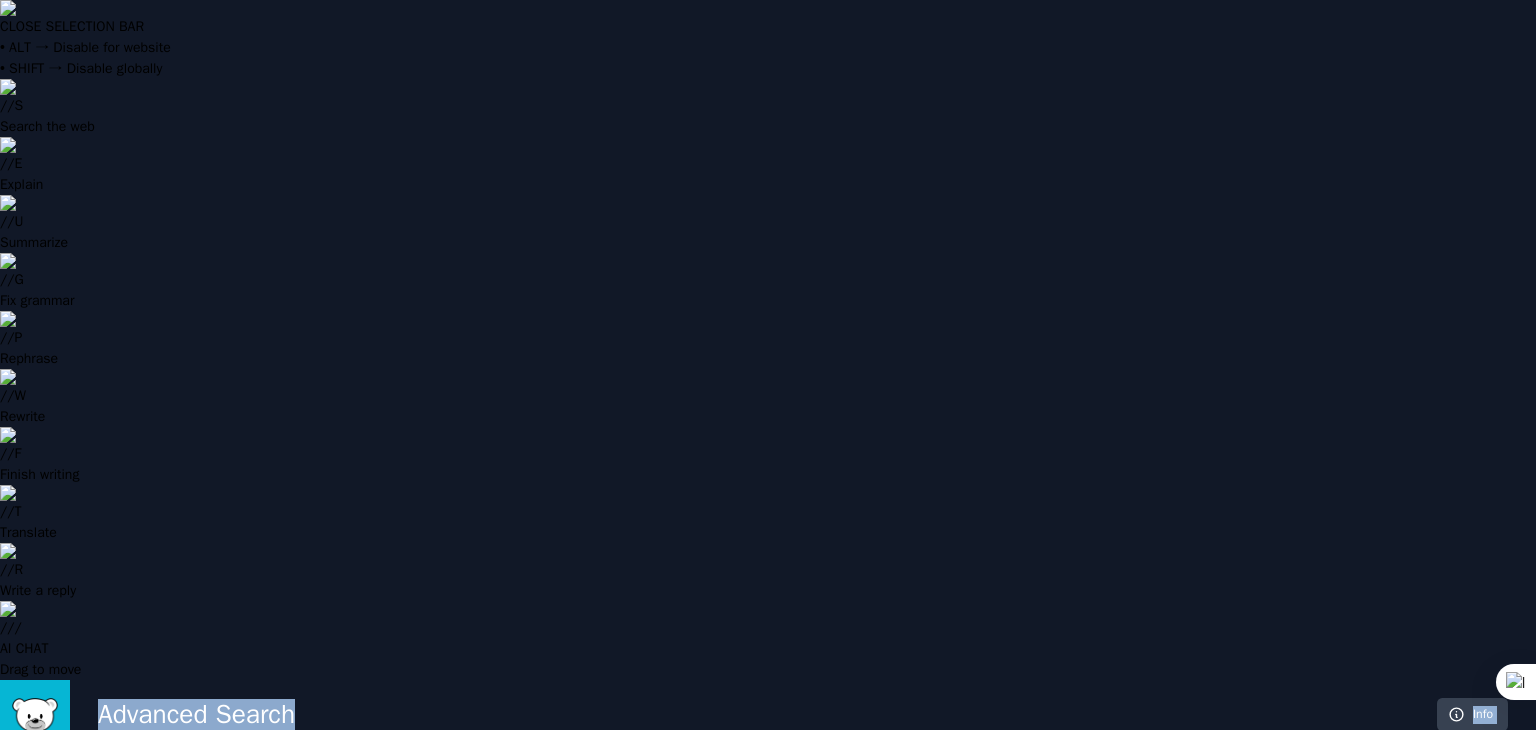 drag, startPoint x: 1221, startPoint y: 691, endPoint x: 63, endPoint y: 89, distance: 1305.1315 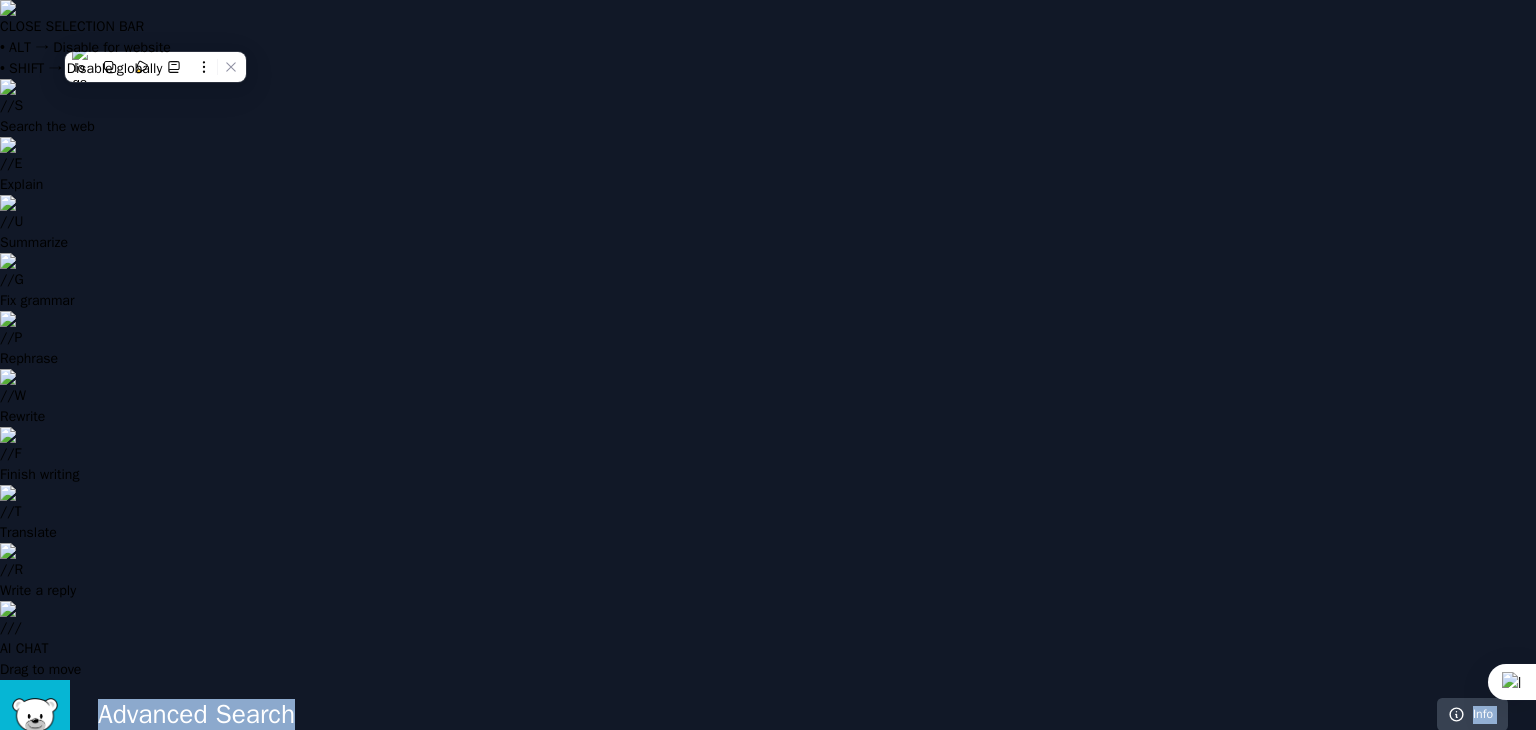 click on "Advanced Search Info Audience to search Anyone Anyone Career jobs human resource New Keyword to look for Anything   Perform Advanced Search More filters Search Tips Read guide on helpful keywords to search for outbound opportunities Search within an audience for more relevant keyword results After searching, use visual filters to further filter down results Bookmark useful conversations you come across Press the "Track" button to be notified of new keyword matches Use the patterns feature to summarize Reddit posts in bulk" 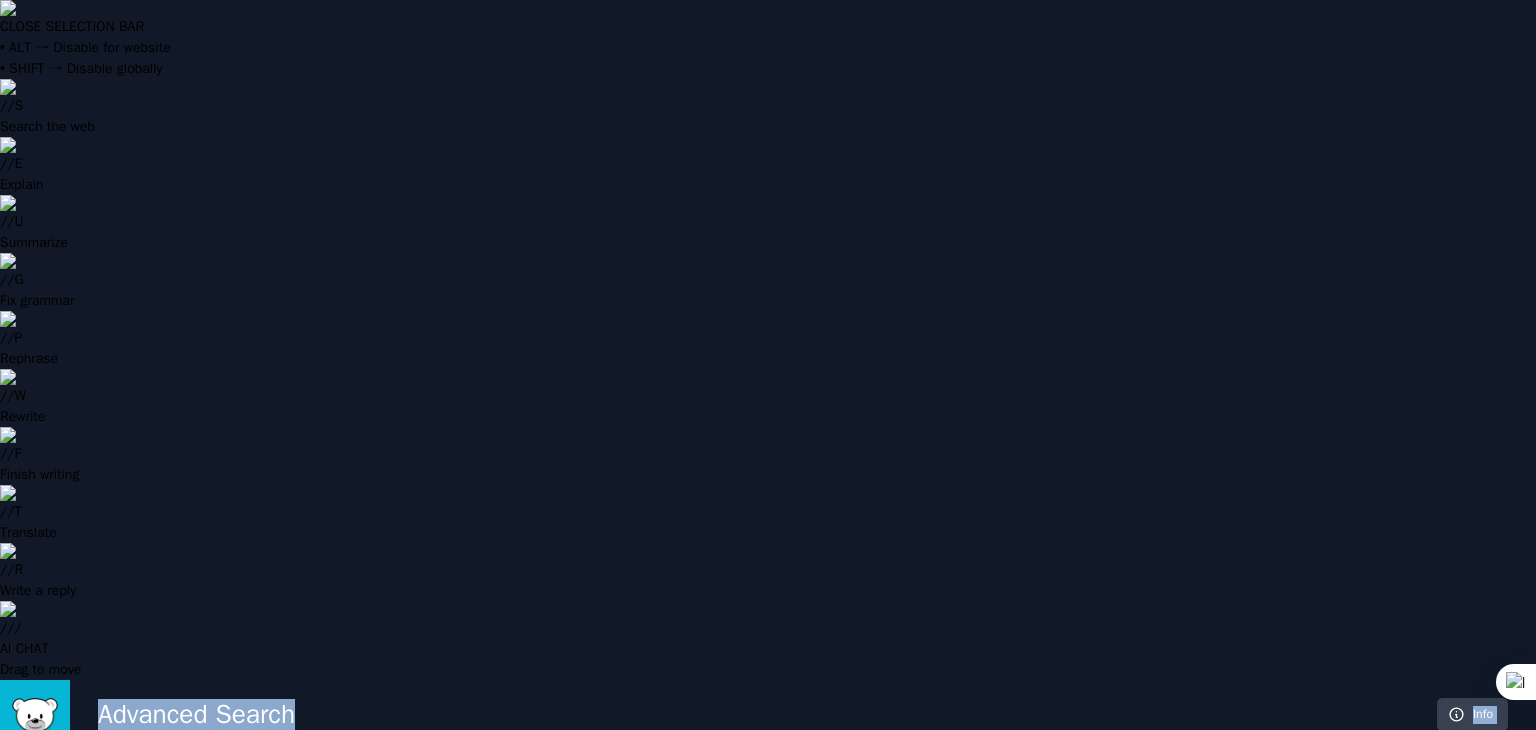 drag, startPoint x: 76, startPoint y: 36, endPoint x: 1391, endPoint y: 581, distance: 1423.4641 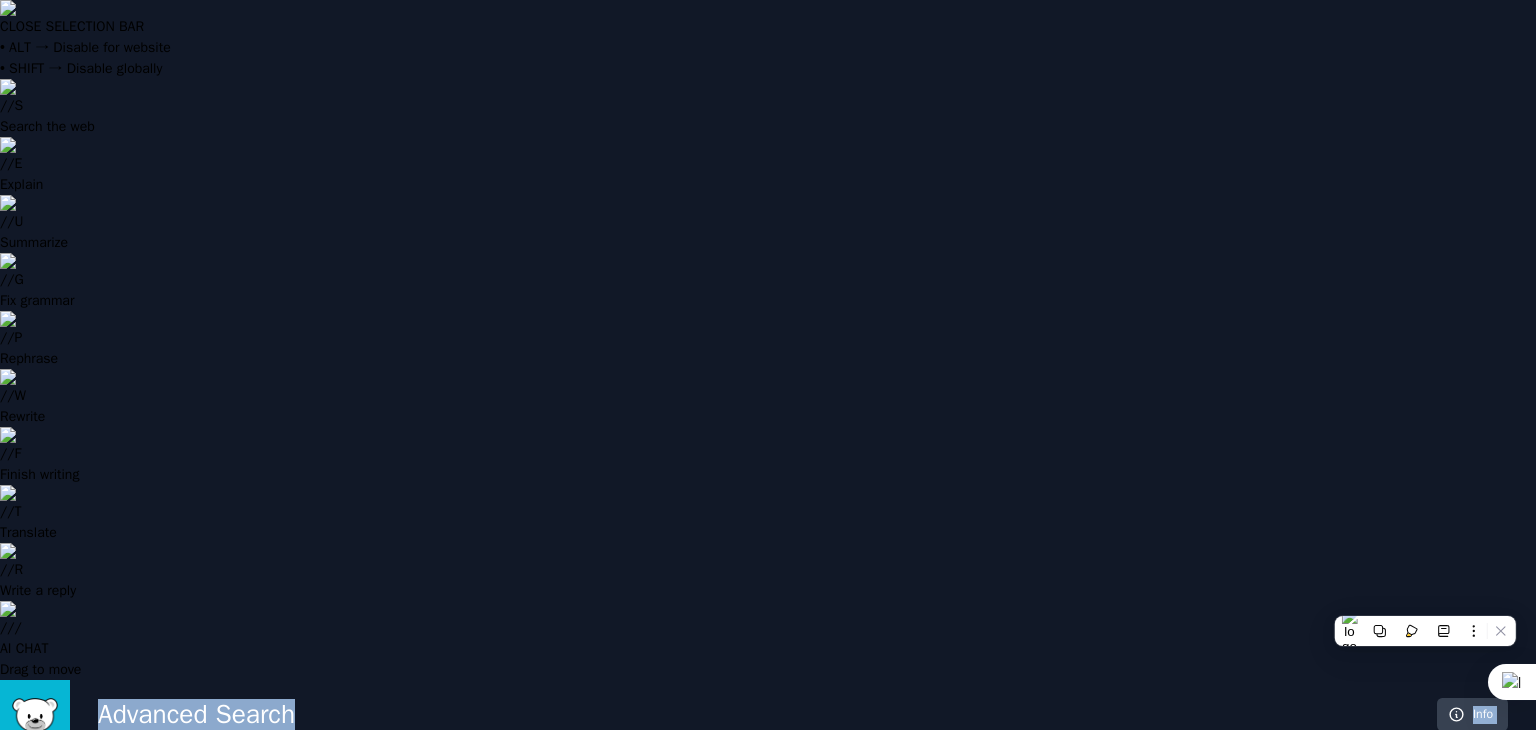 click on "Audience to search Anyone Anyone Career jobs human resource New Keyword to look for Anything   Perform Advanced Search More filters Search Tips Read guide on helpful keywords to search for outbound opportunities Search within an audience for more relevant keyword results After searching, use visual filters to further filter down results Bookmark useful conversations you come across Press the "Track" button to be notified of new keyword matches Use the patterns feature to summarize Reddit posts in bulk" at bounding box center [803, 1052] 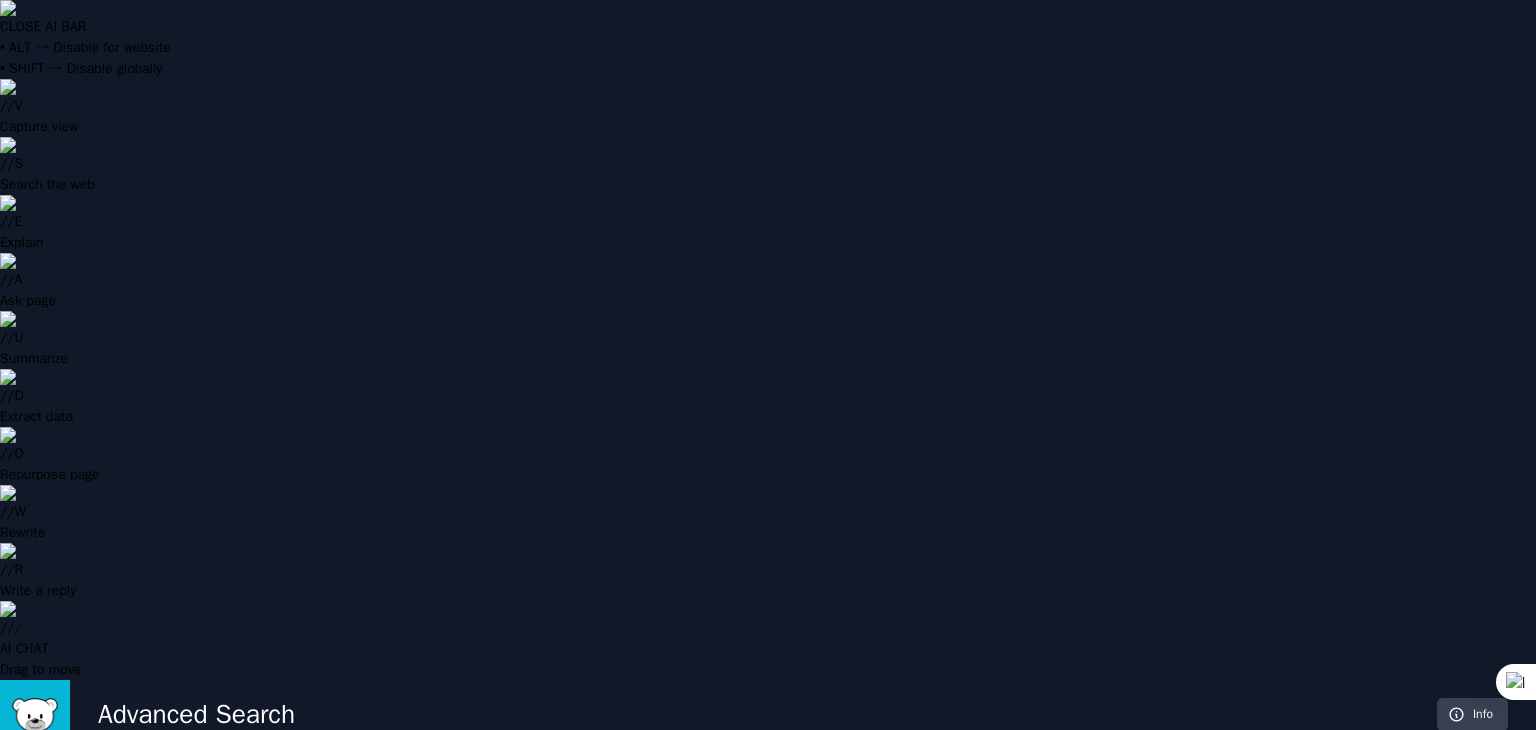 click on "Anyone" at bounding box center [402, 825] 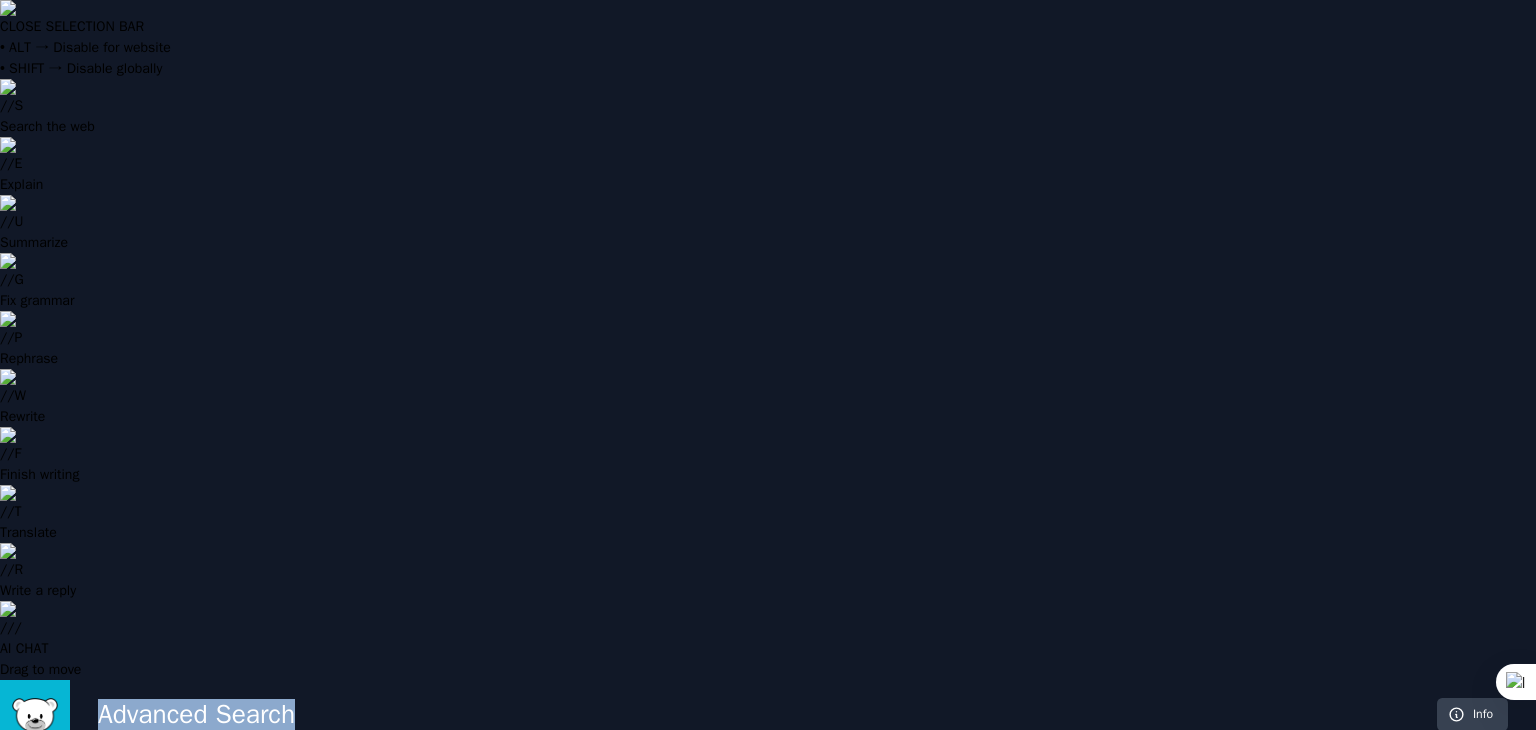 drag, startPoint x: 92, startPoint y: 36, endPoint x: 474, endPoint y: 36, distance: 382 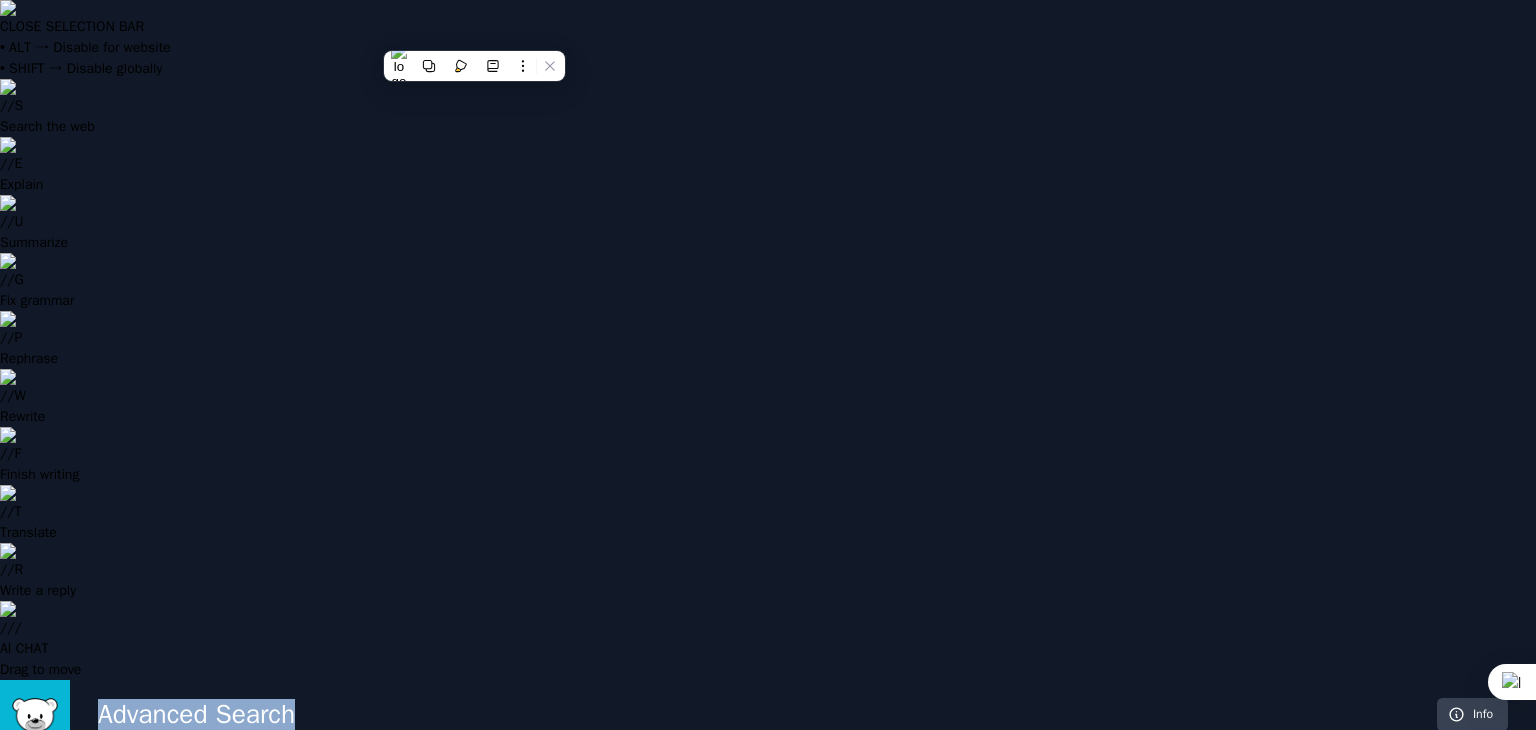 click on "Advanced Search" at bounding box center (762, 715) 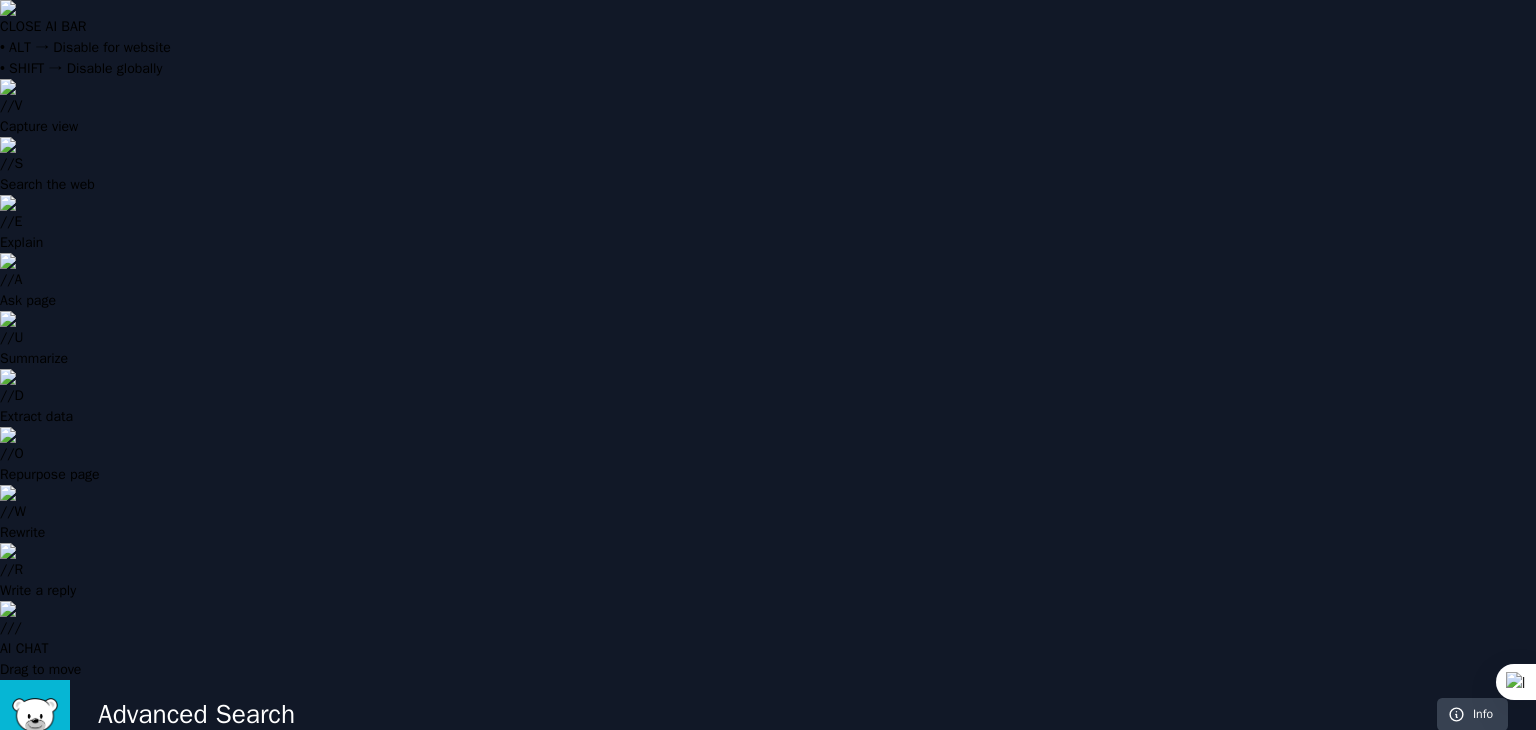 click on "Advanced Search" at bounding box center [762, 715] 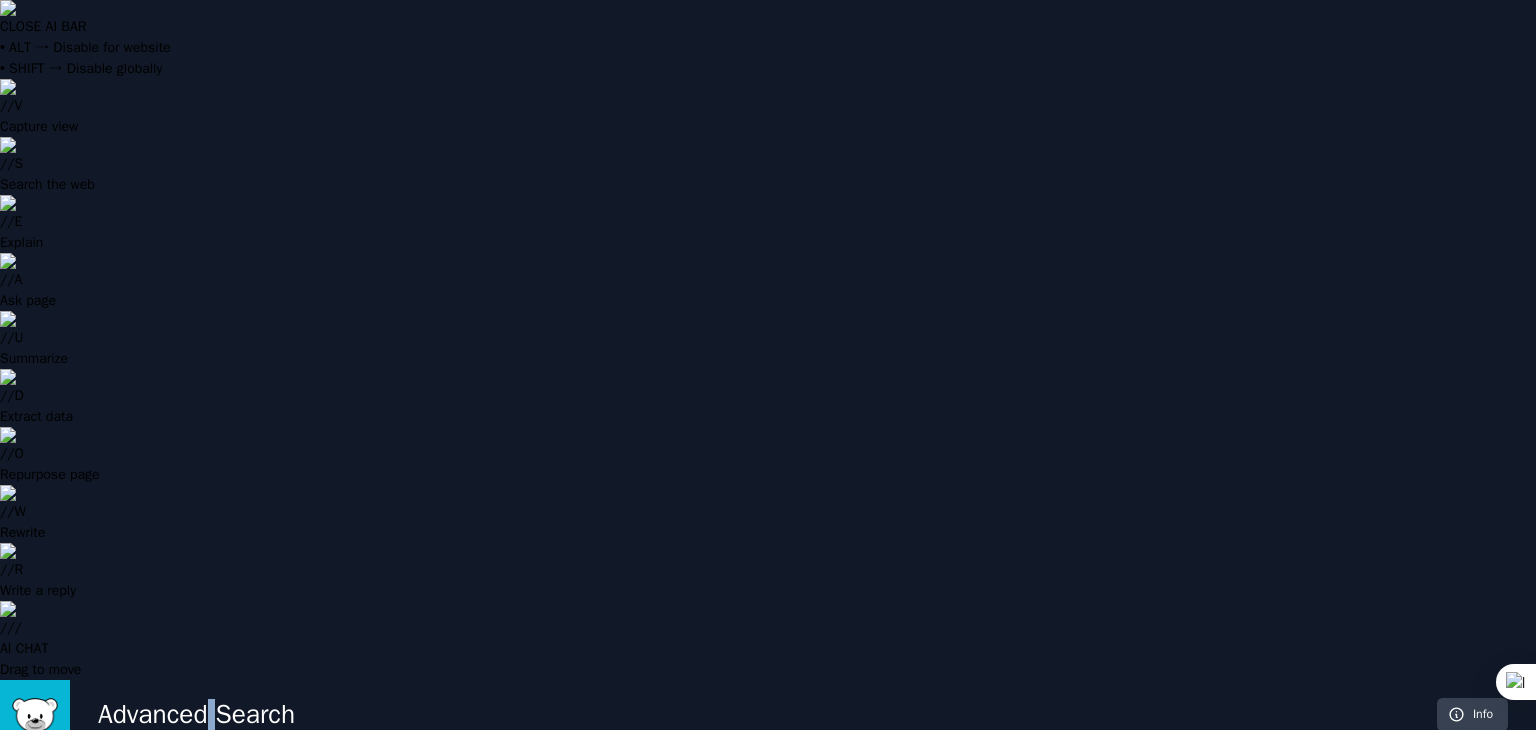 click on "Advanced Search" at bounding box center (762, 715) 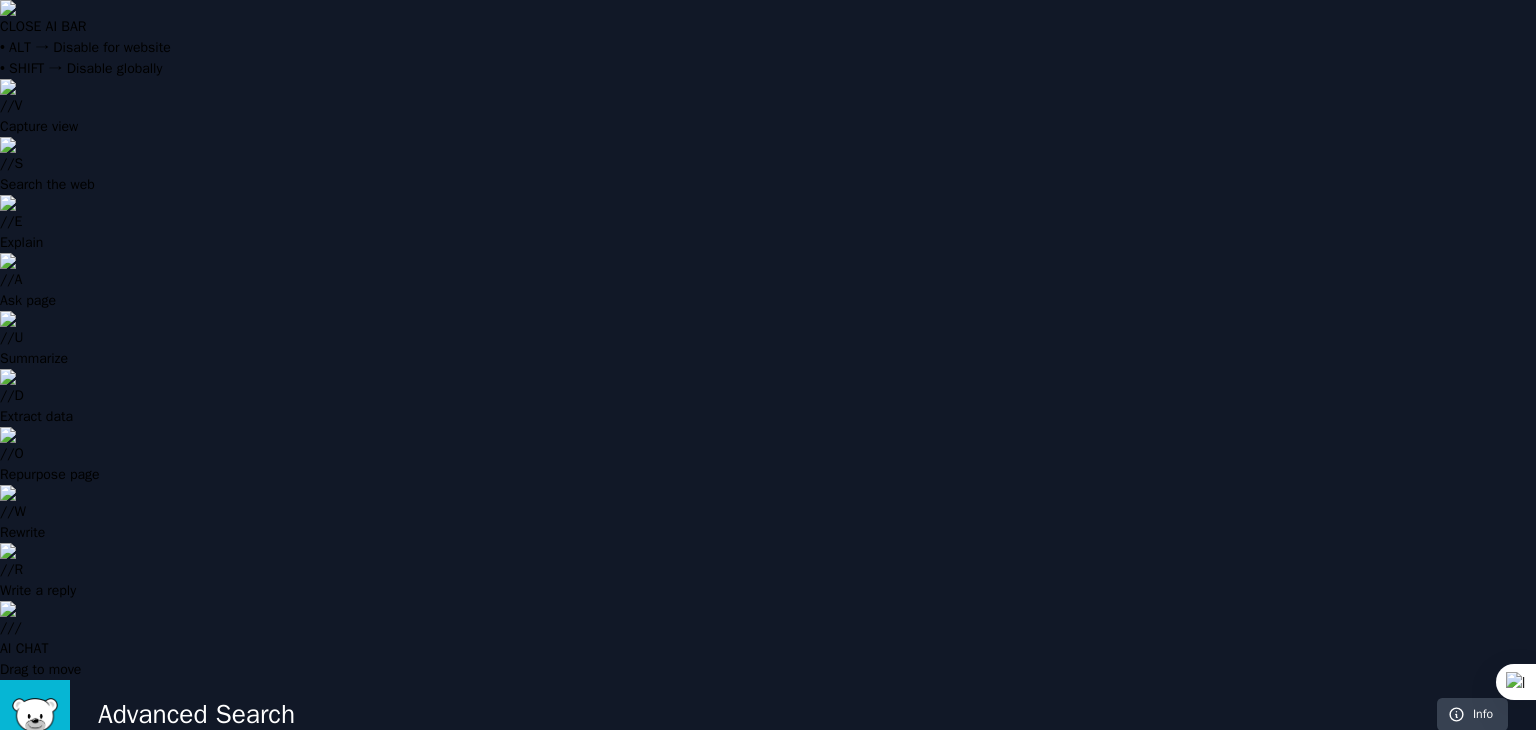 click on "Advanced Search" at bounding box center (762, 715) 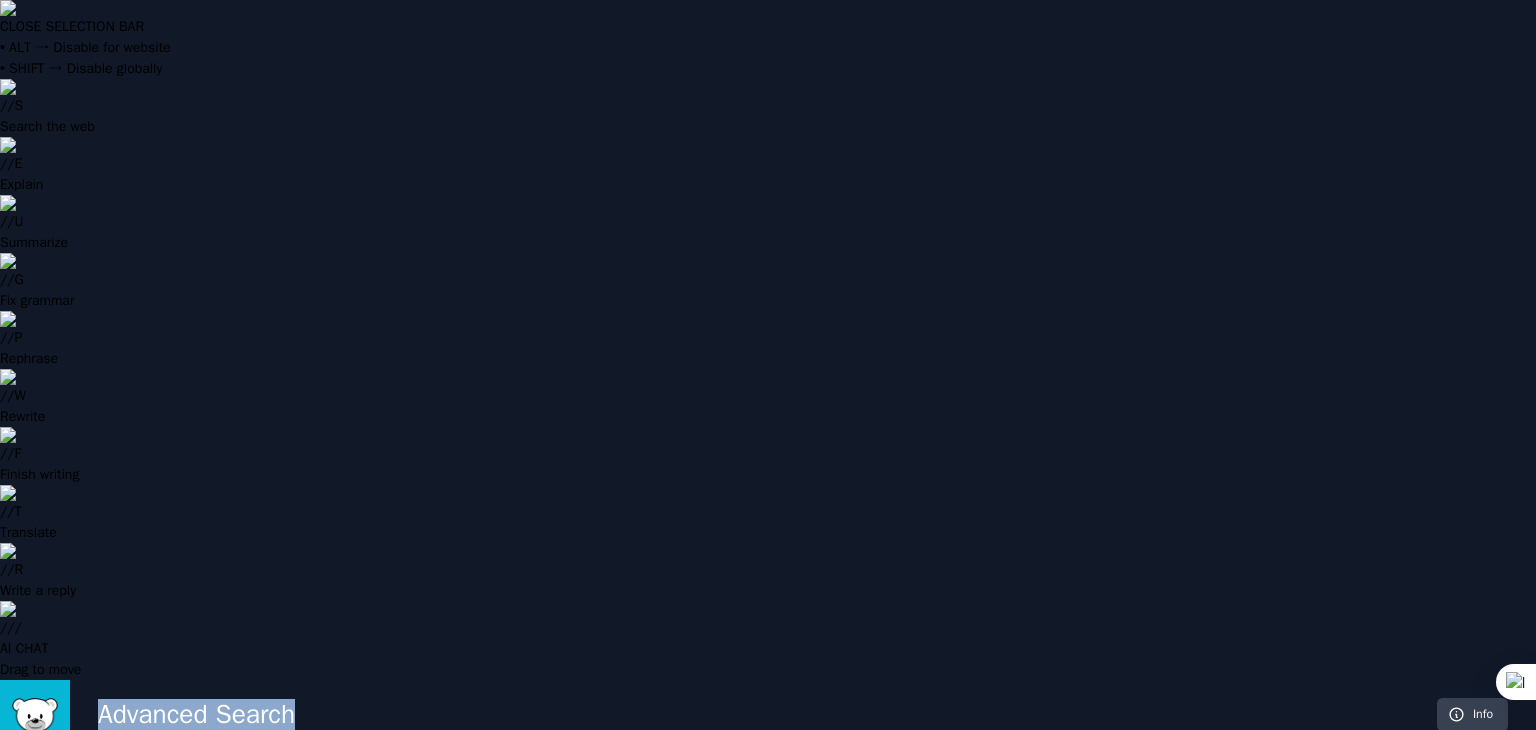 drag, startPoint x: 366, startPoint y: 28, endPoint x: 111, endPoint y: 47, distance: 255.70686 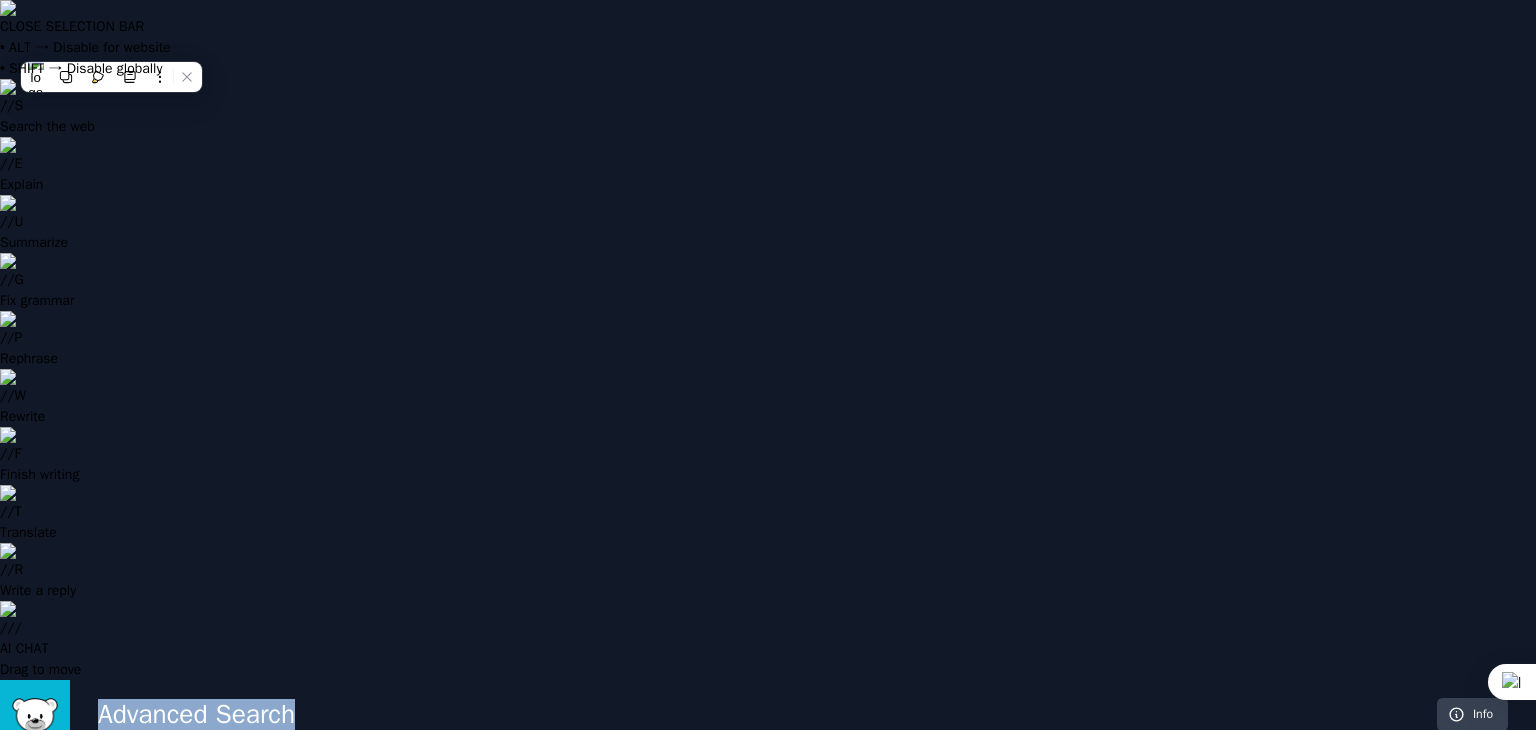 click on "Advanced Search" at bounding box center (762, 715) 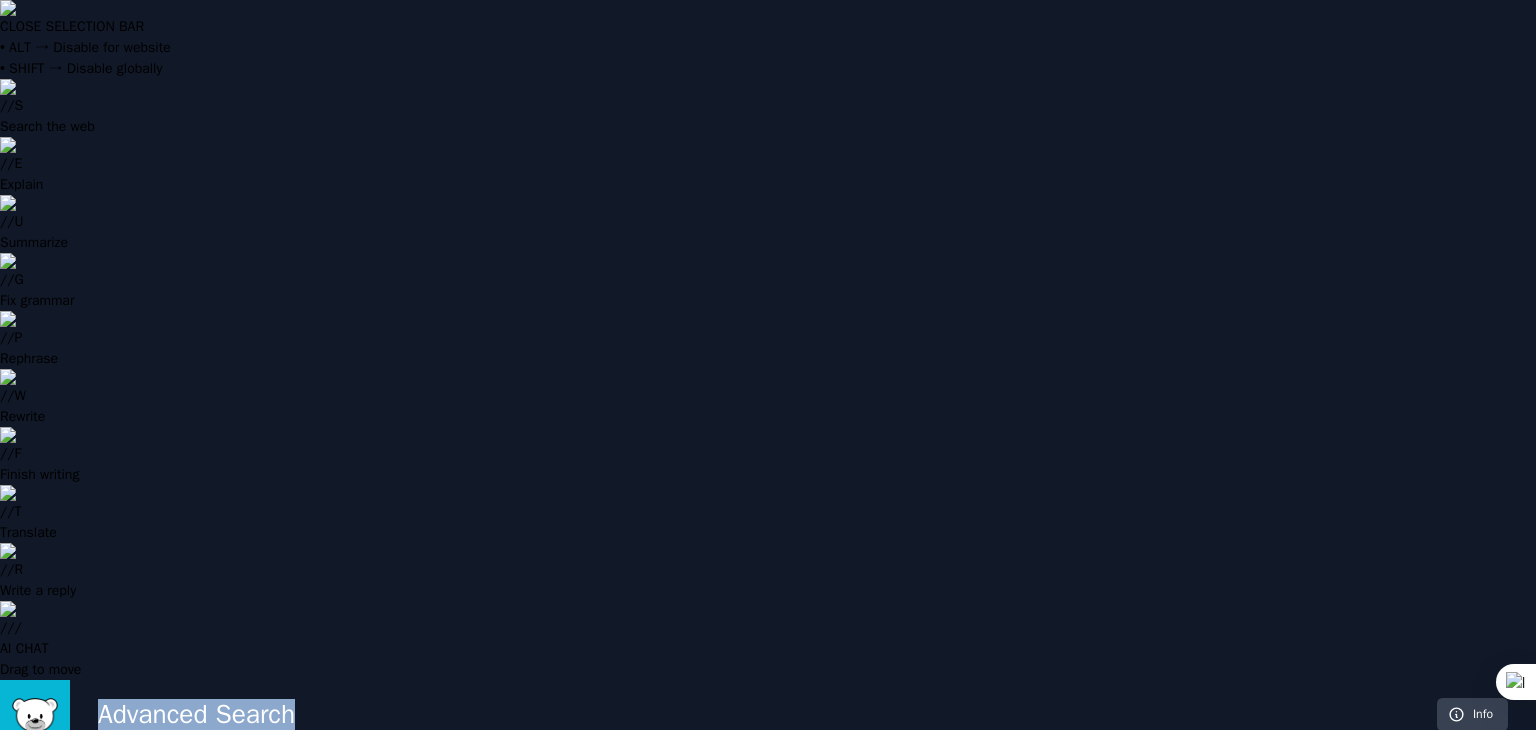 drag, startPoint x: 98, startPoint y: 36, endPoint x: 630, endPoint y: 15, distance: 532.4143 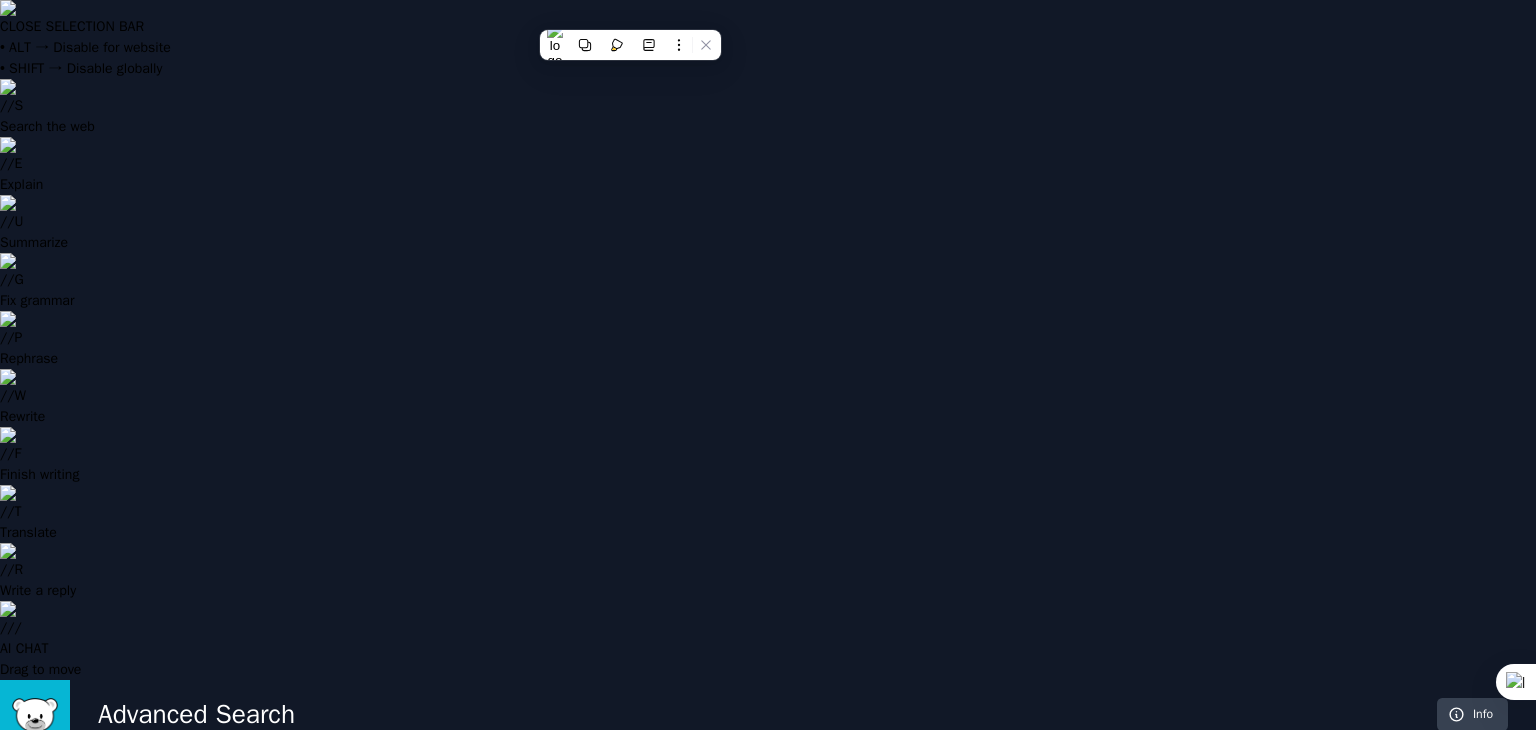 drag, startPoint x: 381, startPoint y: 287, endPoint x: 1270, endPoint y: 645, distance: 958.3762 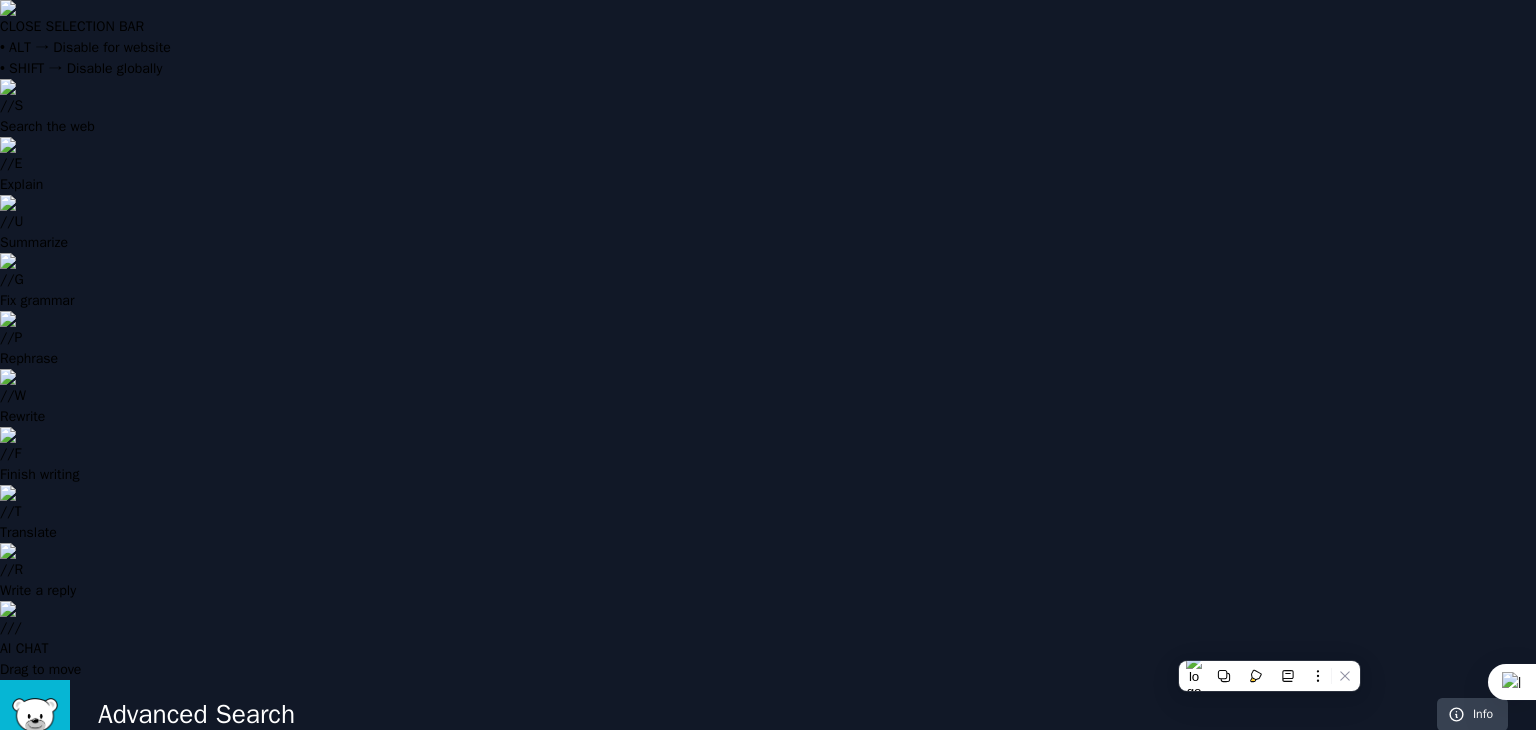 click on "Audience to search Anyone Anyone Career jobs human resource New Keyword to look for Anything   Perform Advanced Search More filters Search Tips Read guide on helpful keywords to search for outbound opportunities Search within an audience for more relevant keyword results After searching, use visual filters to further filter down results Bookmark useful conversations you come across Press the "Track" button to be notified of new keyword matches Use the patterns feature to summarize Reddit posts in bulk" at bounding box center [803, 1052] 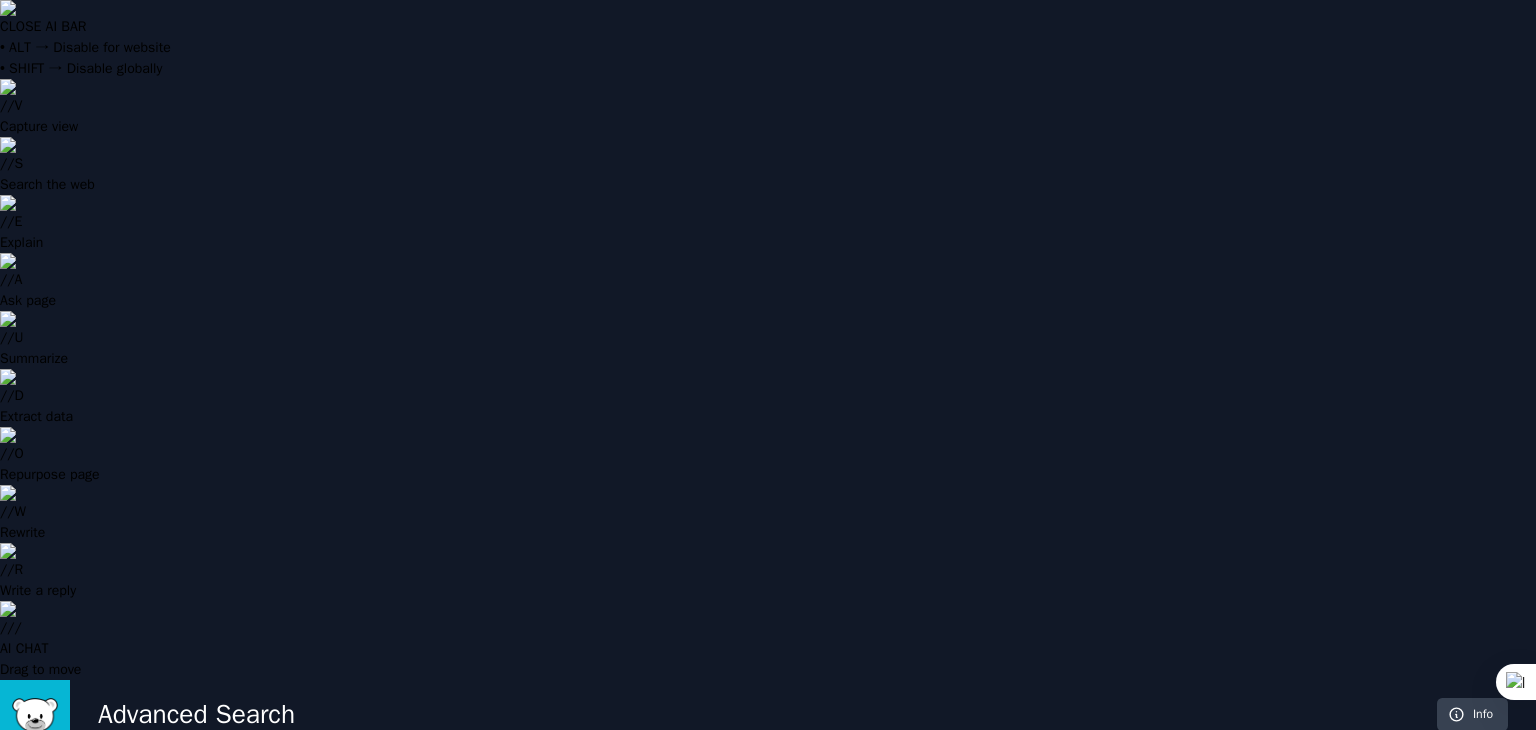 click on "Anyone" at bounding box center [402, 825] 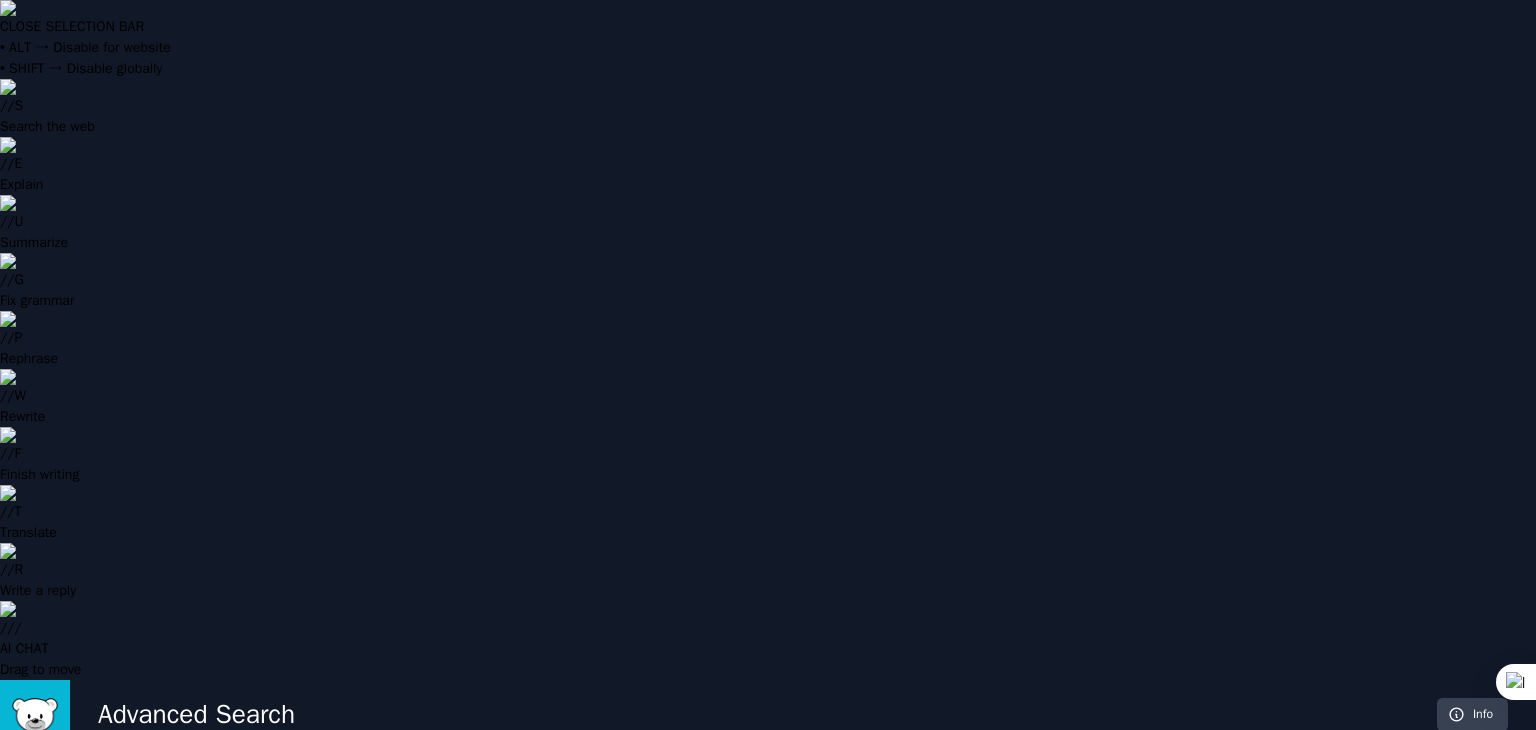 drag, startPoint x: 405, startPoint y: 273, endPoint x: 1308, endPoint y: 651, distance: 978.92444 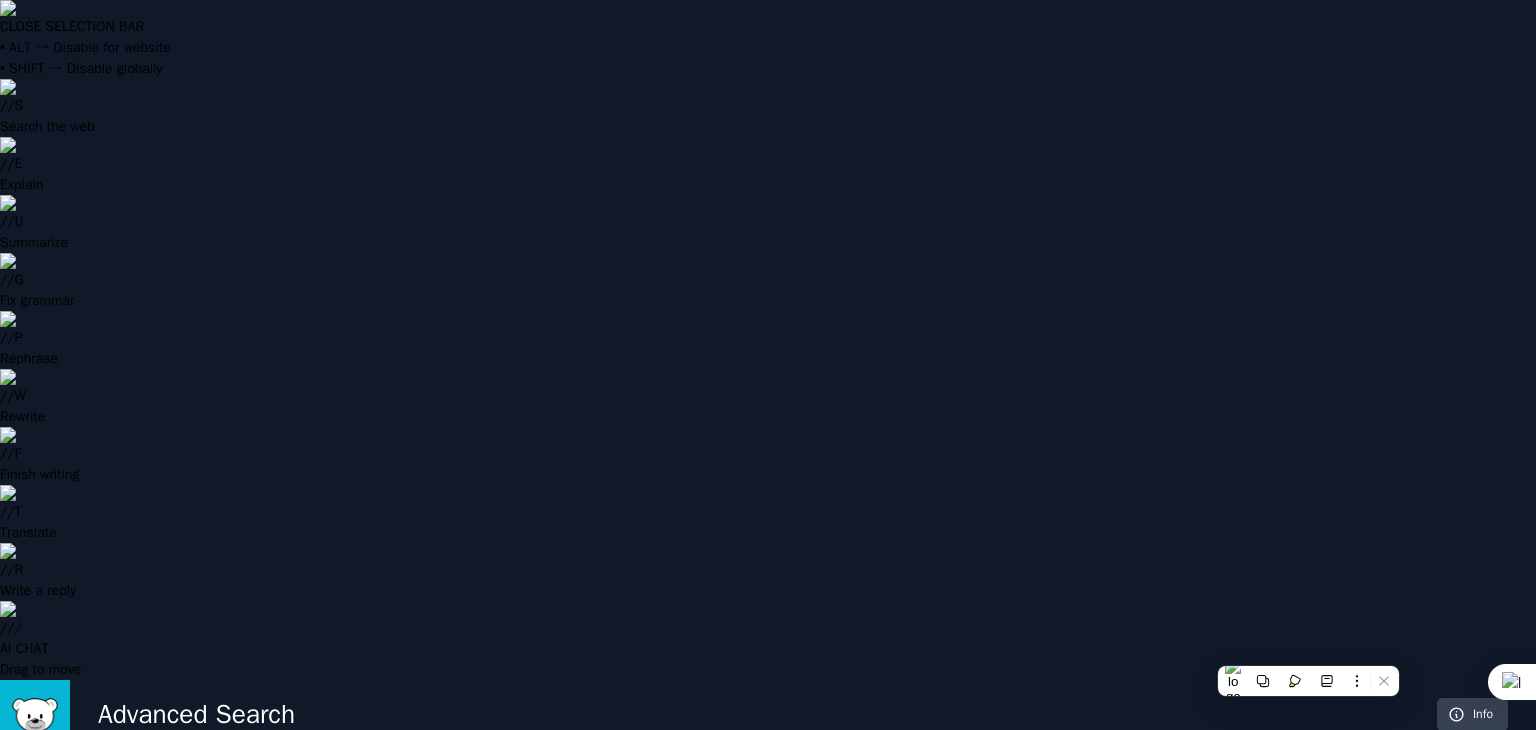 click on "Audience to search Recruitment Anyone Career jobs human resource New Keyword to look for Anything   Perform Advanced Search More filters Search Tips Read guide on helpful keywords to search for outbound opportunities Search within an audience for more relevant keyword results After searching, use visual filters to further filter down results Bookmark useful conversations you come across Press the "Track" button to be notified of new keyword matches Use the patterns feature to summarize Reddit posts in bulk" at bounding box center [803, 1052] 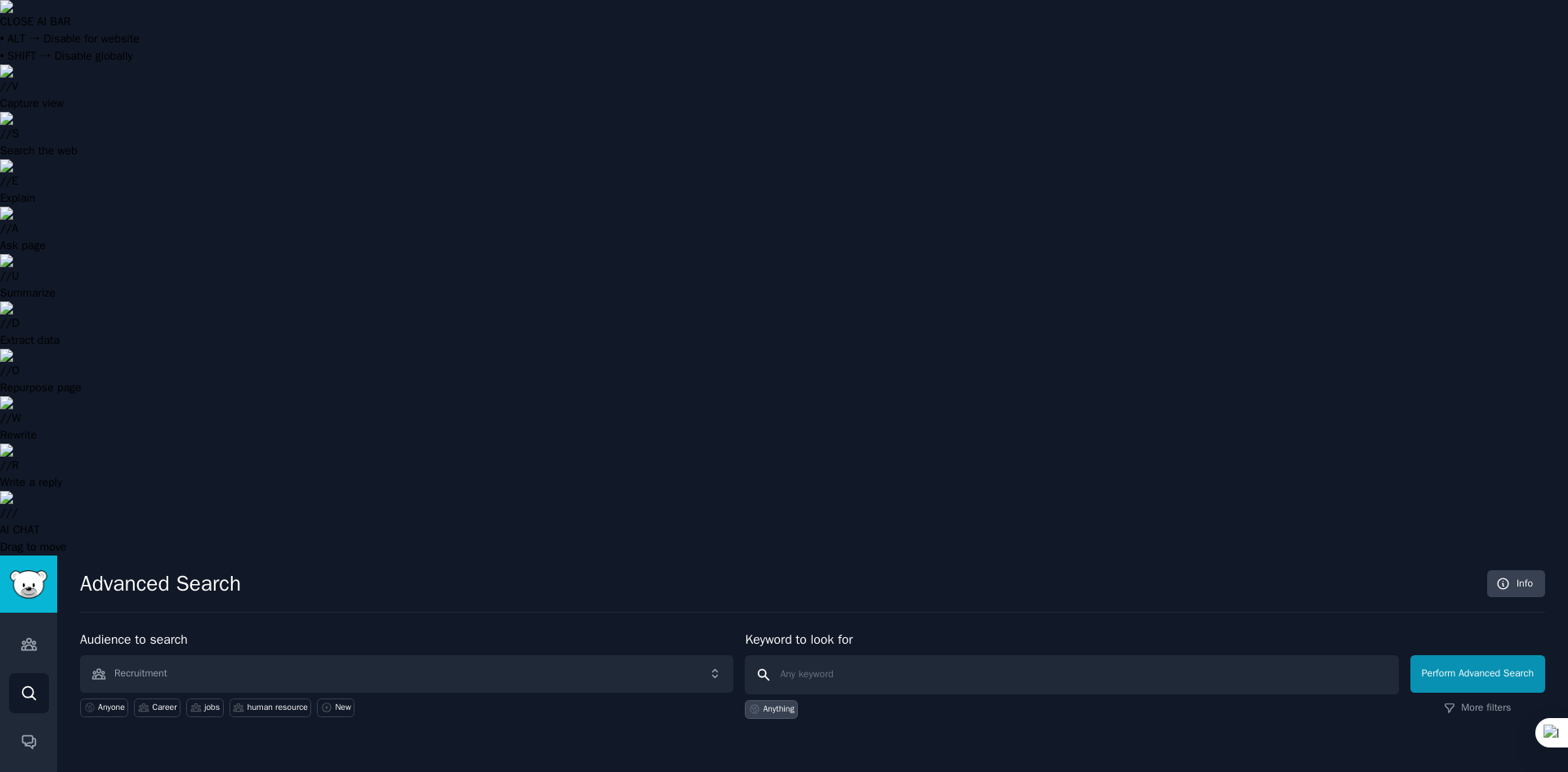 click at bounding box center [1071, 675] 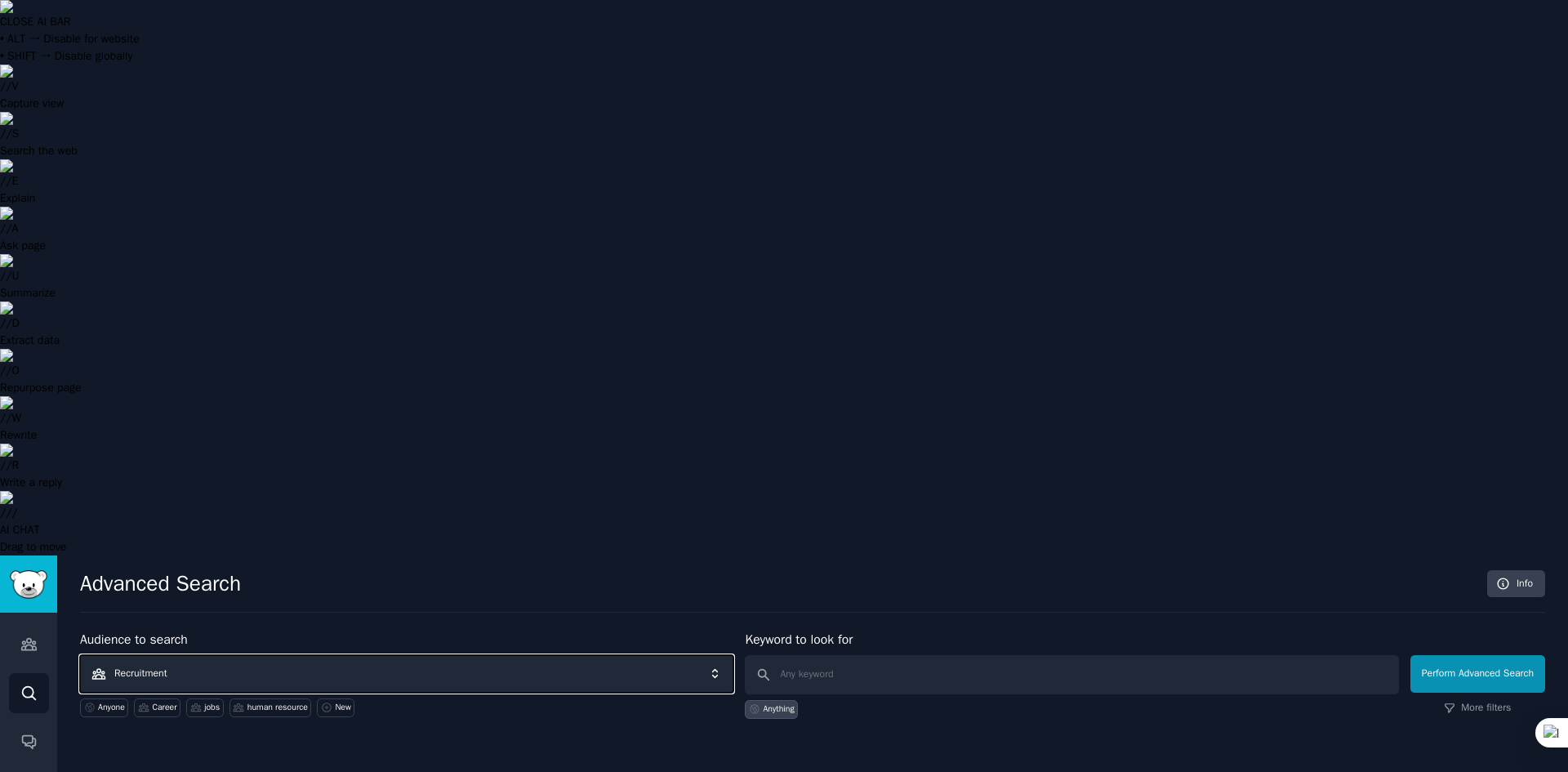 click on "Recruitment" at bounding box center [407, 674] 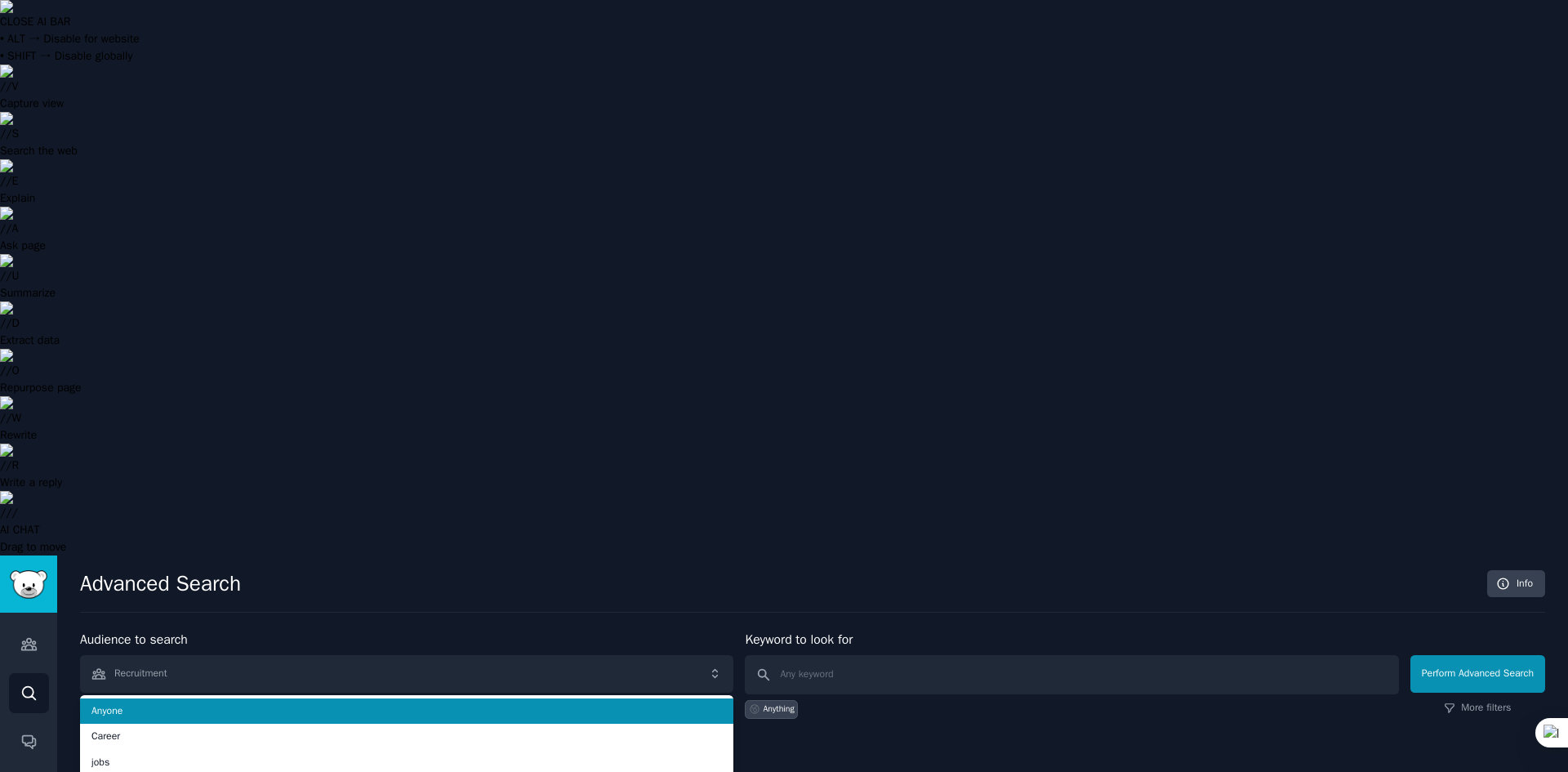 click on "Anyone" at bounding box center [407, 712] 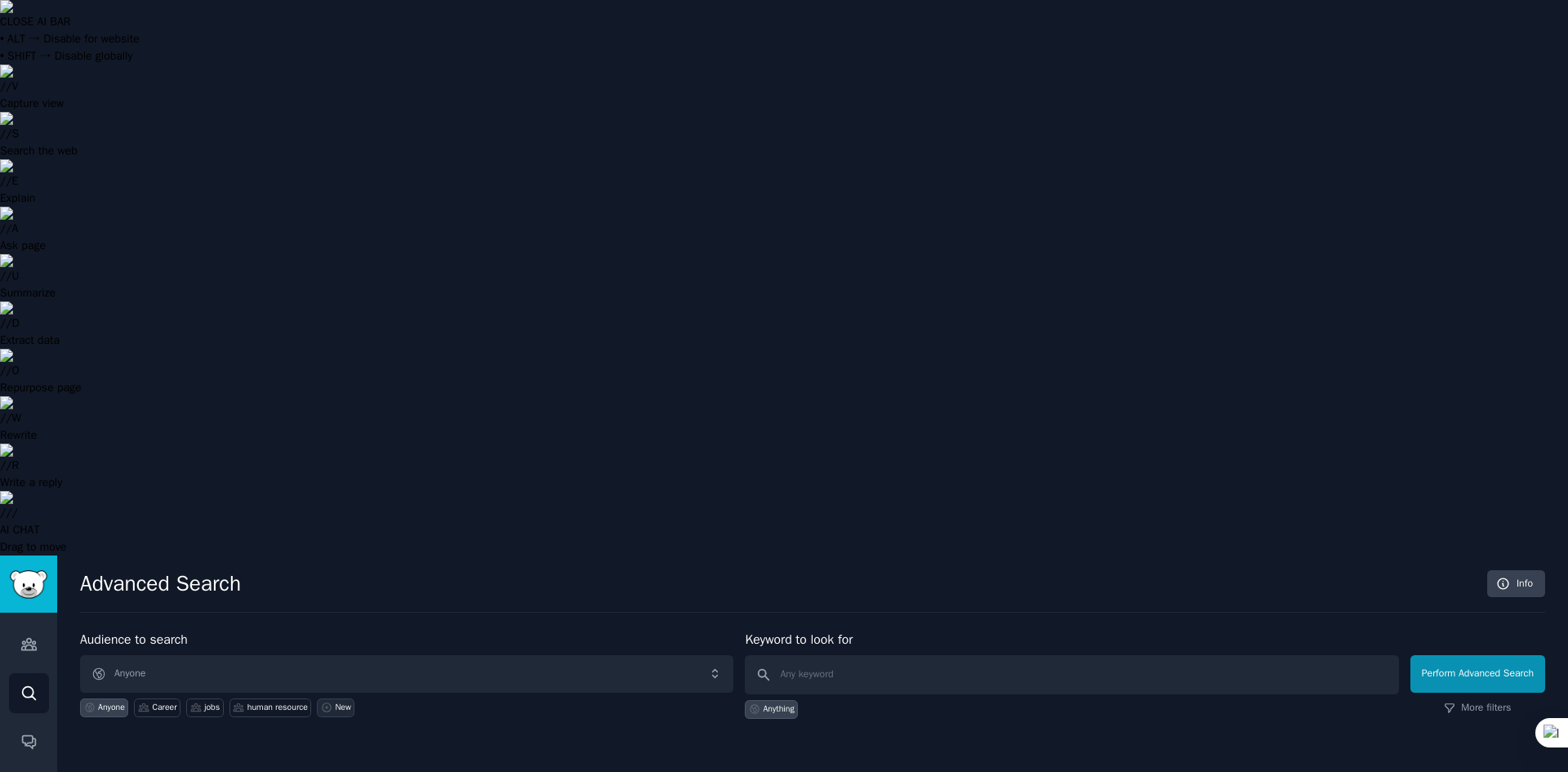 click on "New" at bounding box center [343, 707] 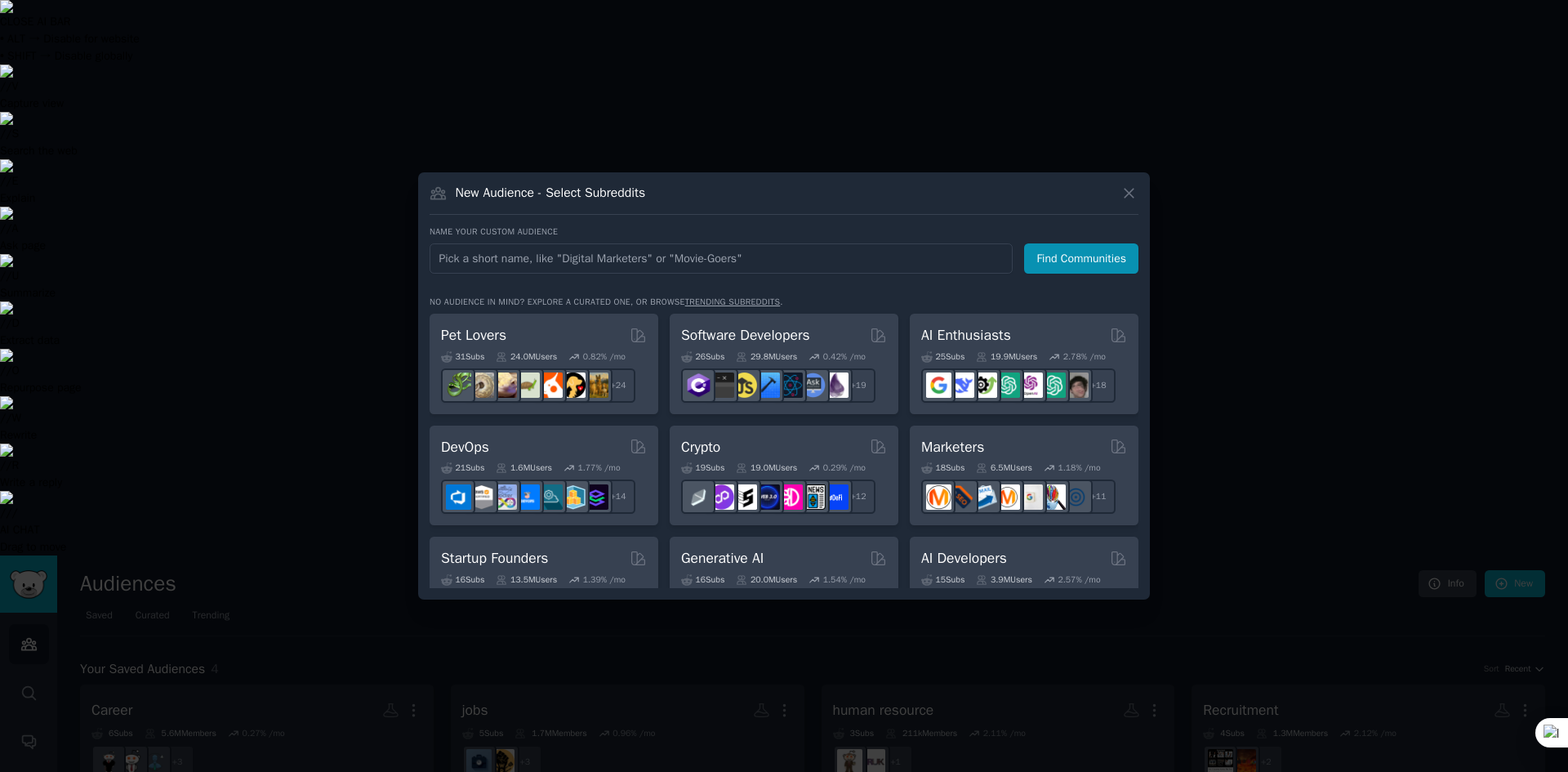 click at bounding box center (784, 386) 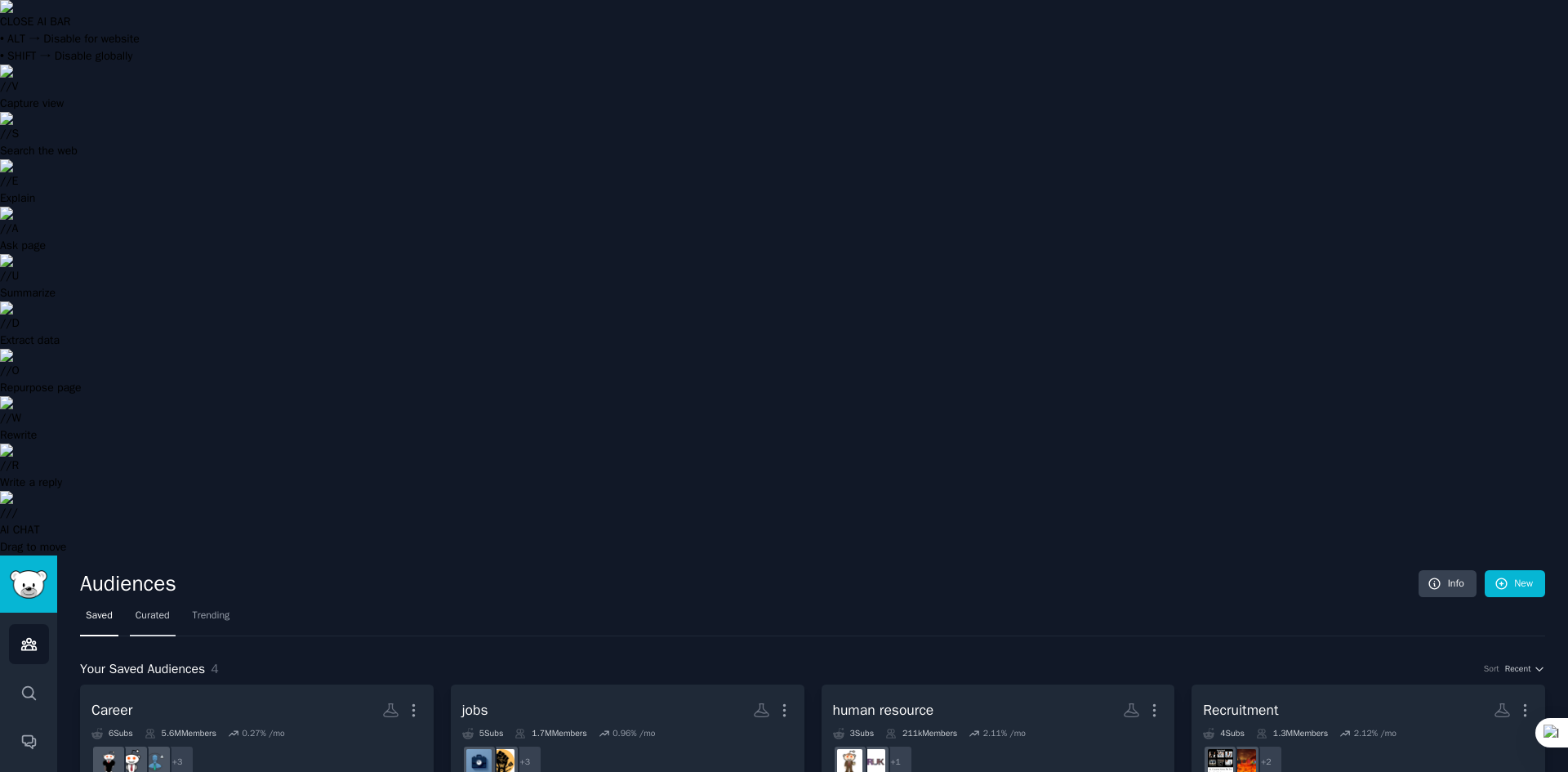 click on "Curated" at bounding box center [153, 616] 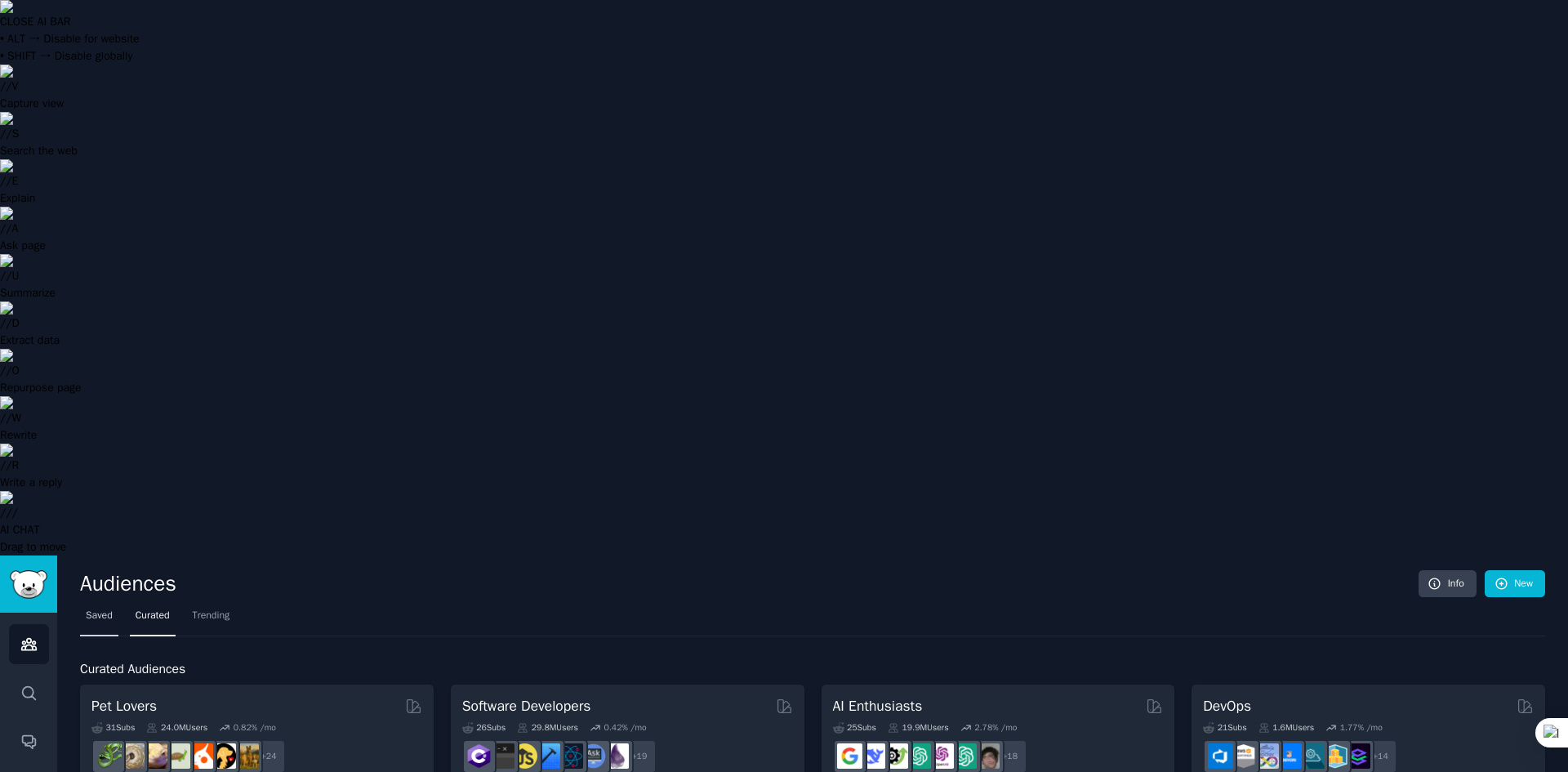 click on "Saved" at bounding box center [99, 616] 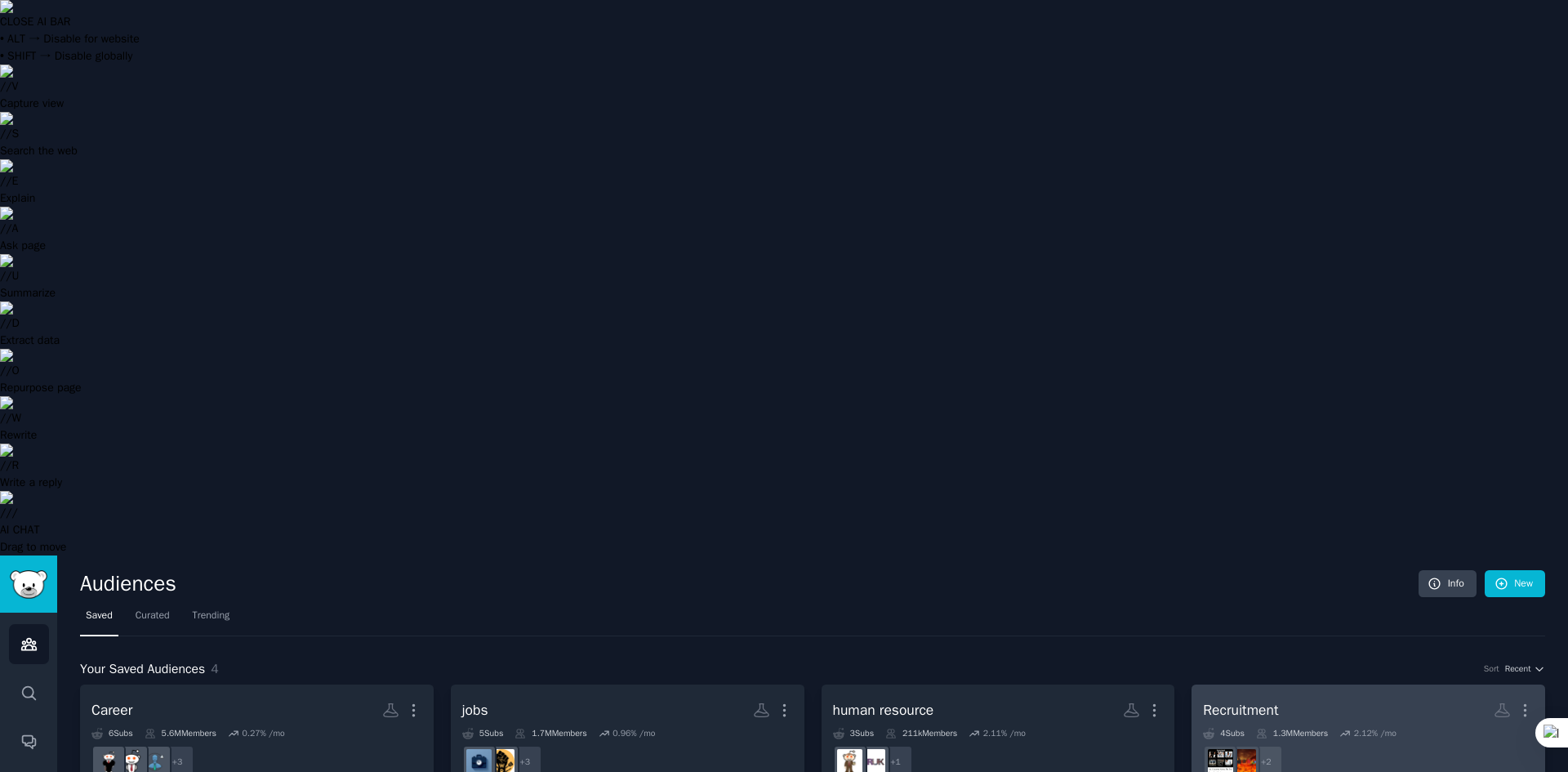 click on "Recruitment More" at bounding box center [1368, 710] 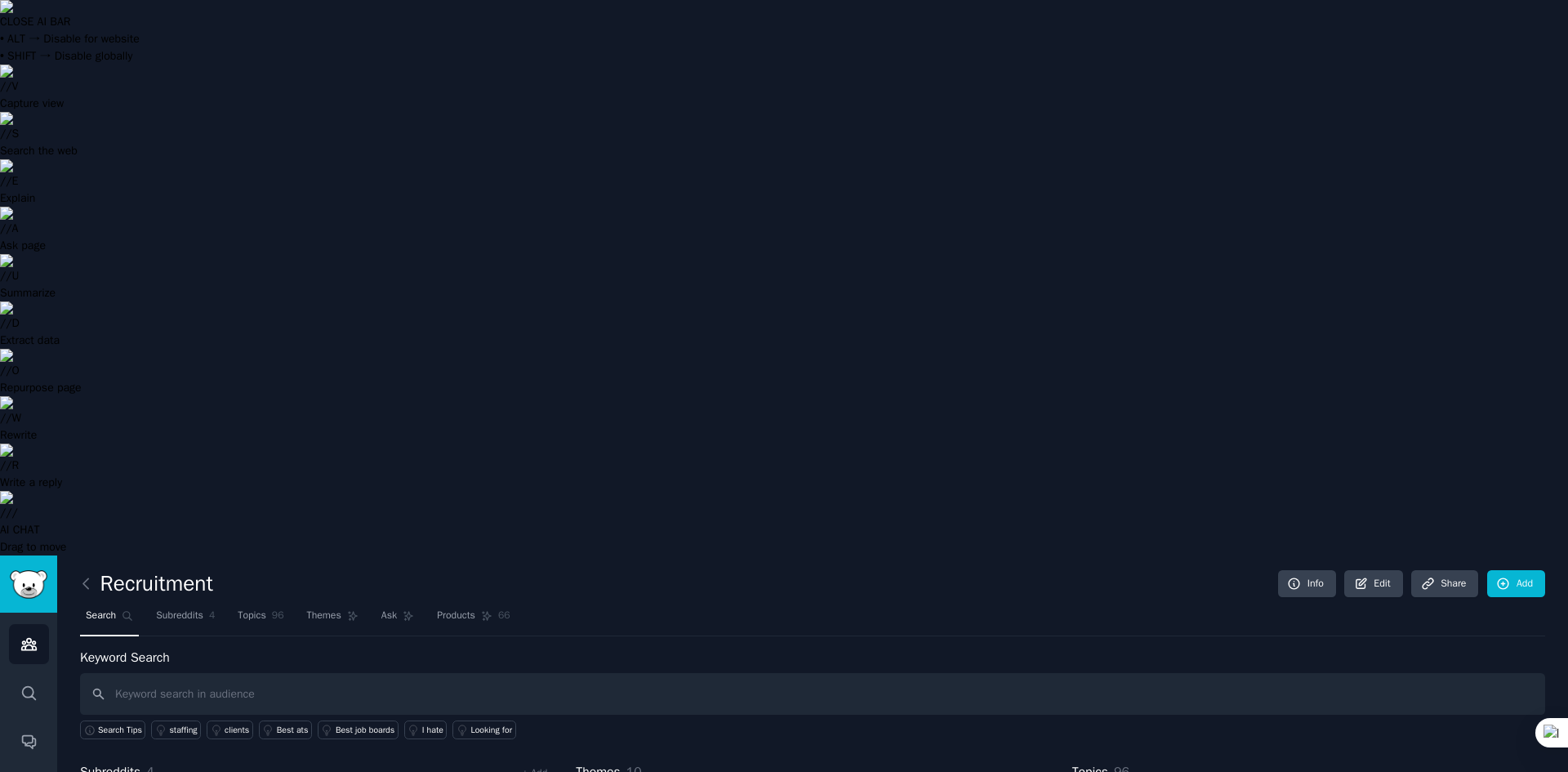 drag, startPoint x: 481, startPoint y: 339, endPoint x: 239, endPoint y: 533, distance: 310.1612 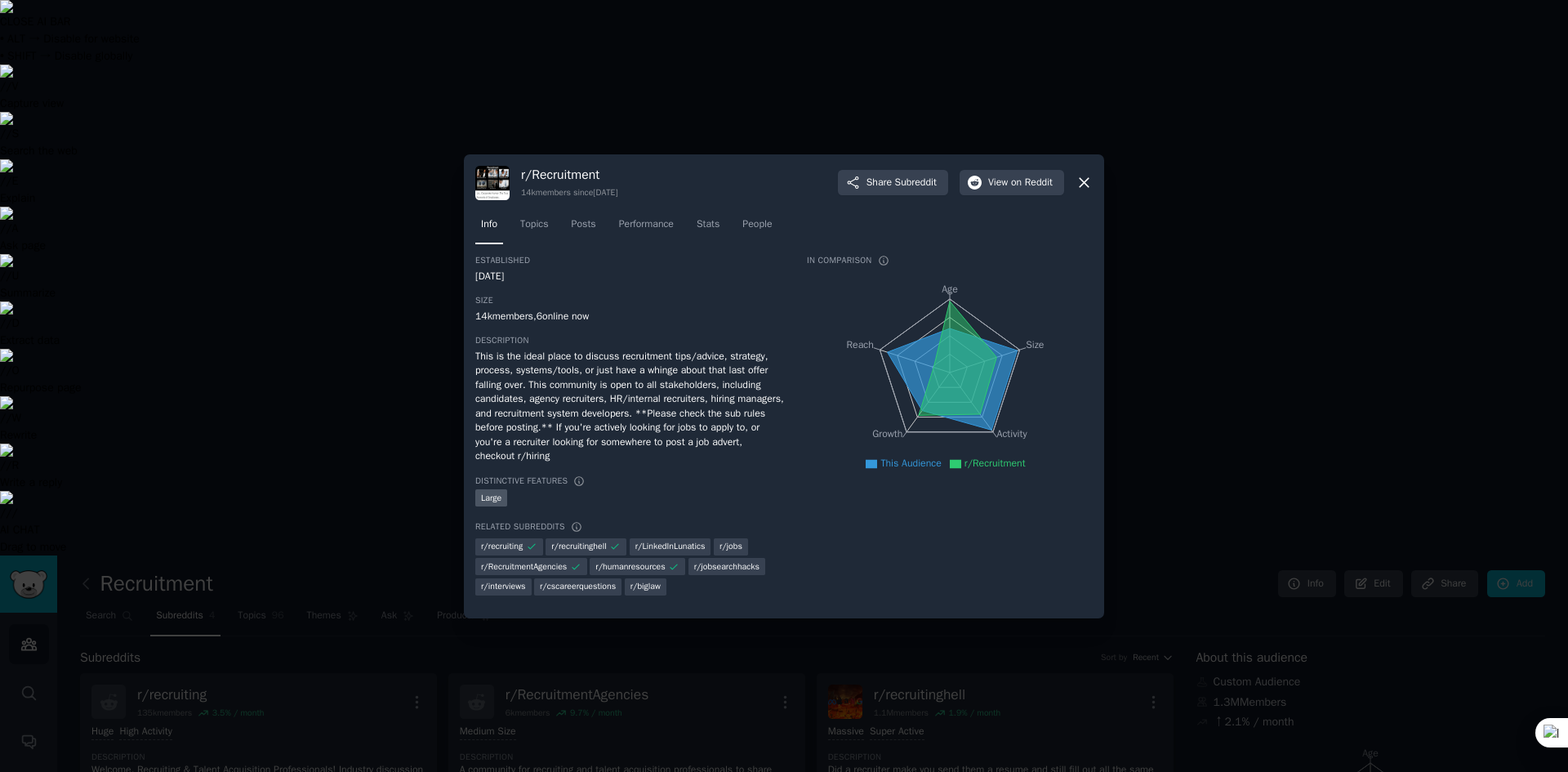 click on "This is the ideal place to discuss recruitment tips/advice, strategy, process, systems/tools, or just have a whinge about that last offer falling over.
This community is open to all stakeholders, including candidates, agency recruiters, HR/internal recruiters, hiring managers, and recruitment system developers.
**Please check the sub rules before posting.**
If you're actively looking for jobs to apply to, or you're a recruiter looking for somewhere to post a job advert, checkout r/hiring" at bounding box center (630, 407) 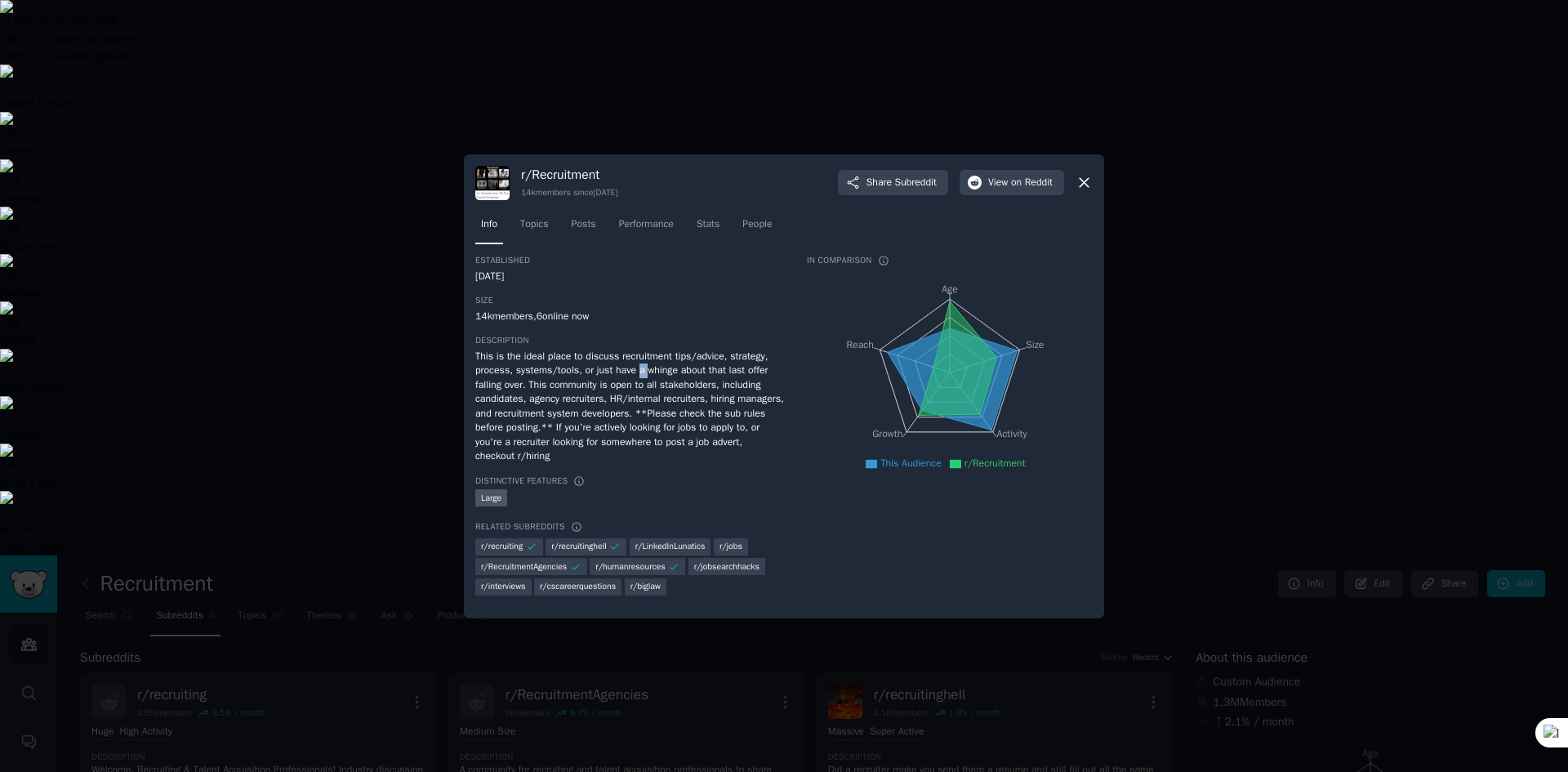 click on "This is the ideal place to discuss recruitment tips/advice, strategy, process, systems/tools, or just have a whinge about that last offer falling over.
This community is open to all stakeholders, including candidates, agency recruiters, HR/internal recruiters, hiring managers, and recruitment system developers.
**Please check the sub rules before posting.**
If you're actively looking for jobs to apply to, or you're a recruiter looking for somewhere to post a job advert, checkout r/hiring" at bounding box center (630, 407) 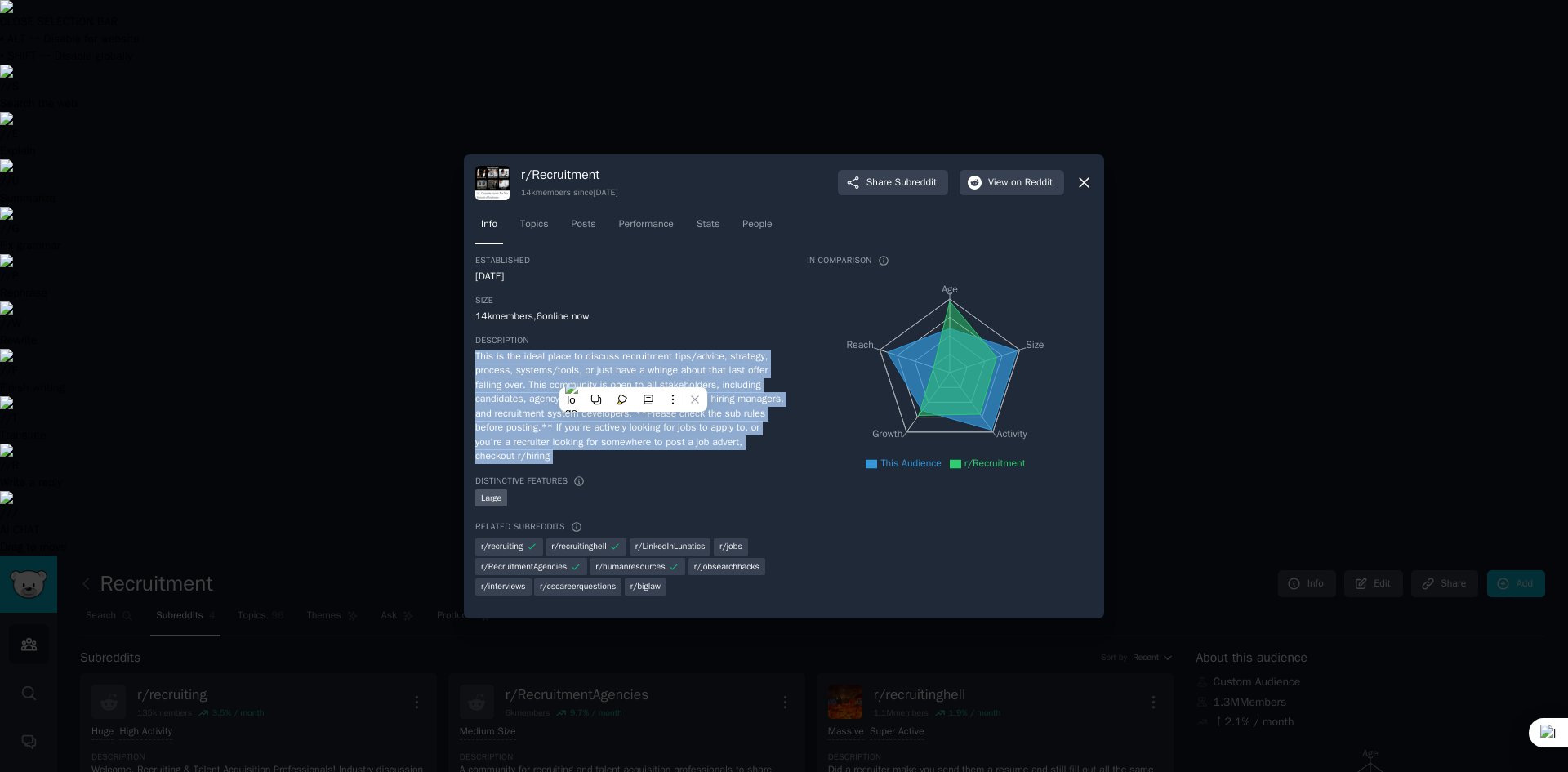 click on "This is the ideal place to discuss recruitment tips/advice, strategy, process, systems/tools, or just have a whinge about that last offer falling over.
This community is open to all stakeholders, including candidates, agency recruiters, HR/internal recruiters, hiring managers, and recruitment system developers.
**Please check the sub rules before posting.**
If you're actively looking for jobs to apply to, or you're a recruiter looking for somewhere to post a job advert, checkout r/hiring" at bounding box center (630, 407) 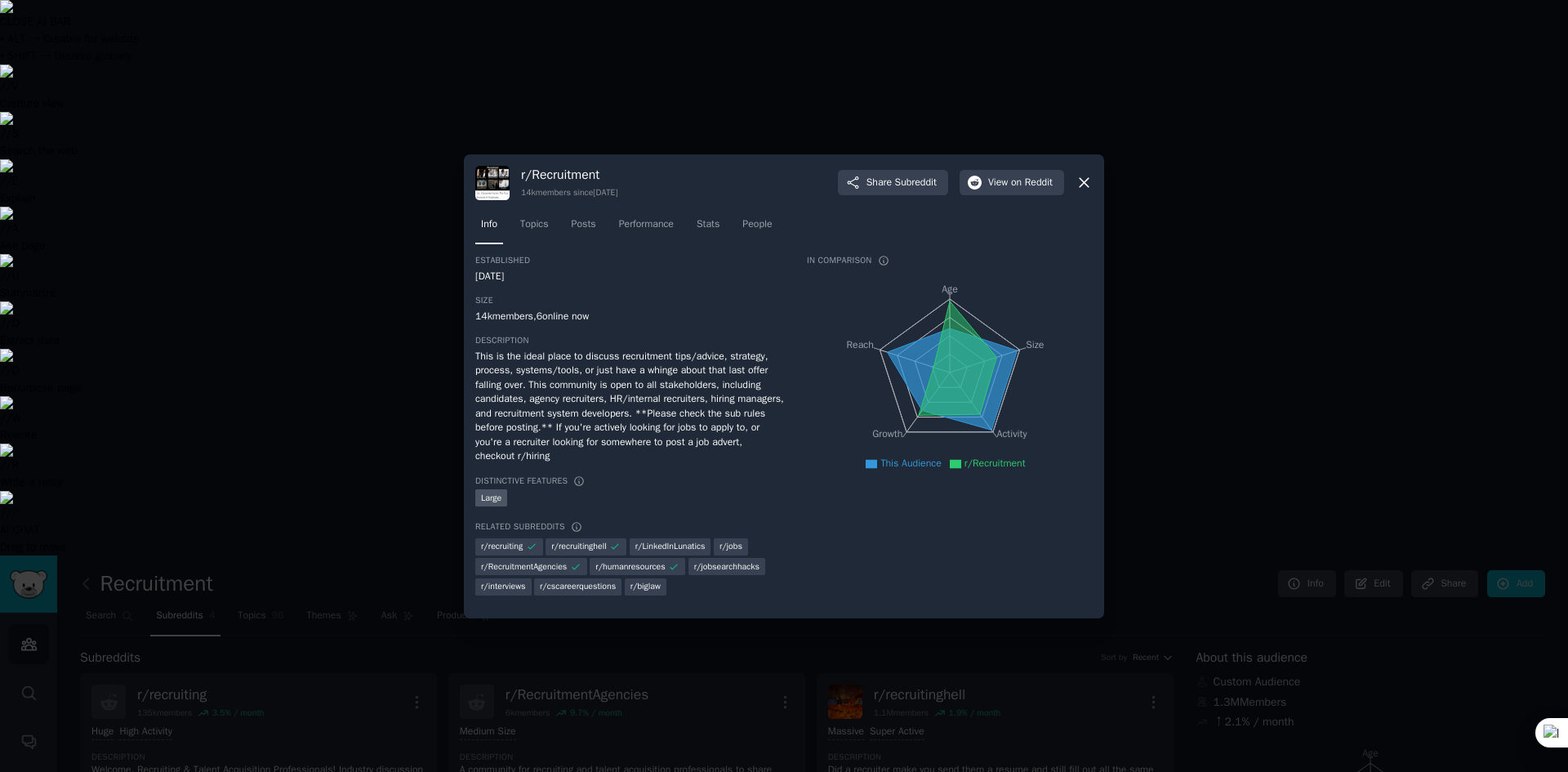 click 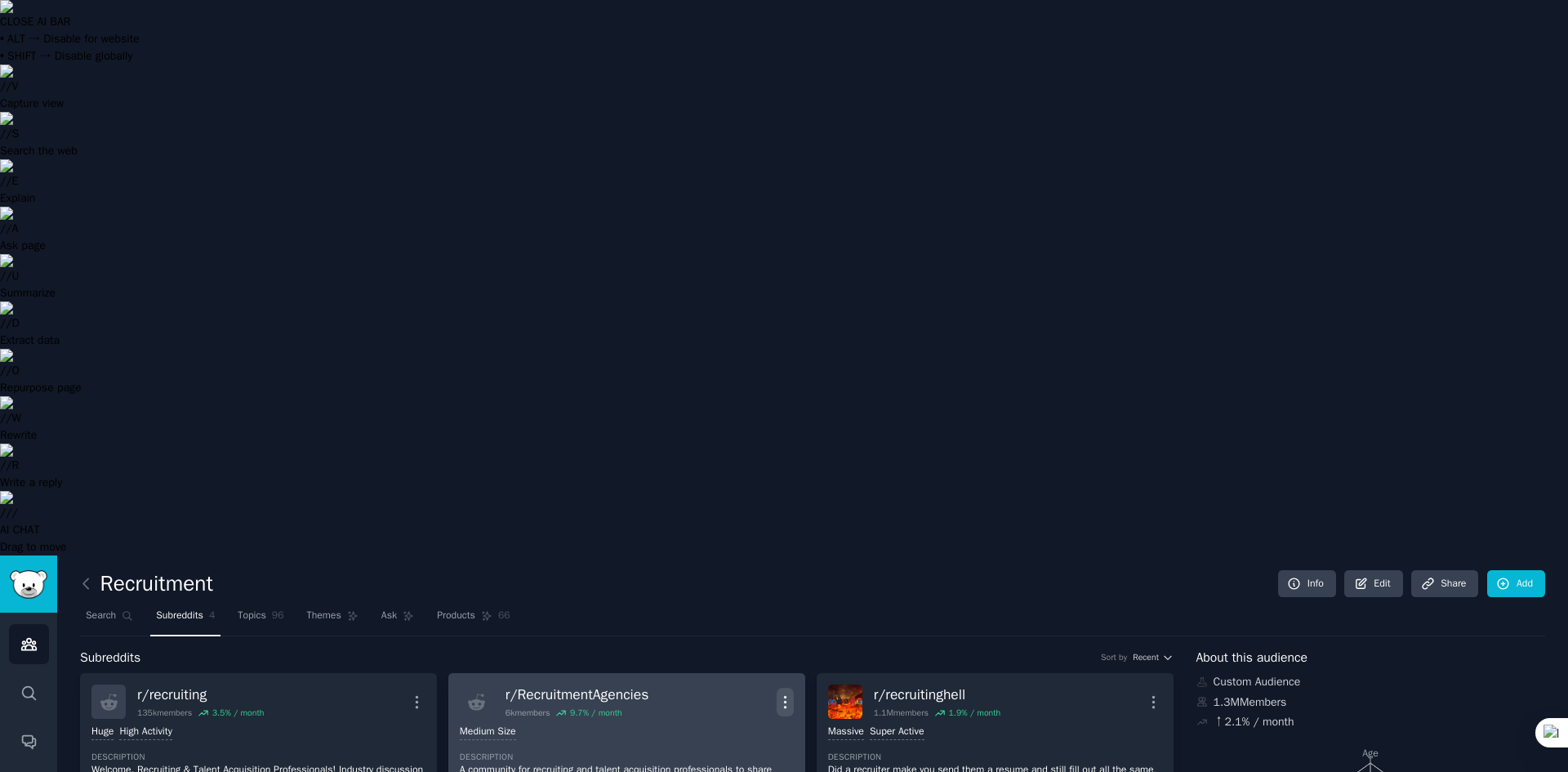 click 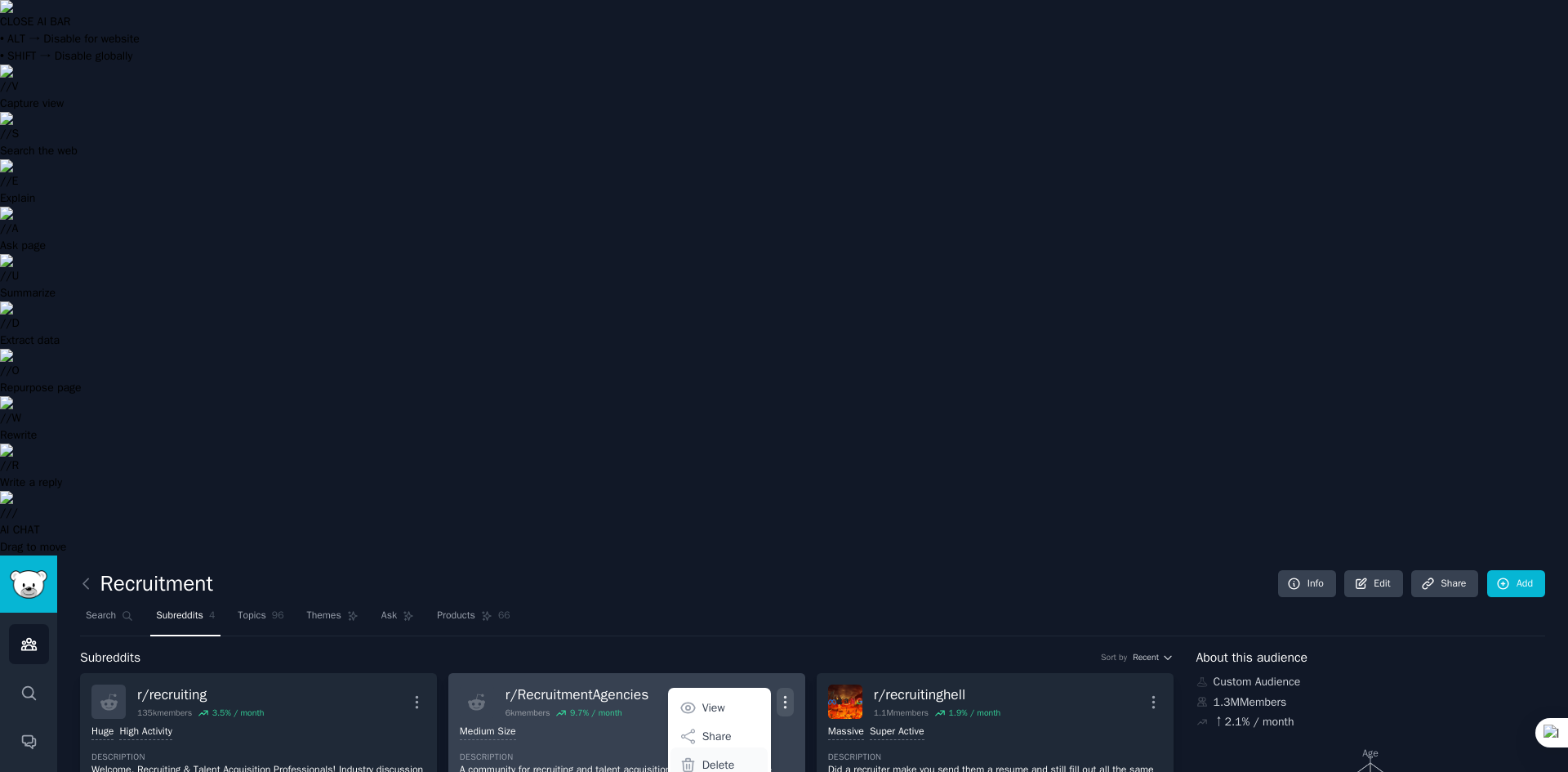click on "Delete" at bounding box center (719, 765) 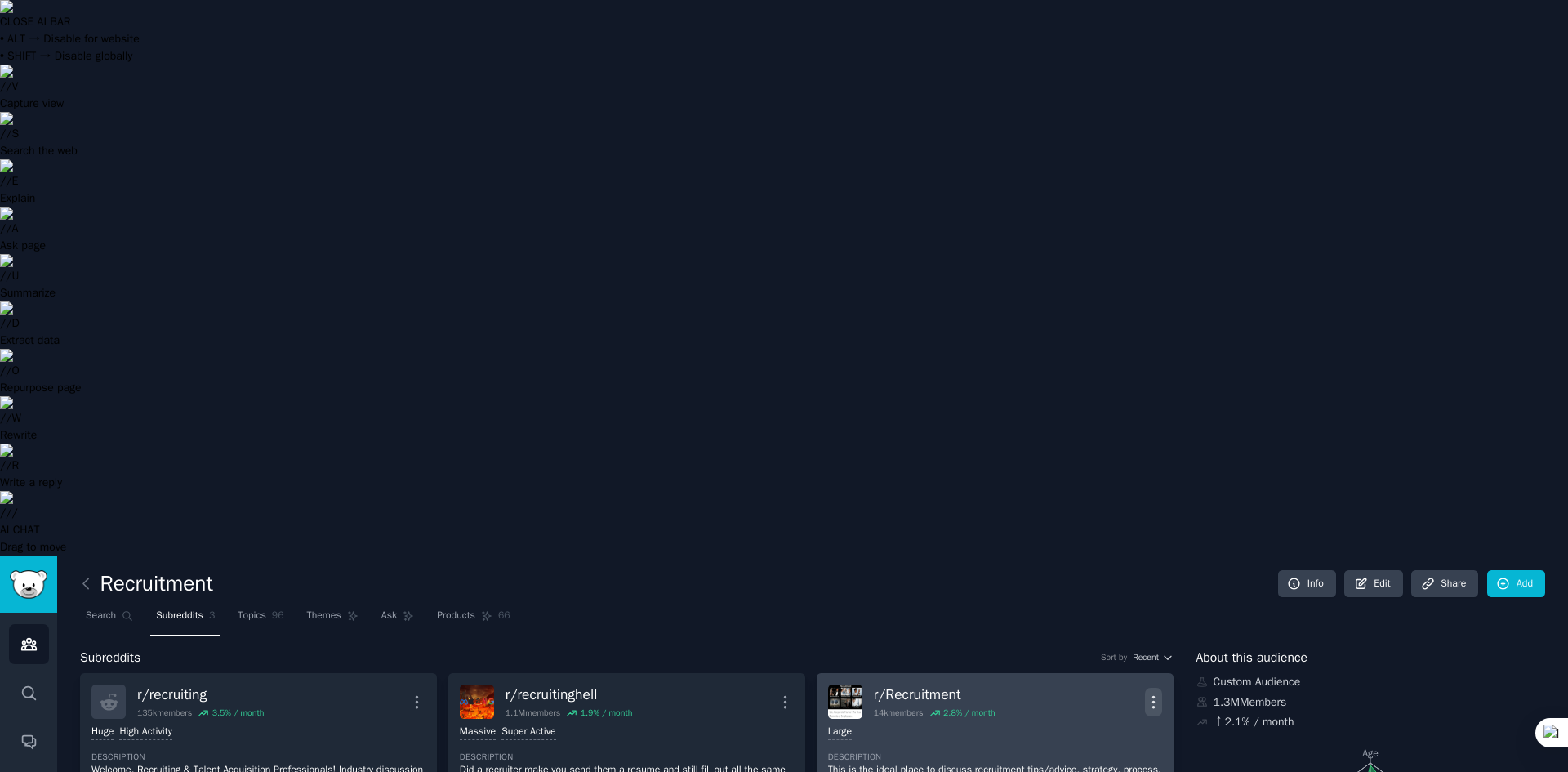 click 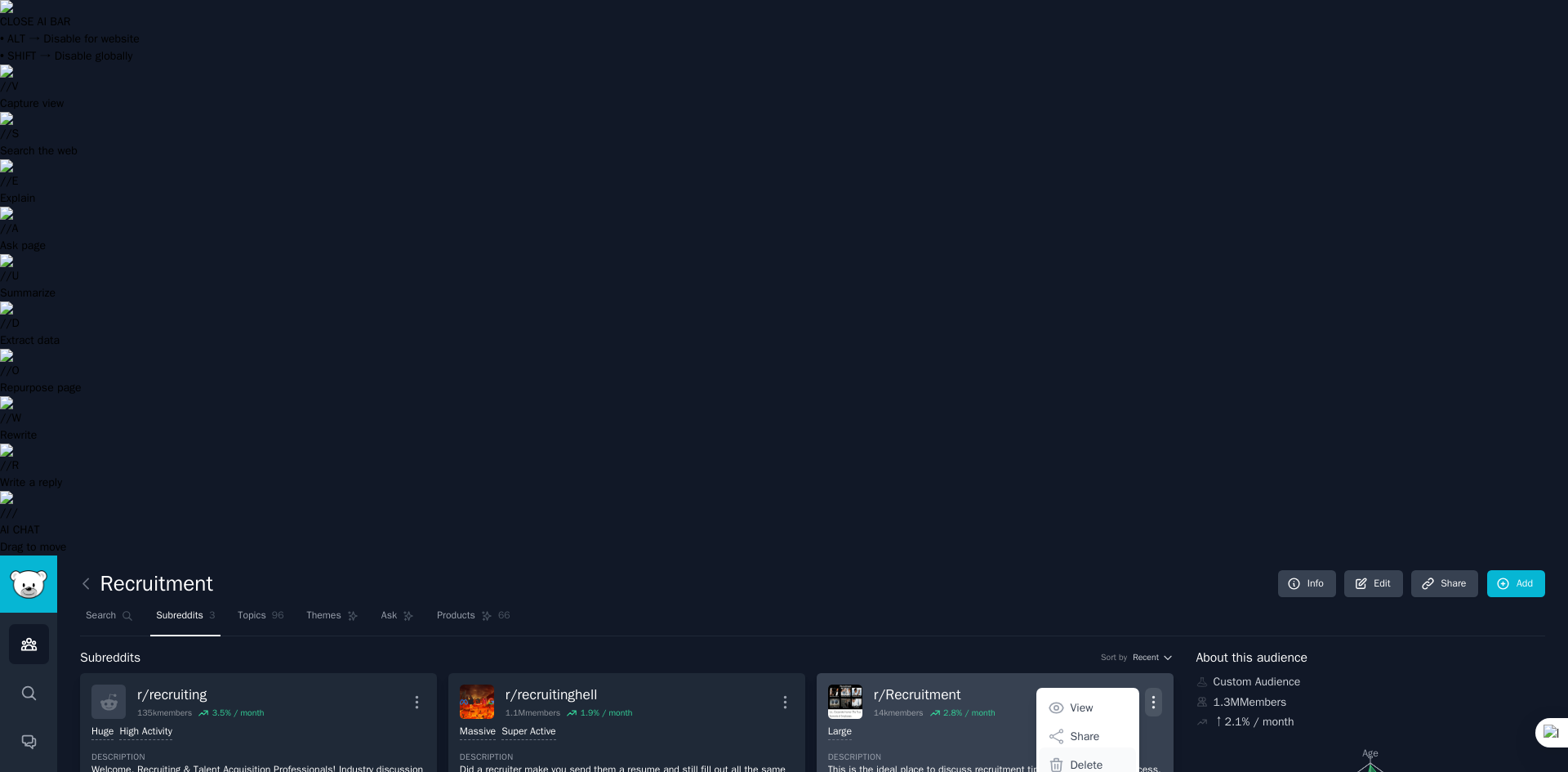 click on "Delete" at bounding box center [1087, 765] 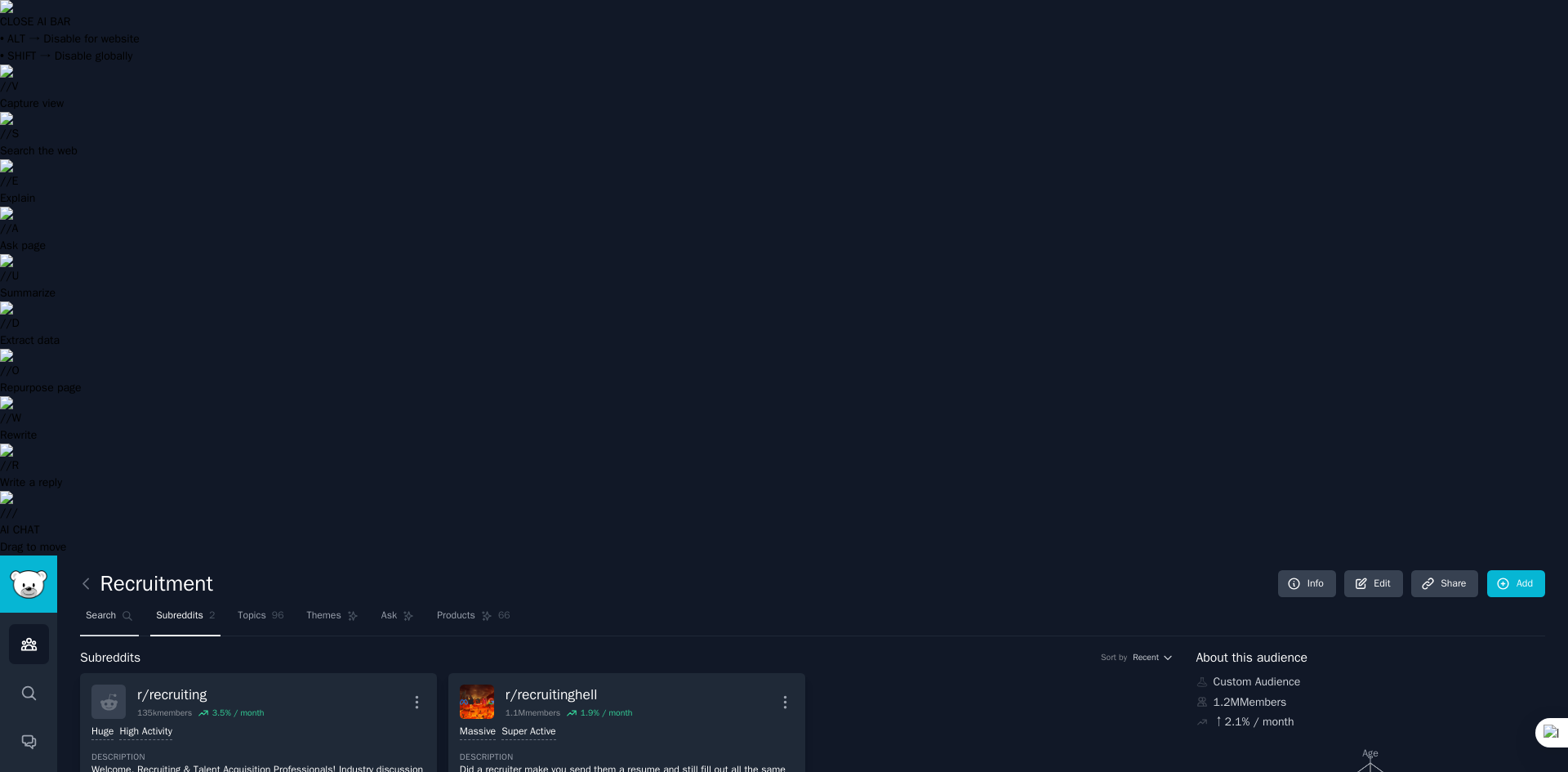 click on "Search" at bounding box center (100, 616) 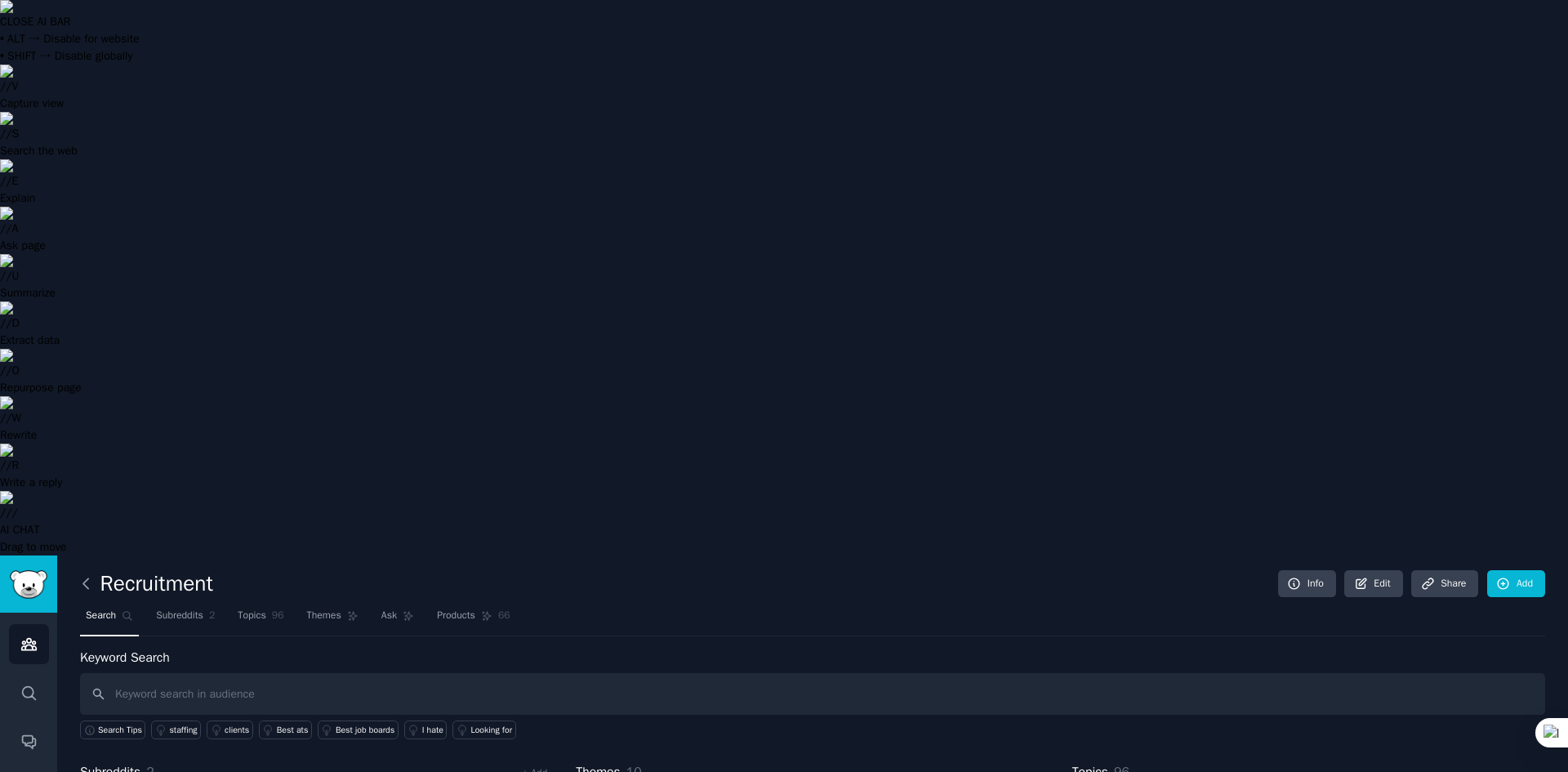 click 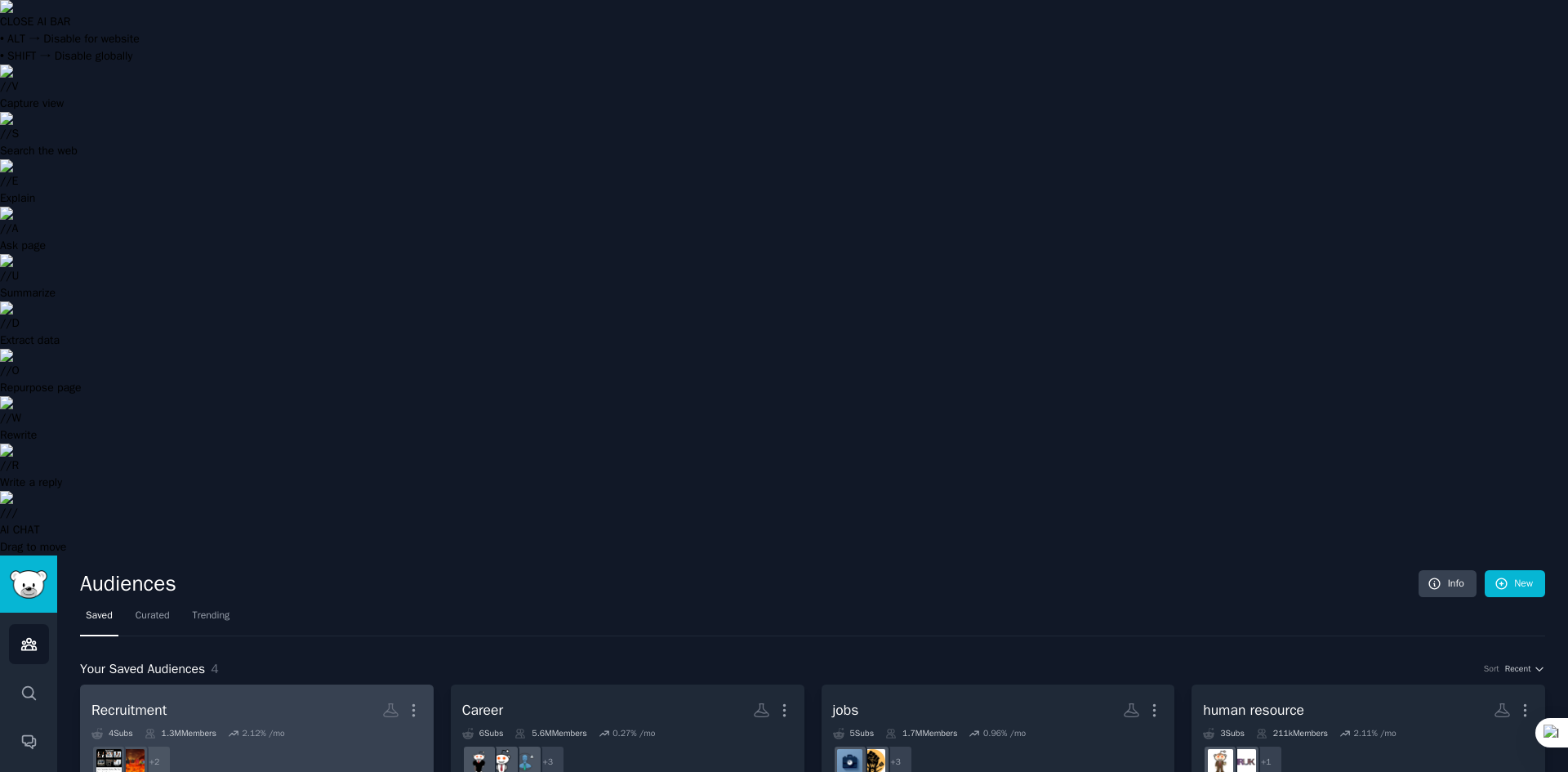 click on "+ 2" at bounding box center [256, 762] 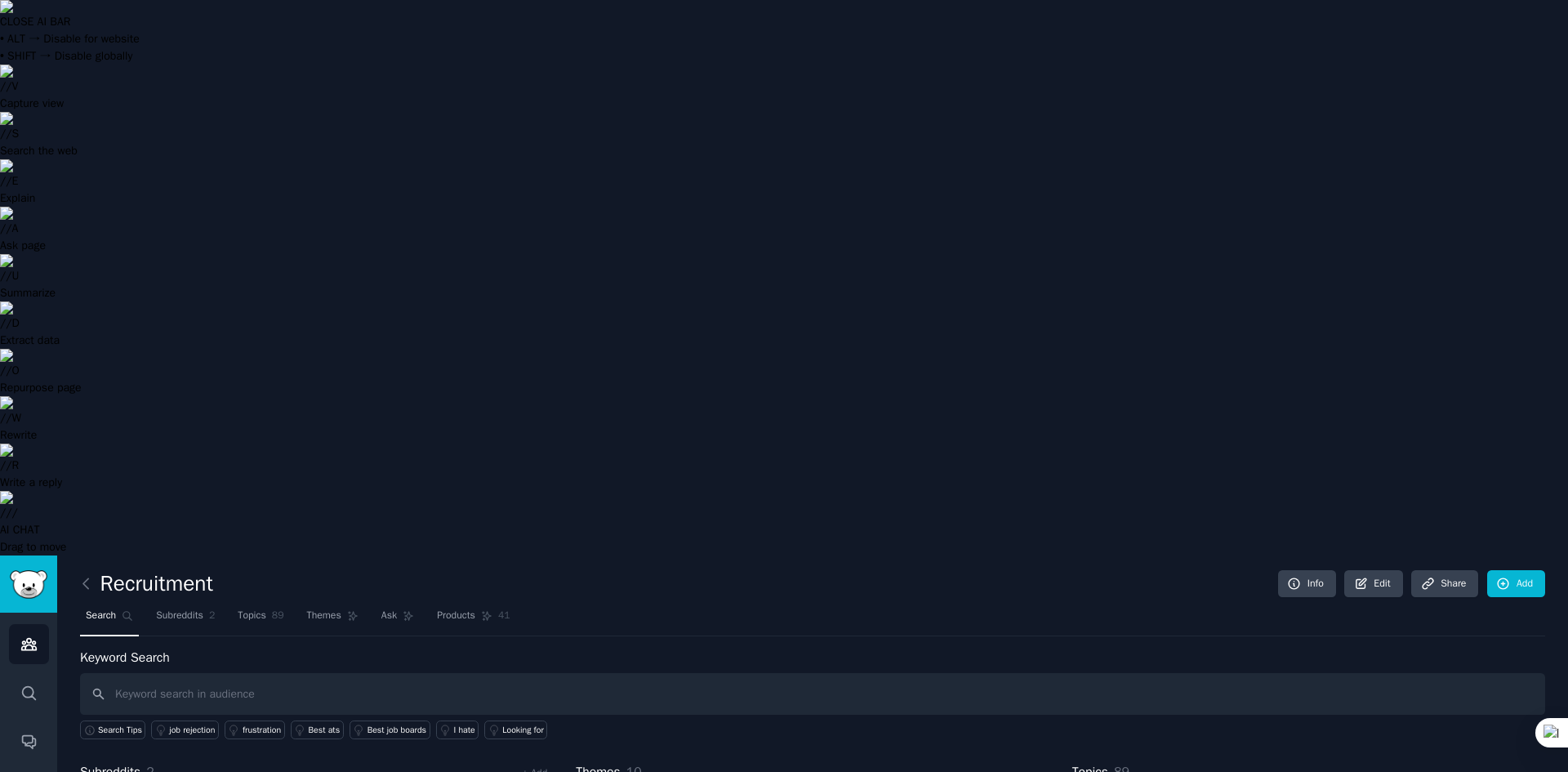 click on "Recruitment Info Edit Share Add" at bounding box center [813, 587] 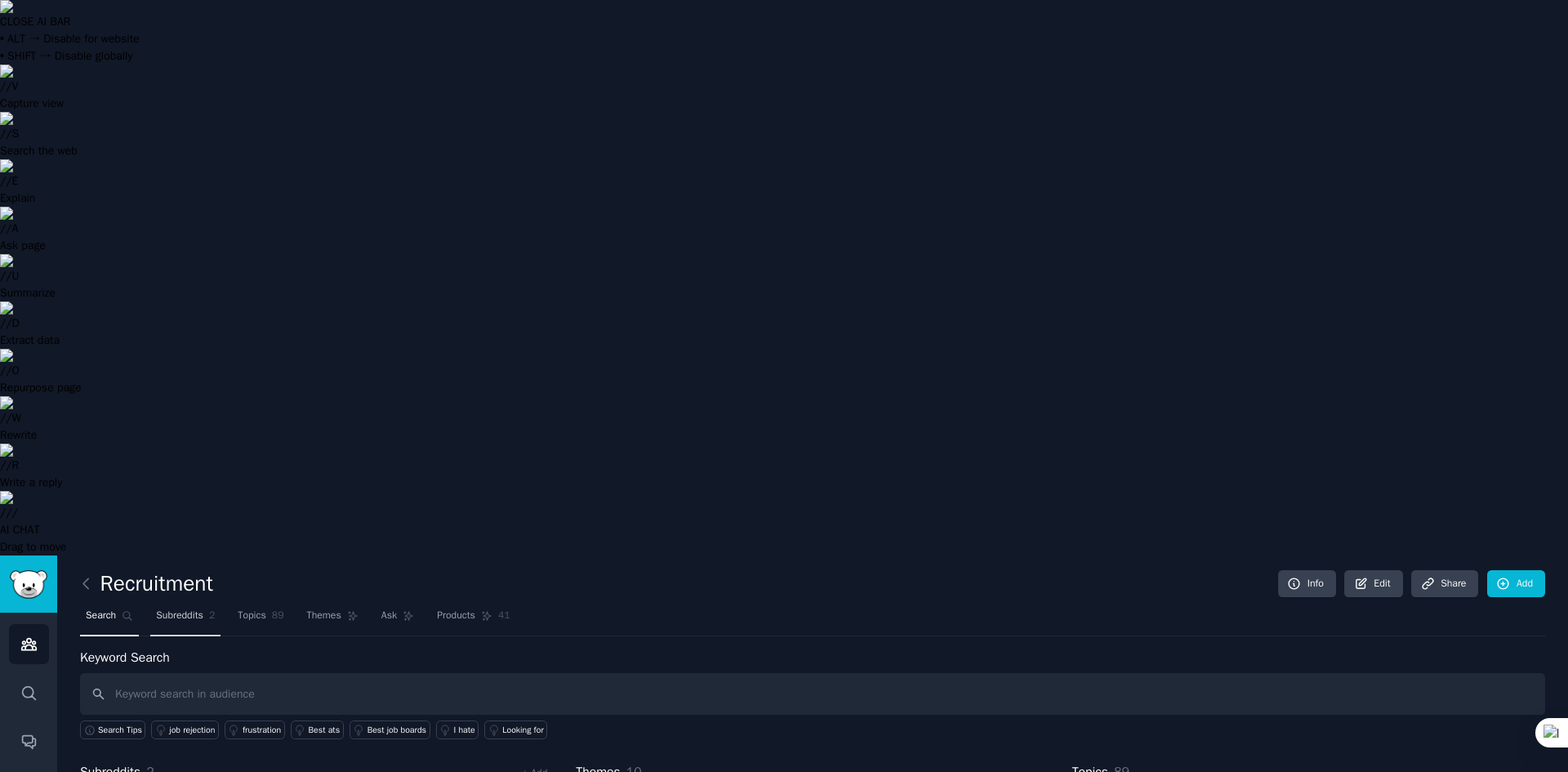 click on "Subreddits" at bounding box center [180, 616] 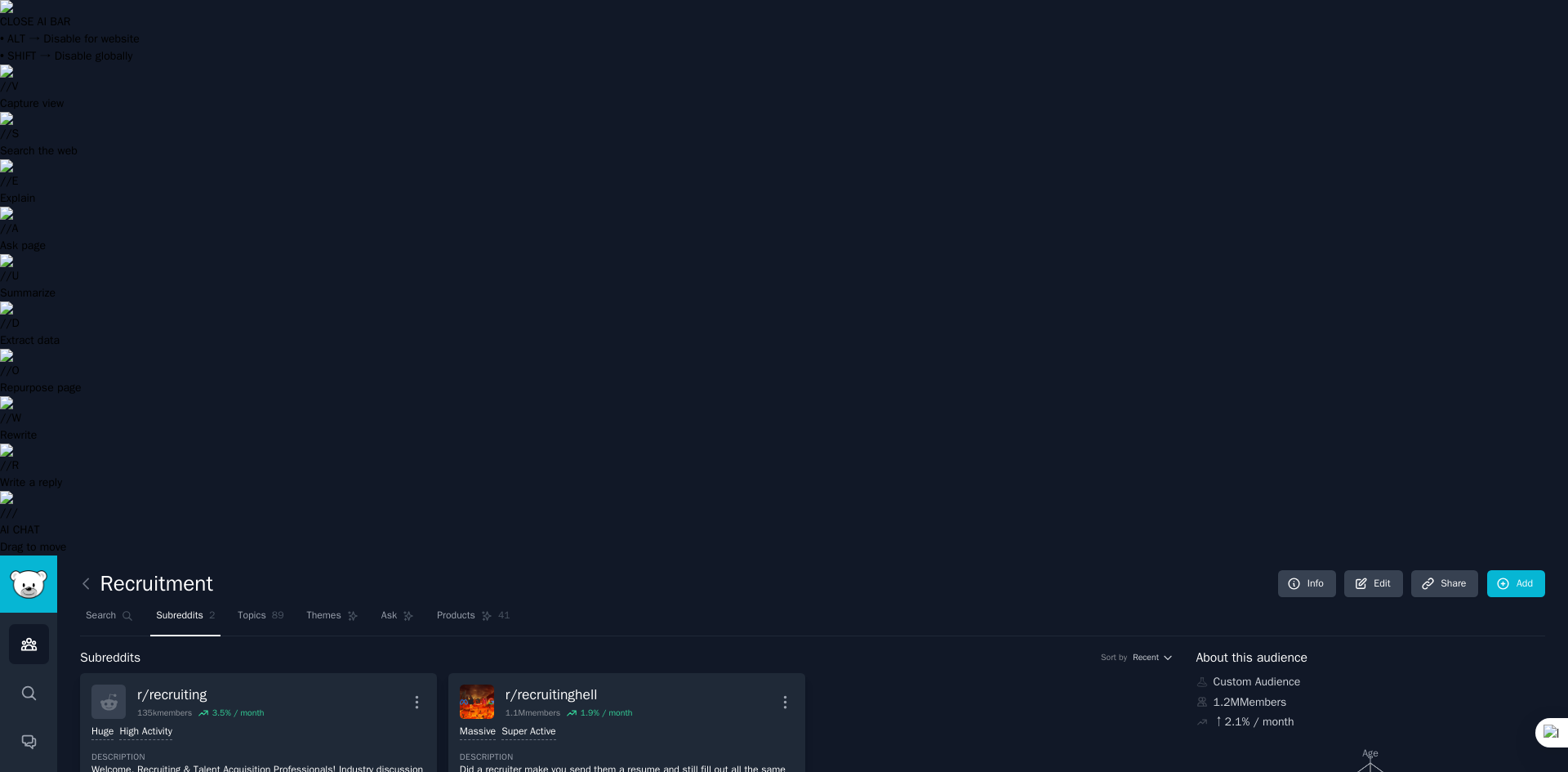 click on "Recruitment Info Edit Share Add" at bounding box center [813, 587] 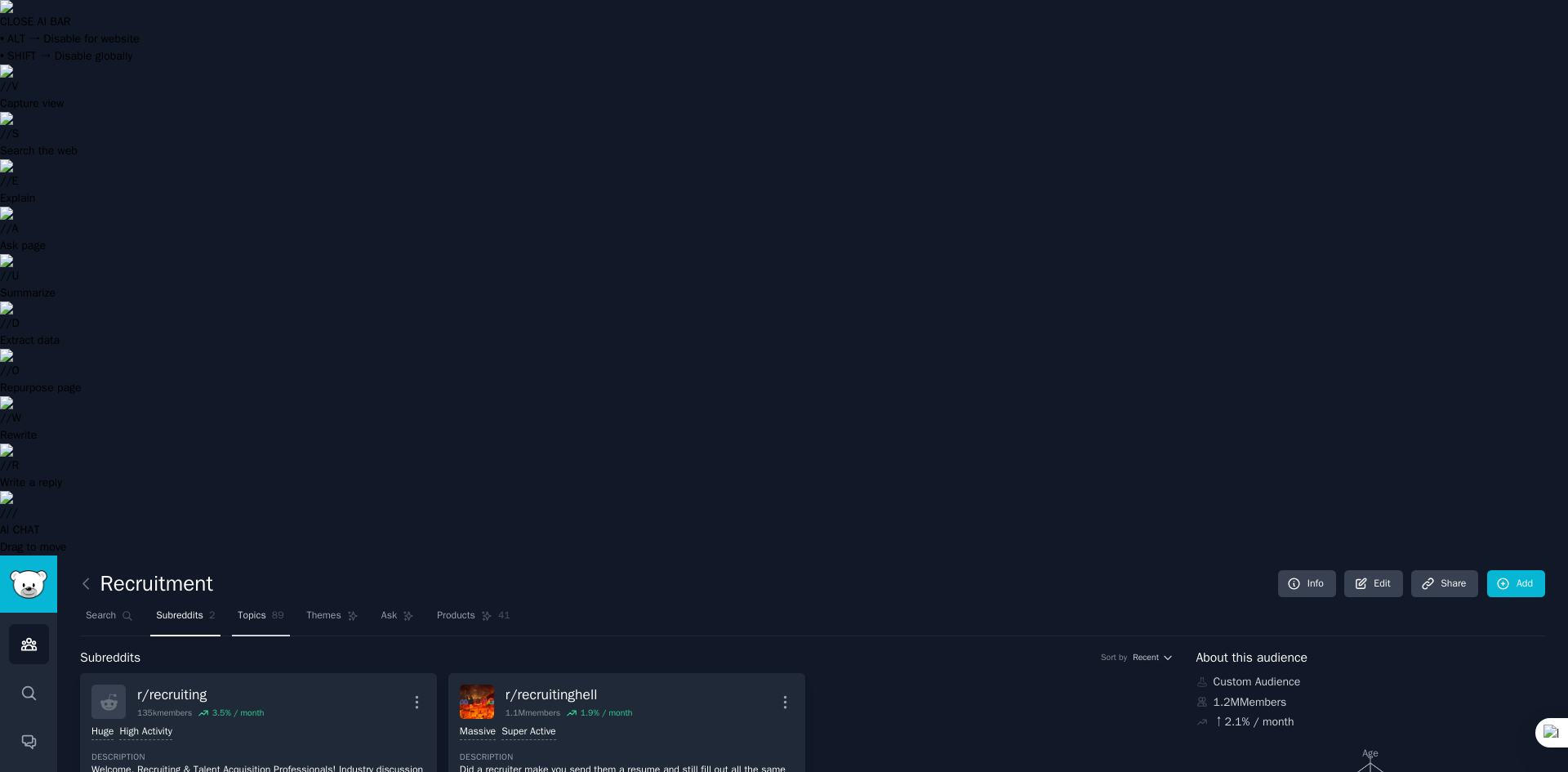 click on "Topics" at bounding box center [252, 616] 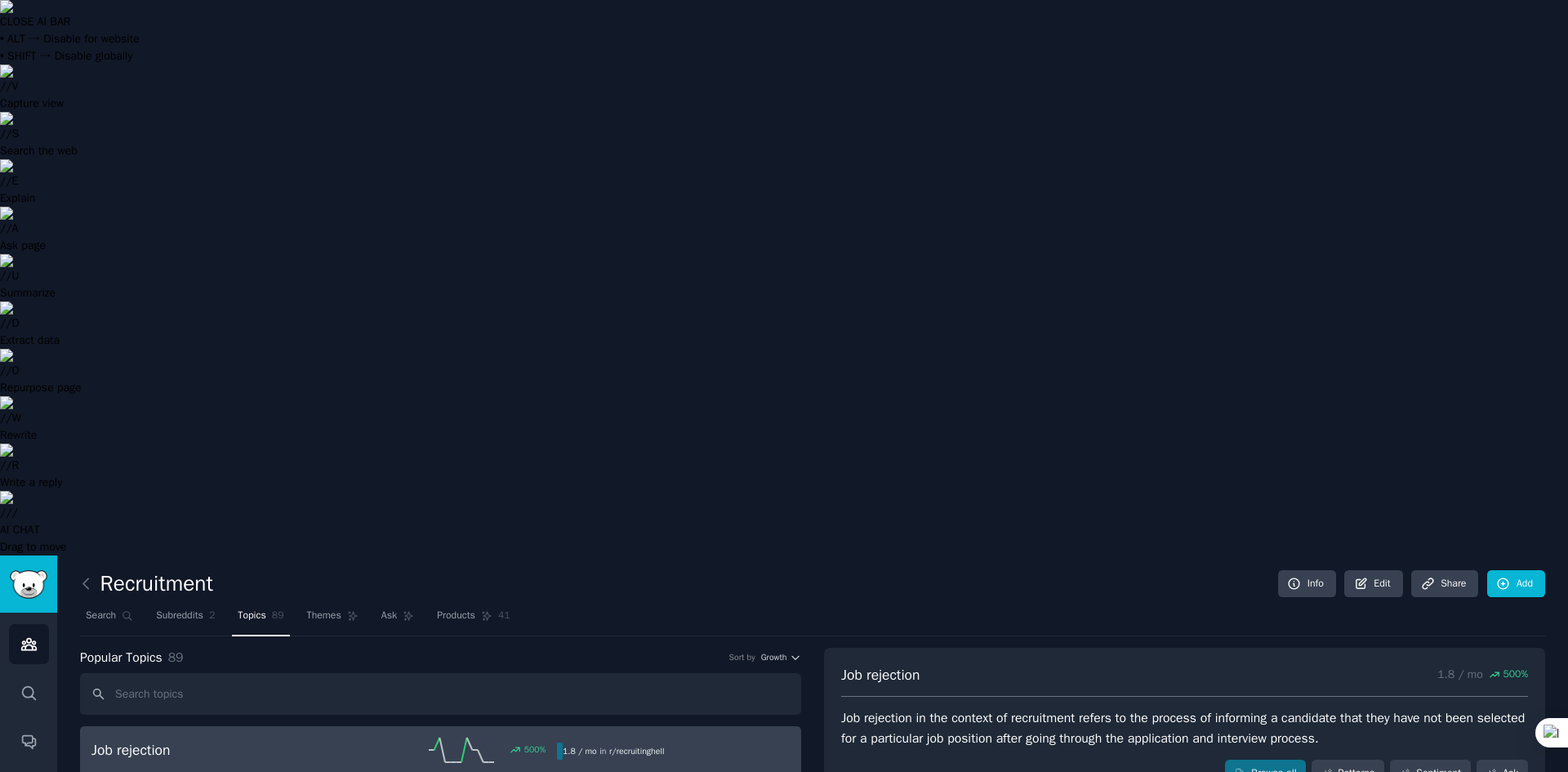 click on "Frustration" at bounding box center [207, 798] 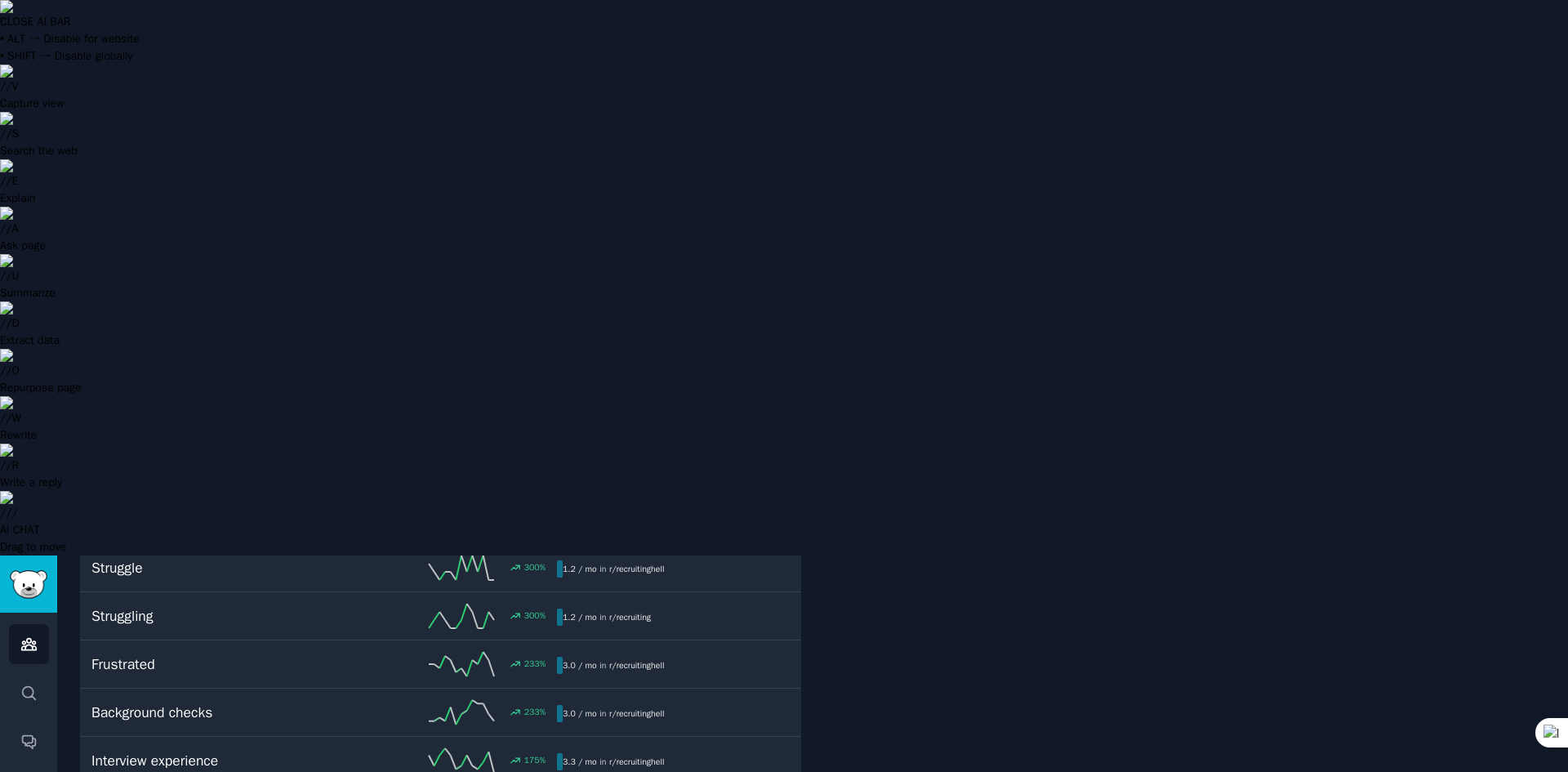scroll, scrollTop: 0, scrollLeft: 0, axis: both 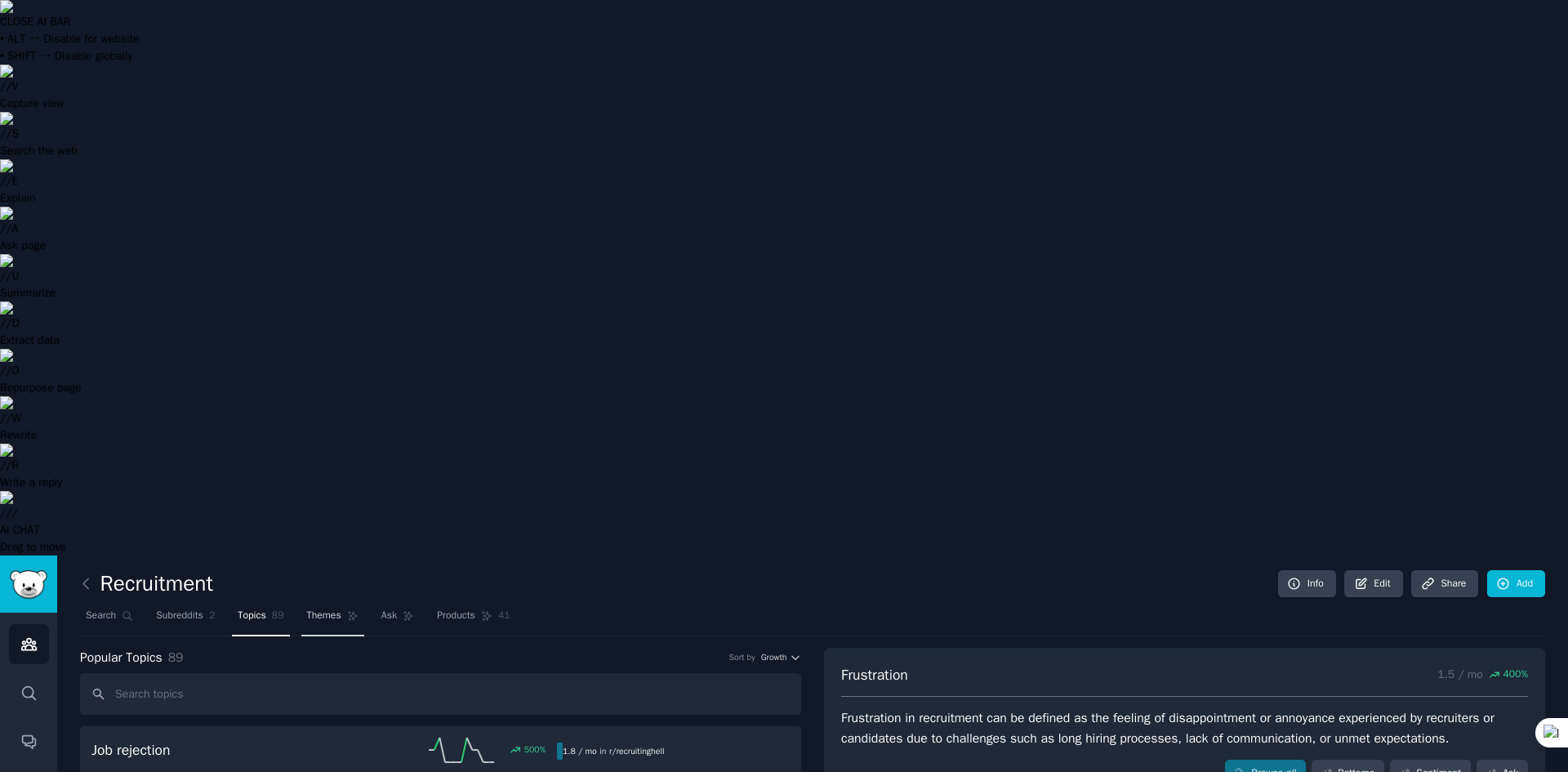 click on "Themes" at bounding box center [324, 616] 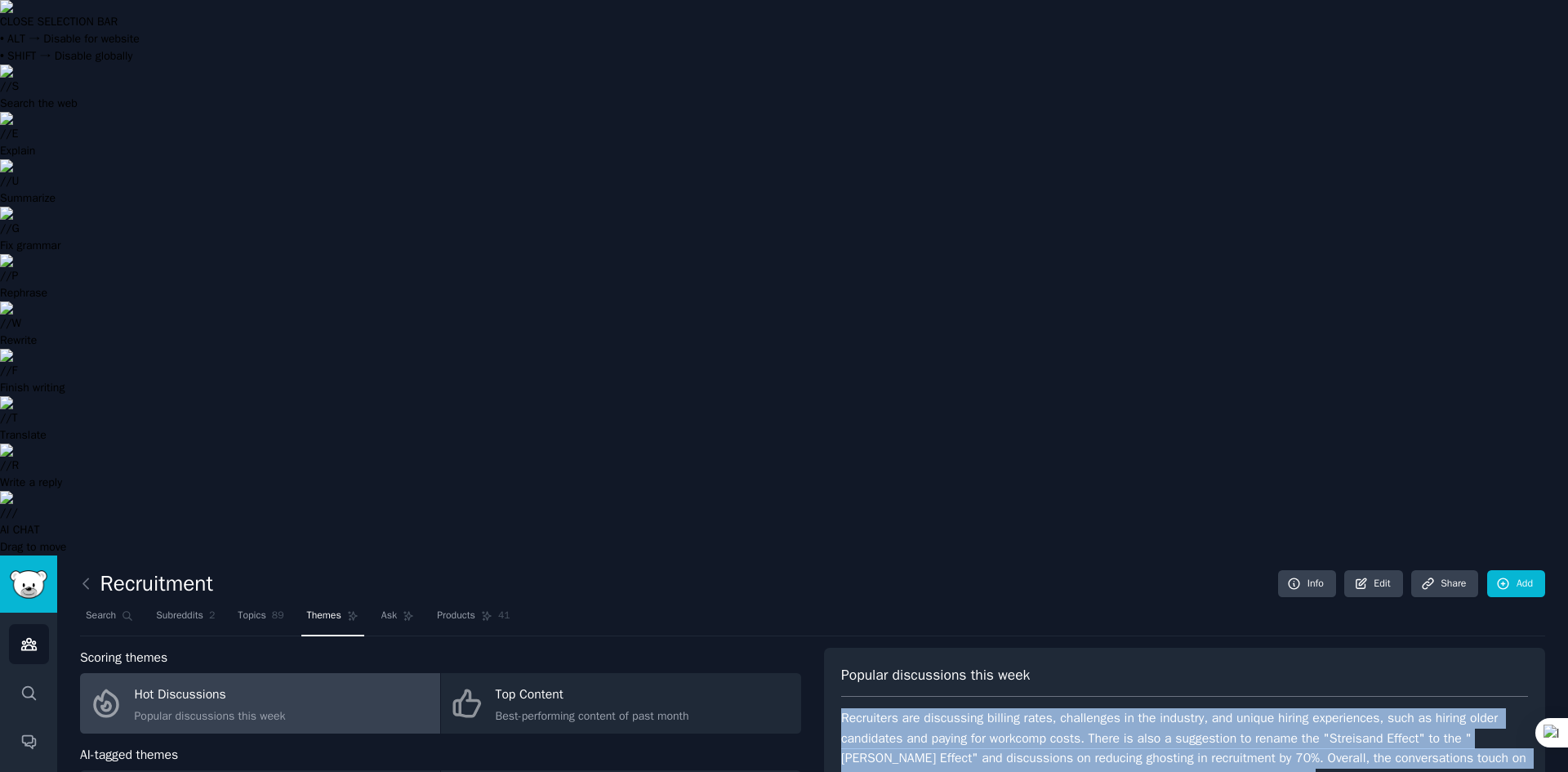 drag, startPoint x: 832, startPoint y: 158, endPoint x: 1399, endPoint y: 234, distance: 572.0708 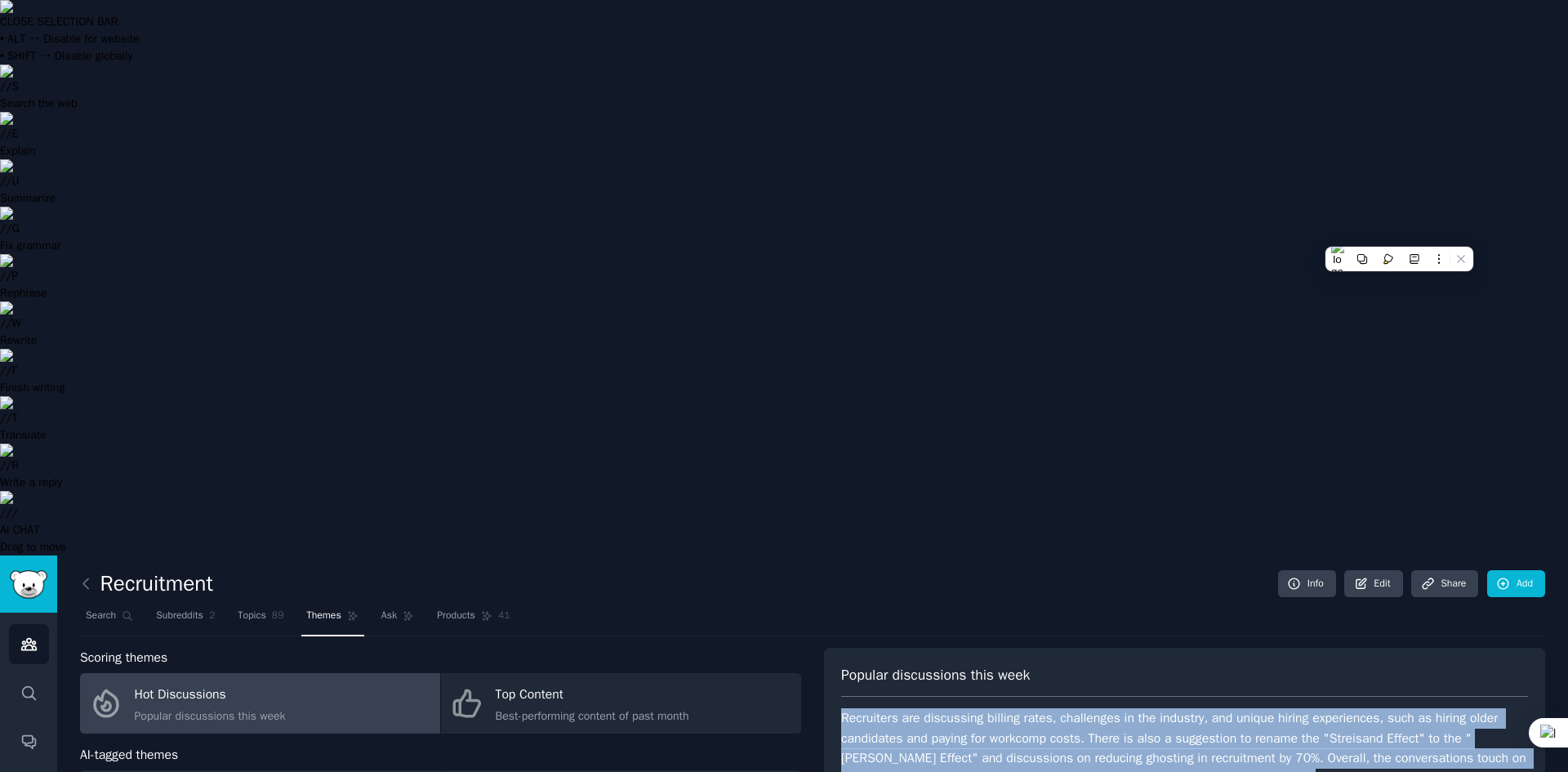 click on "Recruiters are discussing billing rates, challenges in the industry, and unique hiring experiences, such as hiring older candidates and paying for workcomp costs. There is also a suggestion to rename the "Streisand Effect" to the "[PERSON_NAME] Effect" and discussions on reducing ghosting in recruitment by 70%. Overall, the conversations touch on a mix of industry trends, hiring strategies, and social issues related to employment." at bounding box center [1184, 748] 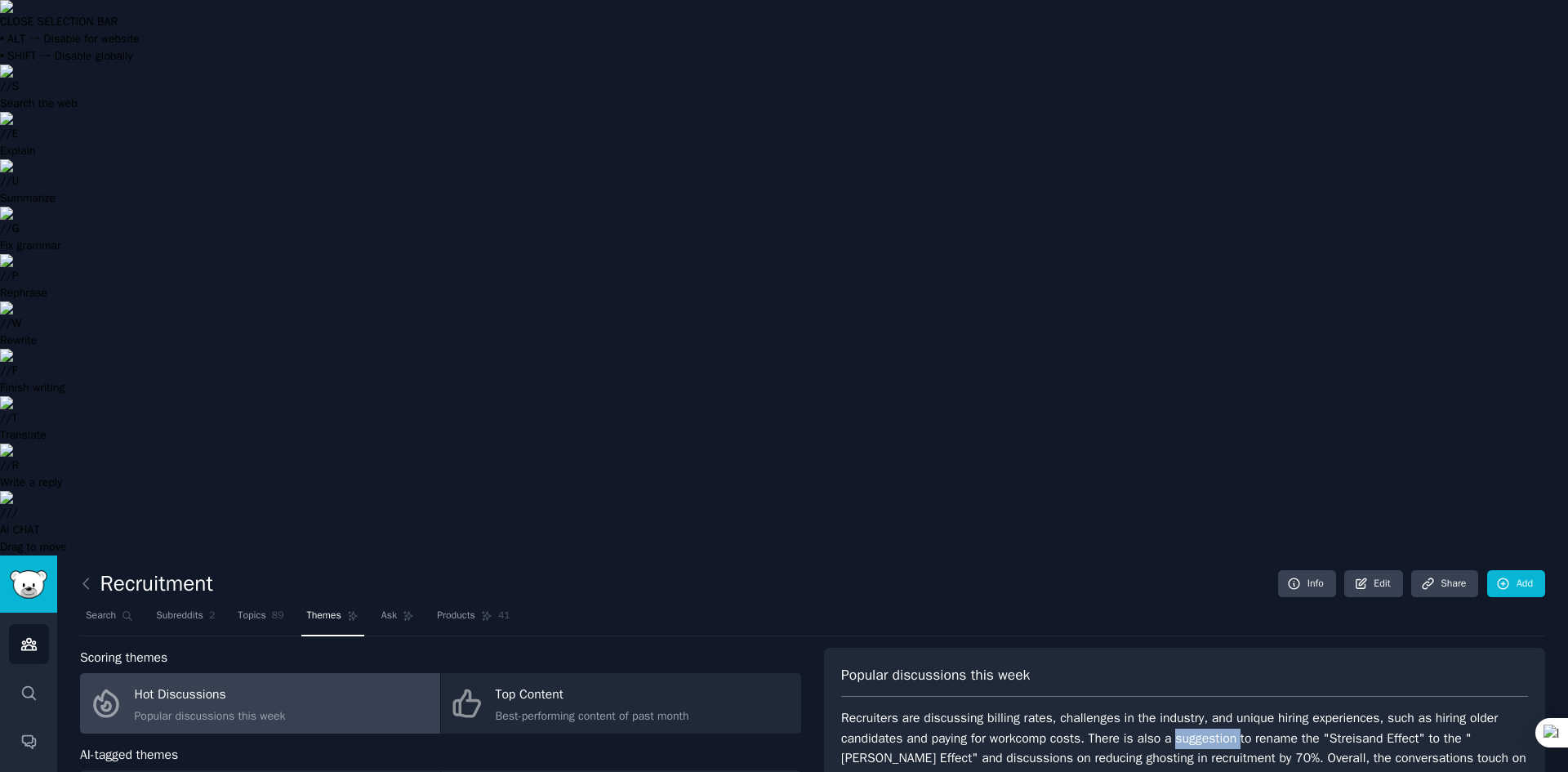click on "Recruiters are discussing billing rates, challenges in the industry, and unique hiring experiences, such as hiring older candidates and paying for workcomp costs. There is also a suggestion to rename the "Streisand Effect" to the "[PERSON_NAME] Effect" and discussions on reducing ghosting in recruitment by 70%. Overall, the conversations touch on a mix of industry trends, hiring strategies, and social issues related to employment." at bounding box center (1184, 748) 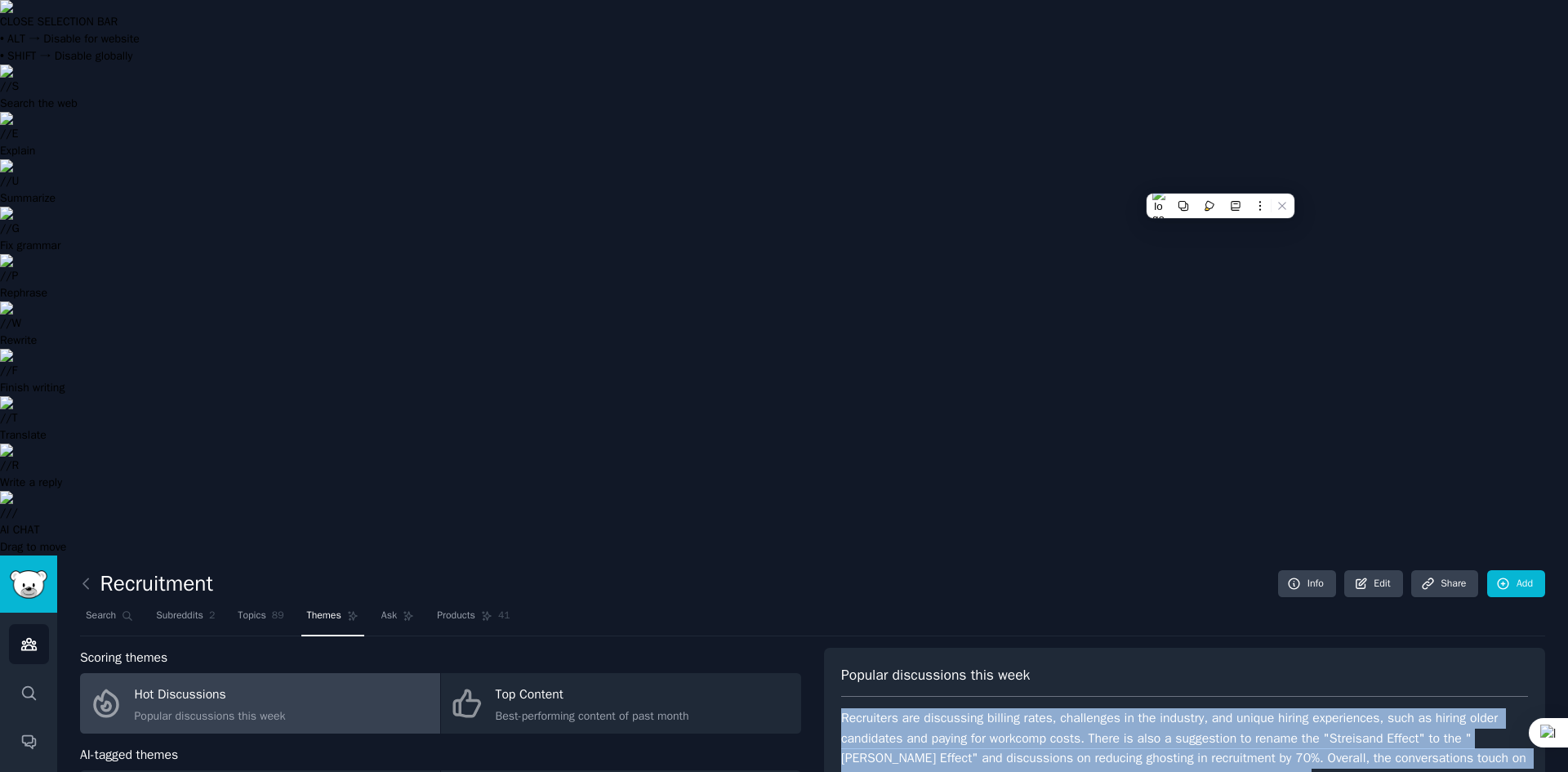 click on "Recruiters are discussing billing rates, challenges in the industry, and unique hiring experiences, such as hiring older candidates and paying for workcomp costs. There is also a suggestion to rename the "Streisand Effect" to the "[PERSON_NAME] Effect" and discussions on reducing ghosting in recruitment by 70%. Overall, the conversations touch on a mix of industry trends, hiring strategies, and social issues related to employment." at bounding box center (1184, 748) 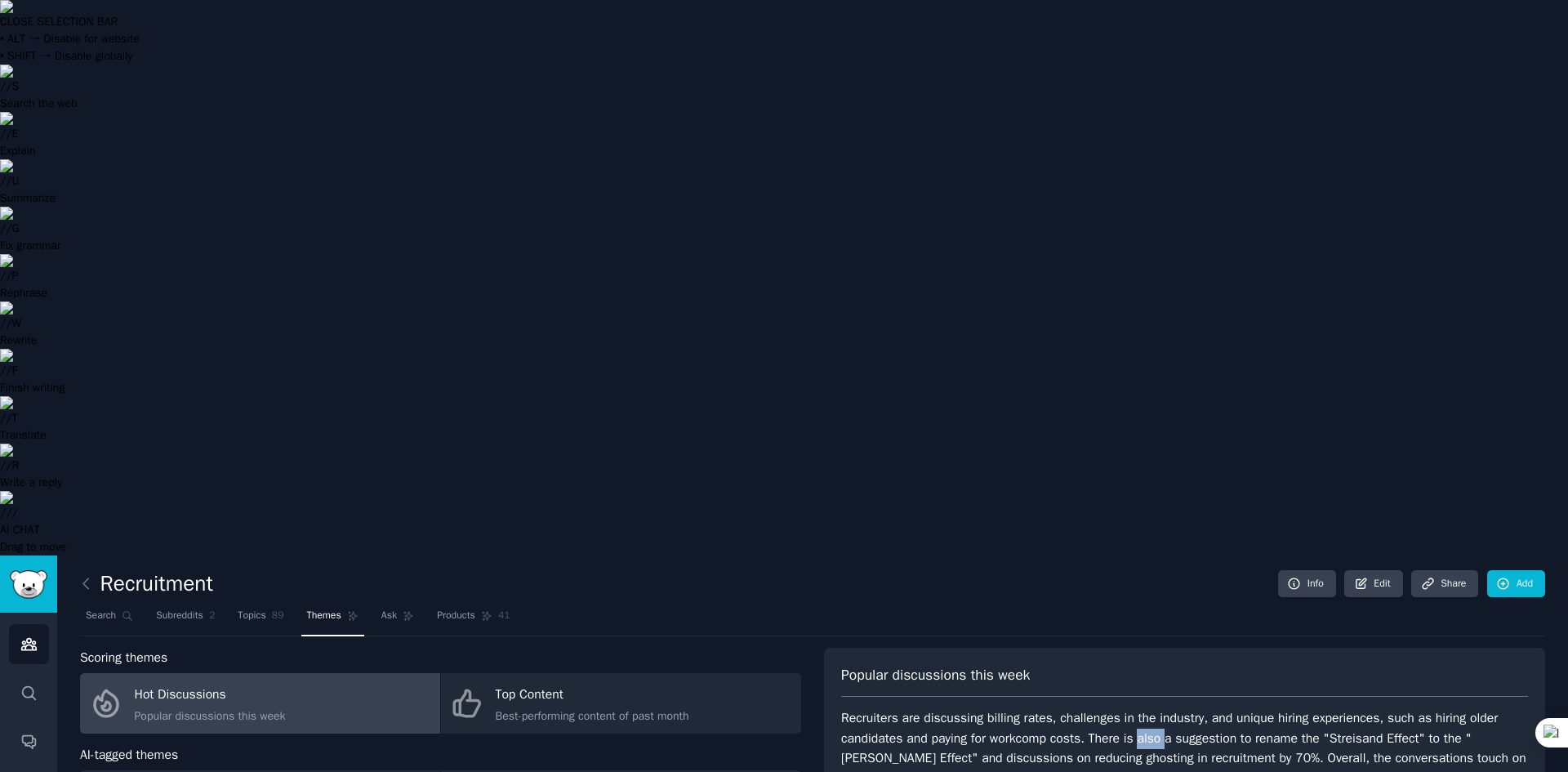 click on "Recruiters are discussing billing rates, challenges in the industry, and unique hiring experiences, such as hiring older candidates and paying for workcomp costs. There is also a suggestion to rename the "Streisand Effect" to the "[PERSON_NAME] Effect" and discussions on reducing ghosting in recruitment by 70%. Overall, the conversations touch on a mix of industry trends, hiring strategies, and social issues related to employment." at bounding box center (1184, 748) 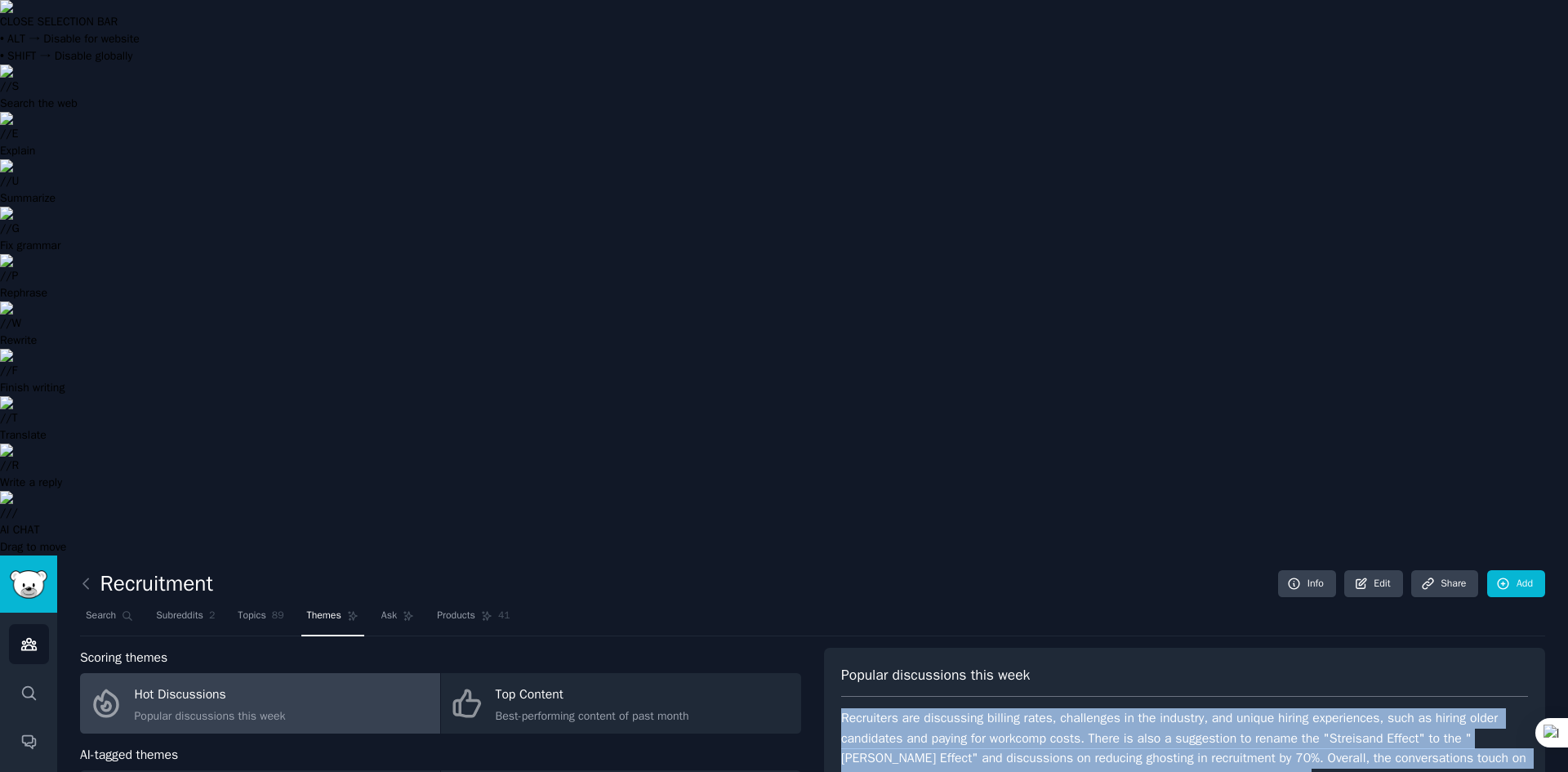click on "Recruiters are discussing billing rates, challenges in the industry, and unique hiring experiences, such as hiring older candidates and paying for workcomp costs. There is also a suggestion to rename the "Streisand Effect" to the "[PERSON_NAME] Effect" and discussions on reducing ghosting in recruitment by 70%. Overall, the conversations touch on a mix of industry trends, hiring strategies, and social issues related to employment." at bounding box center (1184, 748) 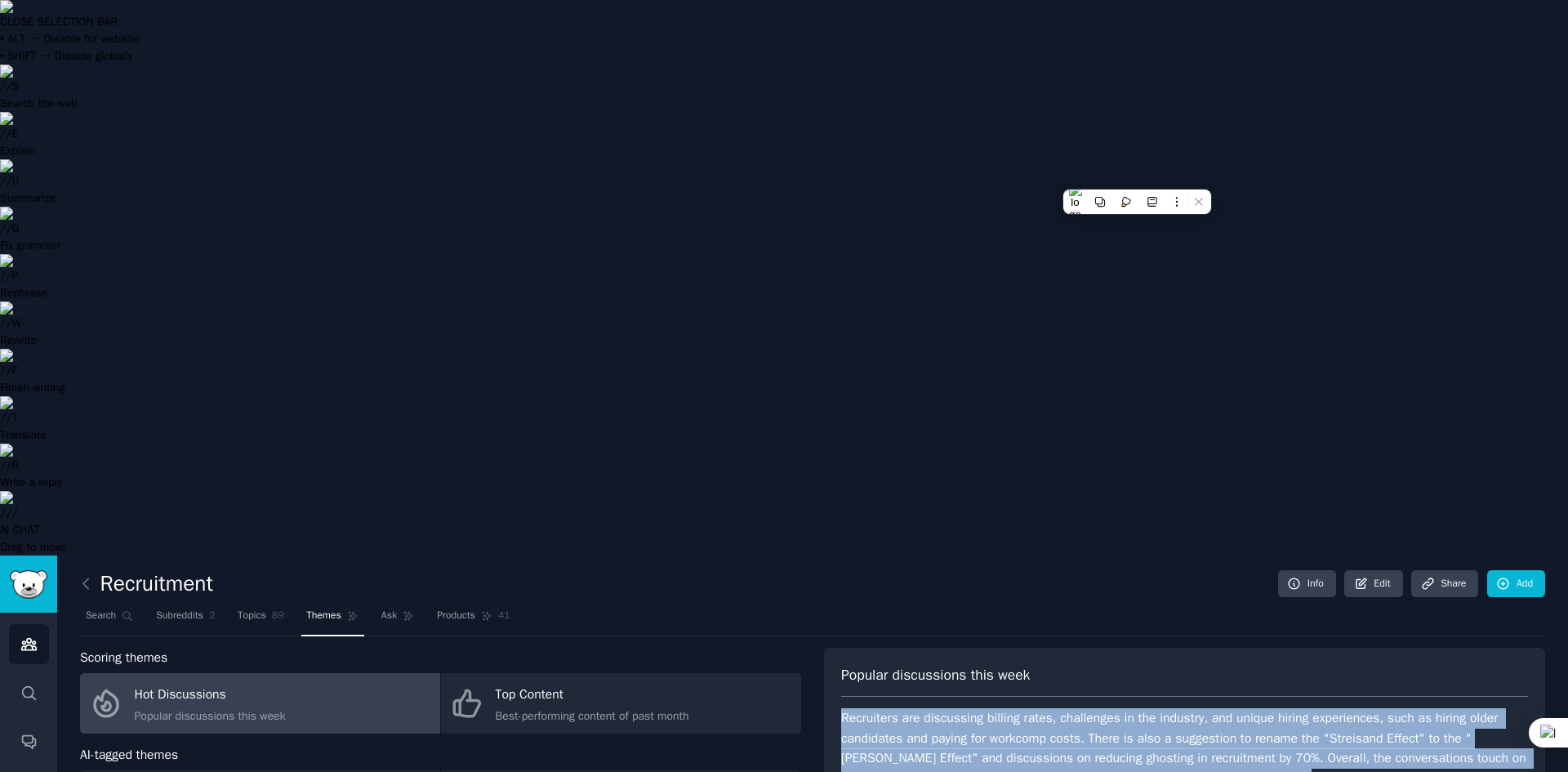click on "Recruiters are discussing billing rates, challenges in the industry, and unique hiring experiences, such as hiring older candidates and paying for workcomp costs. There is also a suggestion to rename the "Streisand Effect" to the "[PERSON_NAME] Effect" and discussions on reducing ghosting in recruitment by 70%. Overall, the conversations touch on a mix of industry trends, hiring strategies, and social issues related to employment." at bounding box center [1184, 748] 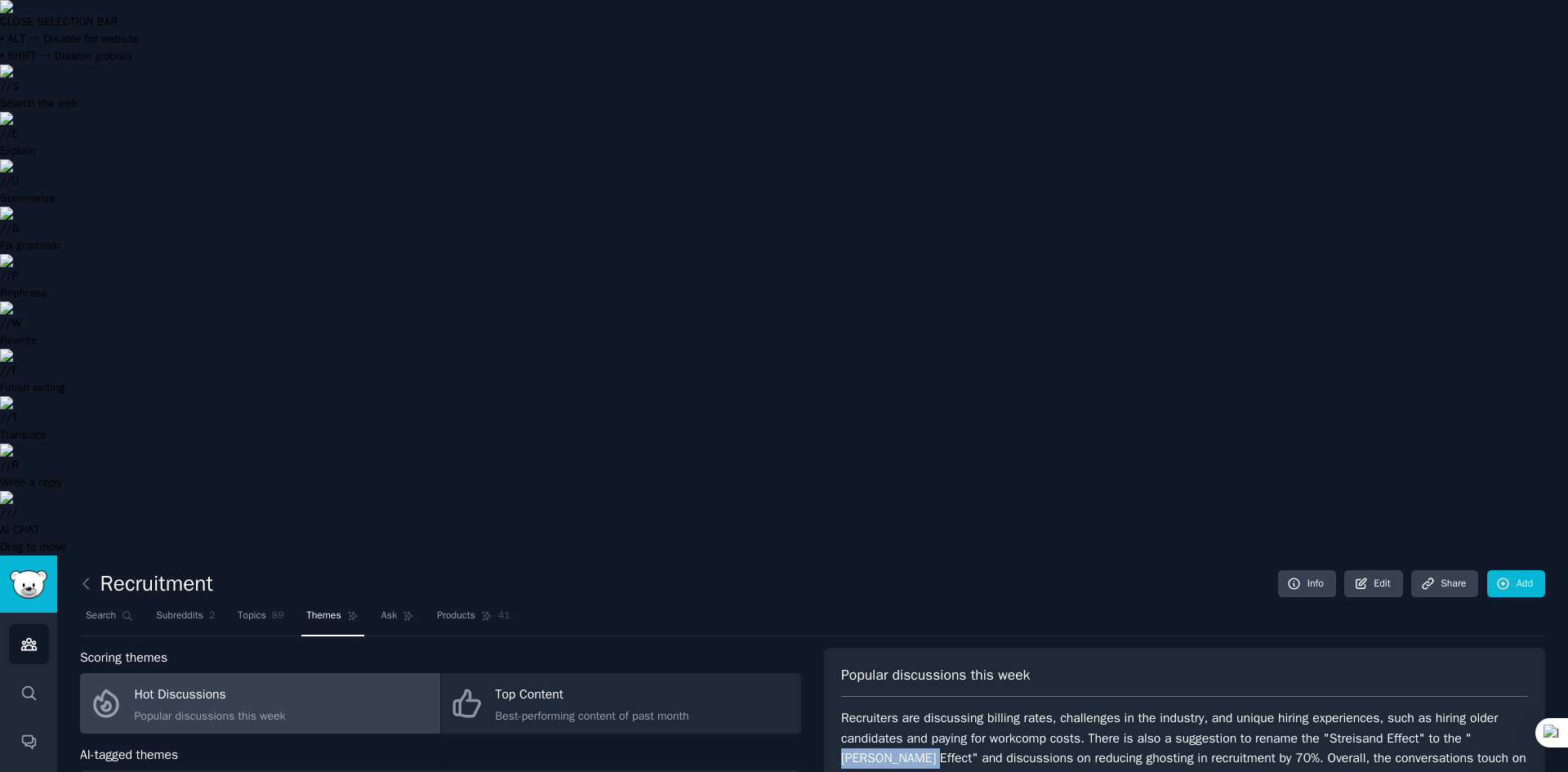 drag, startPoint x: 871, startPoint y: 208, endPoint x: 1470, endPoint y: 189, distance: 599.3013 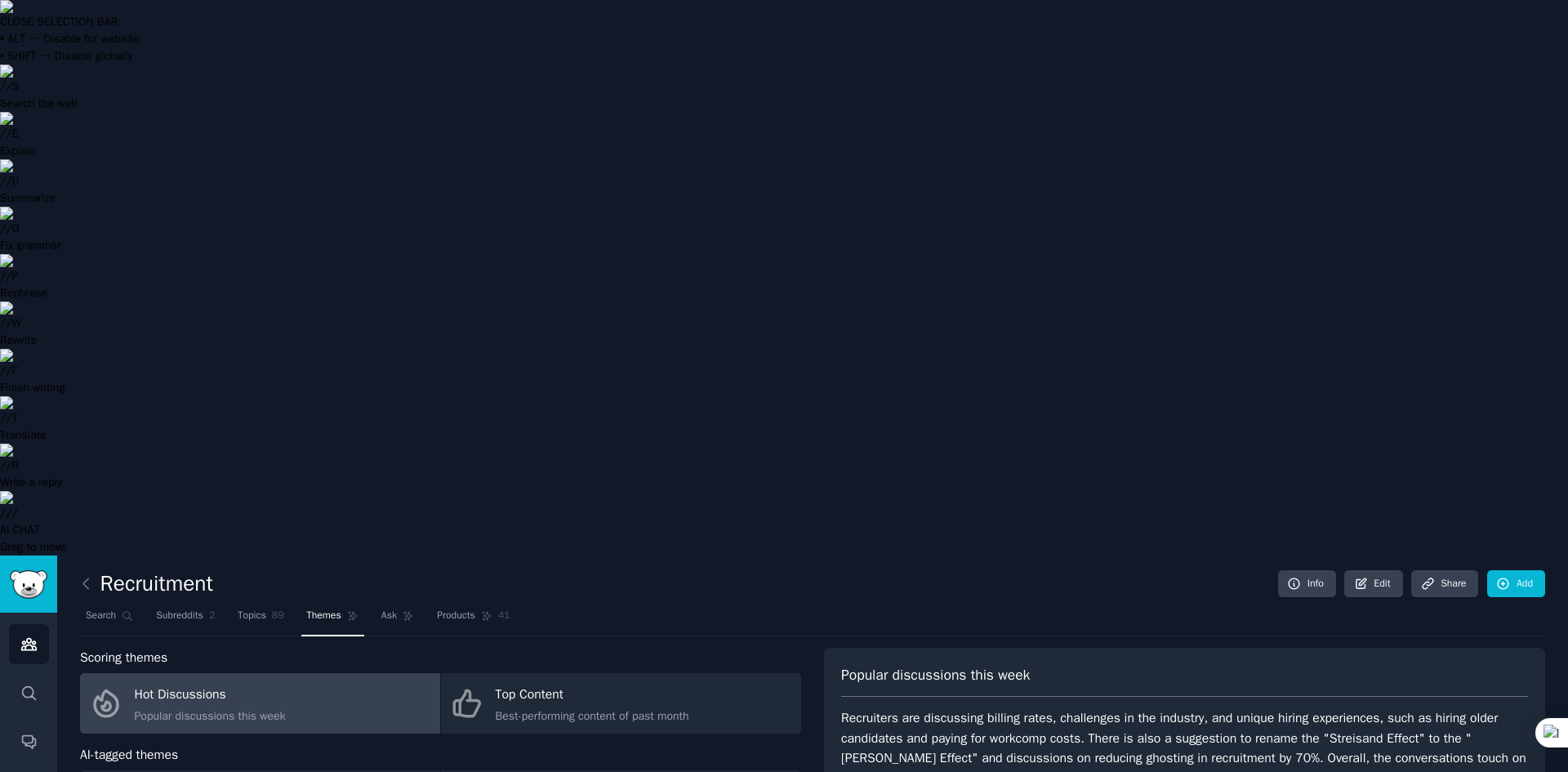 click on "Recruiters are discussing billing rates, challenges in the industry, and unique hiring experiences, such as hiring older candidates and paying for workcomp costs. There is also a suggestion to rename the "Streisand Effect" to the "[PERSON_NAME] Effect" and discussions on reducing ghosting in recruitment by 70%. Overall, the conversations touch on a mix of industry trends, hiring strategies, and social issues related to employment." at bounding box center (1184, 748) 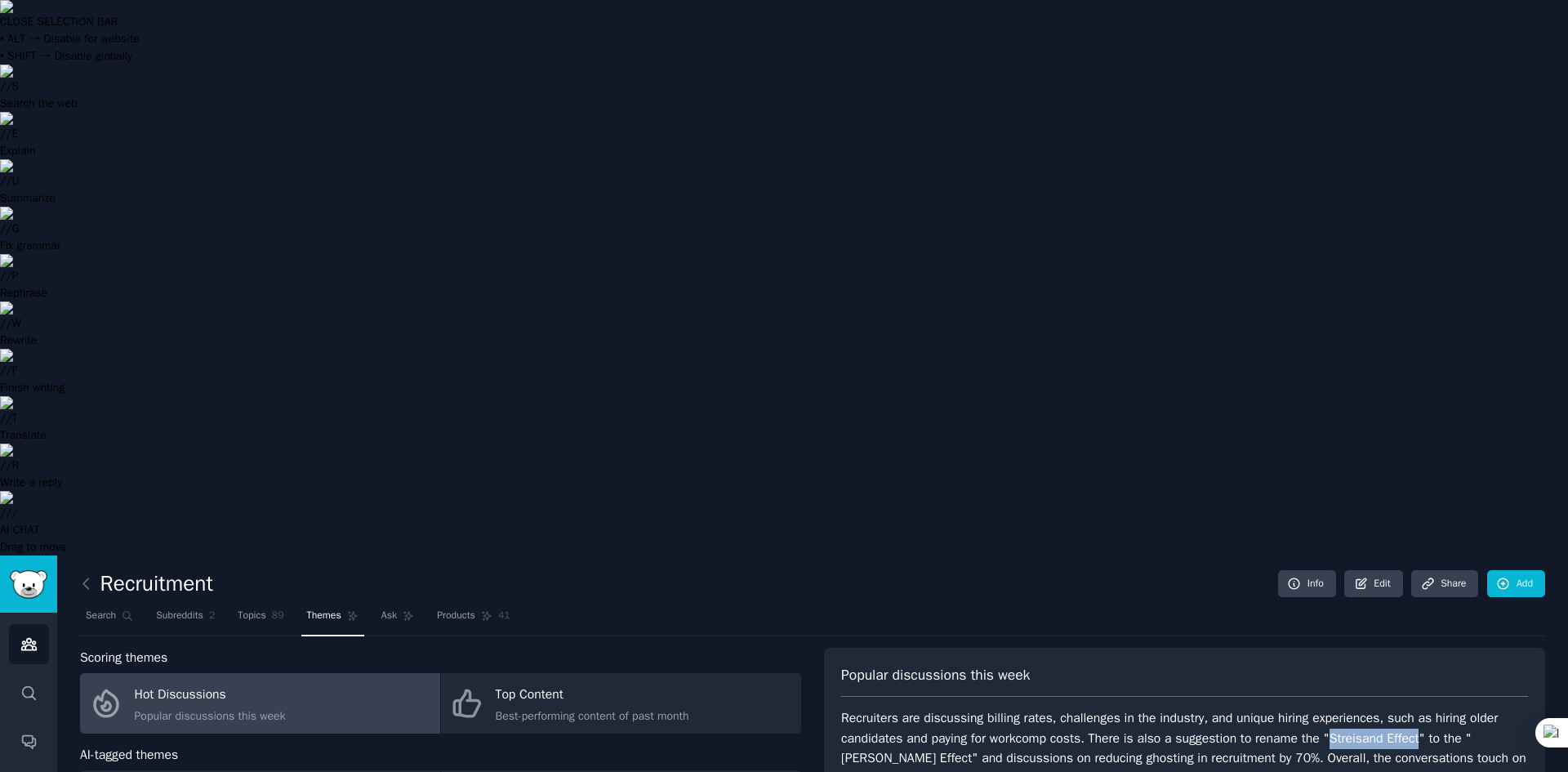 drag, startPoint x: 1328, startPoint y: 188, endPoint x: 1415, endPoint y: 191, distance: 87.05171 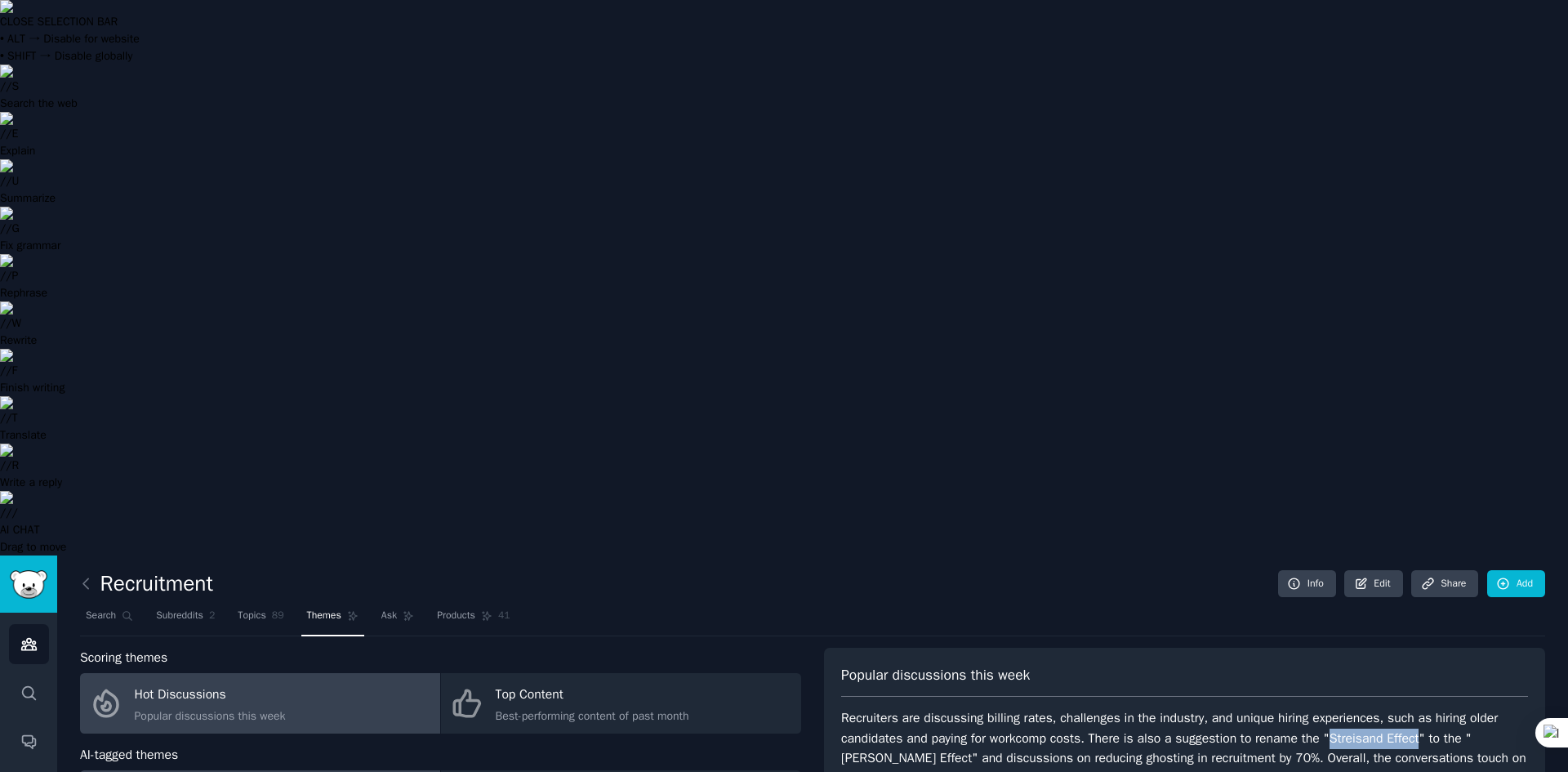 click on "Pain & Anger" at bounding box center [257, 792] 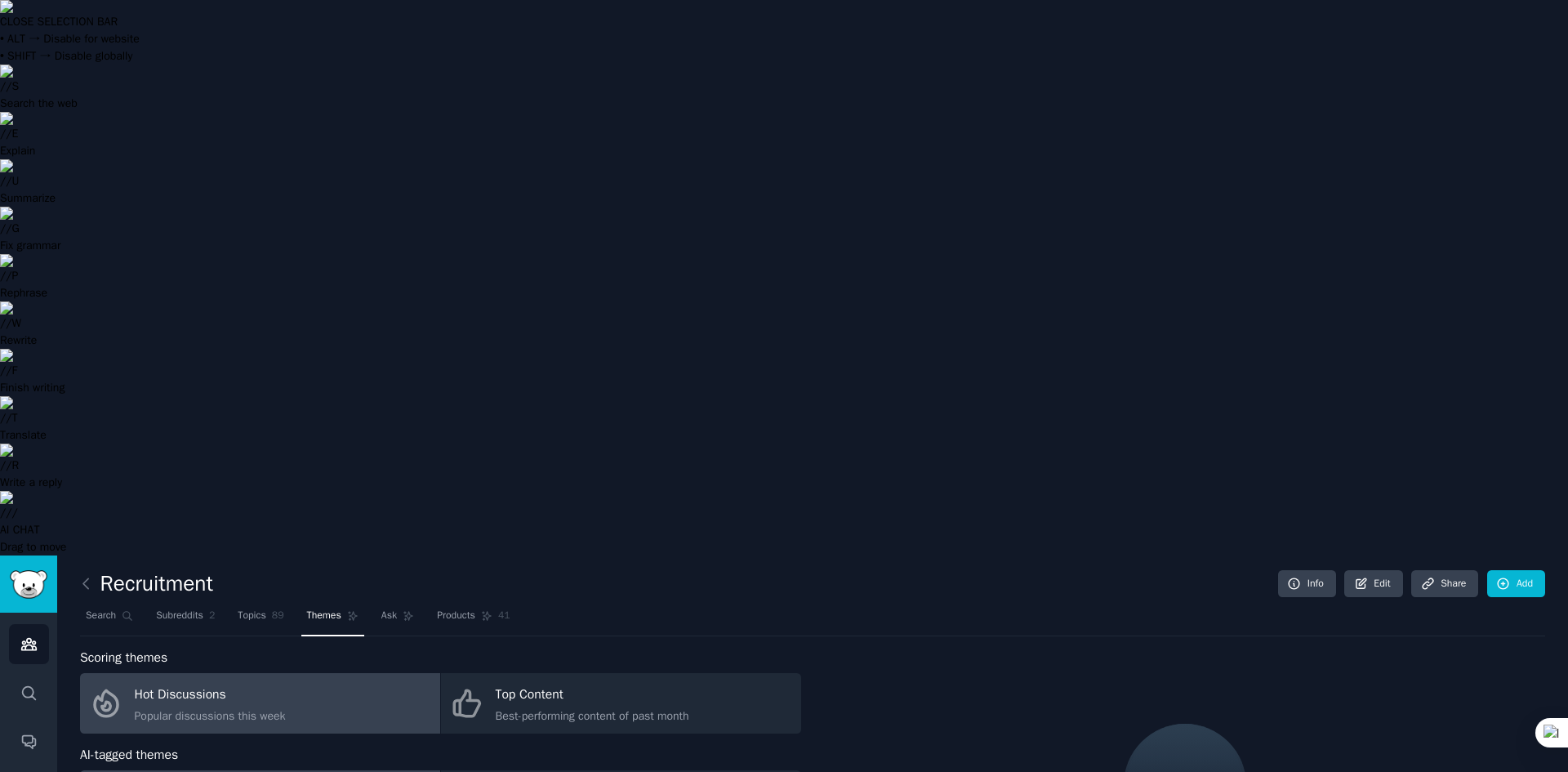 click on "Hot Discussions Popular discussions this week" at bounding box center (260, 703) 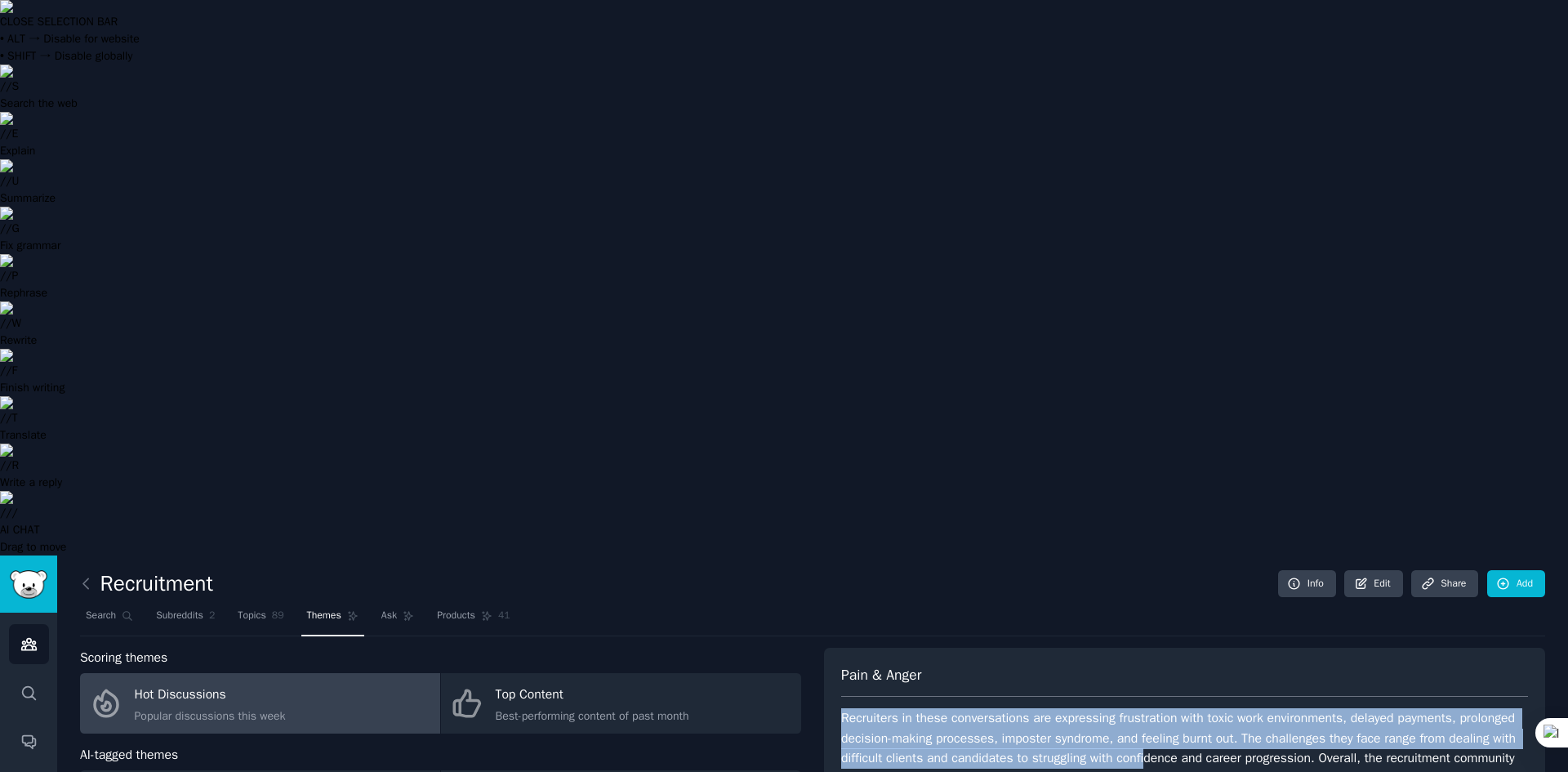 drag, startPoint x: 840, startPoint y: 158, endPoint x: 1148, endPoint y: 193, distance: 309.98226 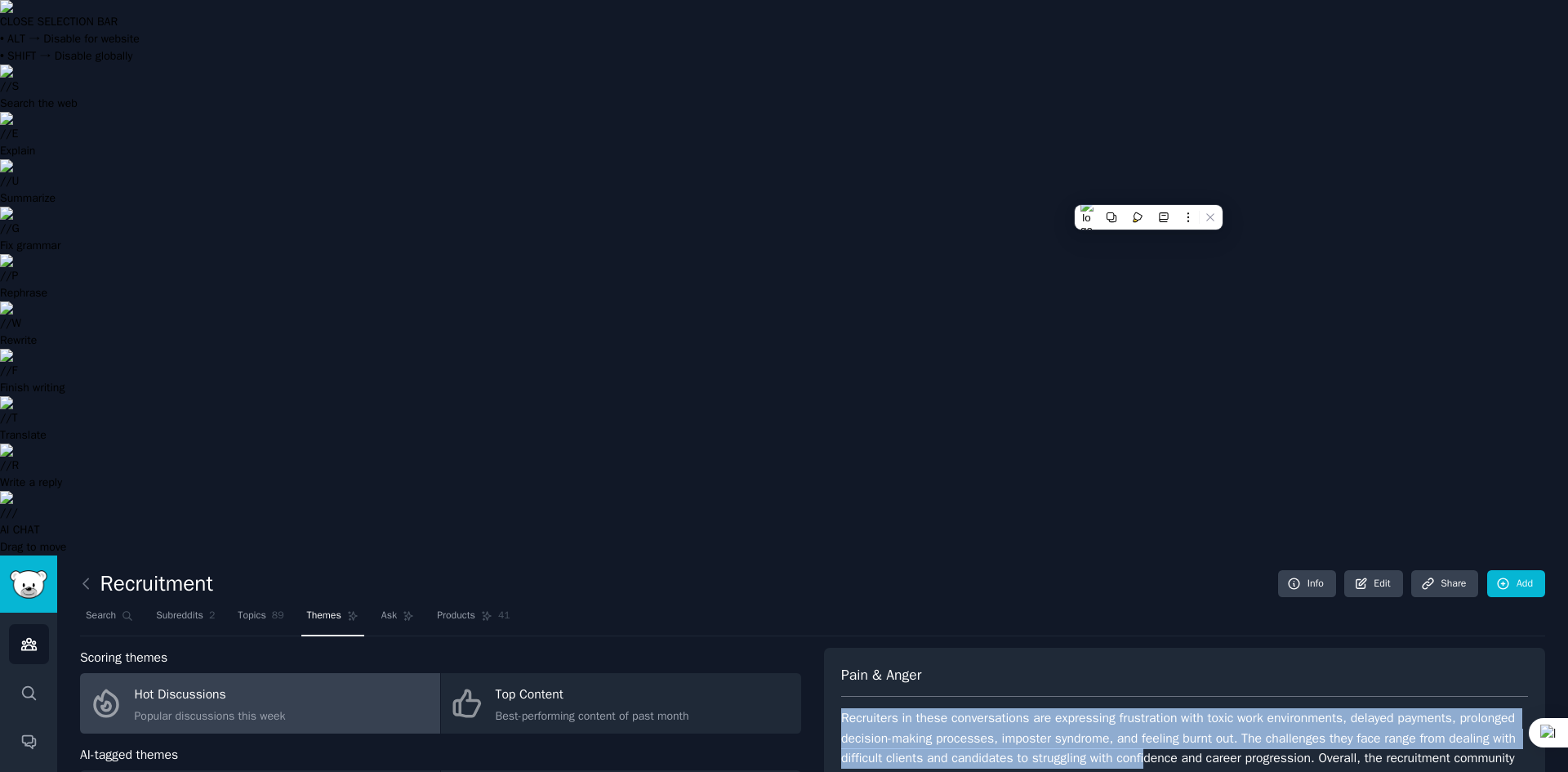 click on "Recruiters in these conversations are expressing frustration with toxic work environments, delayed payments, prolonged decision-making processes, imposter syndrome, and feeling burnt out. The challenges they face range from dealing with difficult clients and candidates to struggling with confidence and career progression. Overall, the recruitment community is grappling with various stressors and obstacles that are impacting their well-being and job satisfaction." at bounding box center [1184, 748] 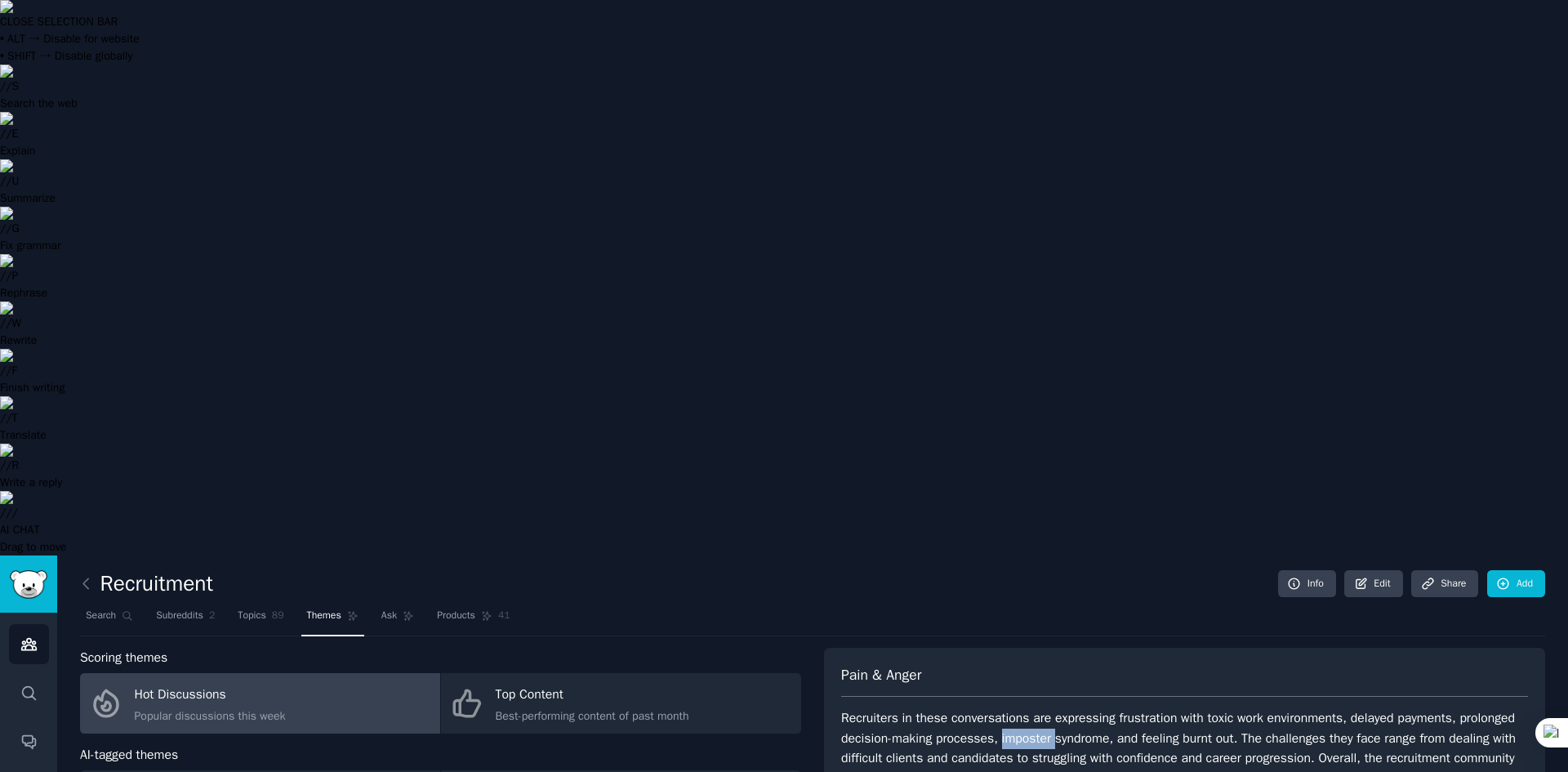 click on "Recruiters in these conversations are expressing frustration with toxic work environments, delayed payments, prolonged decision-making processes, imposter syndrome, and feeling burnt out. The challenges they face range from dealing with difficult clients and candidates to struggling with confidence and career progression. Overall, the recruitment community is grappling with various stressors and obstacles that are impacting their well-being and job satisfaction." at bounding box center (1184, 748) 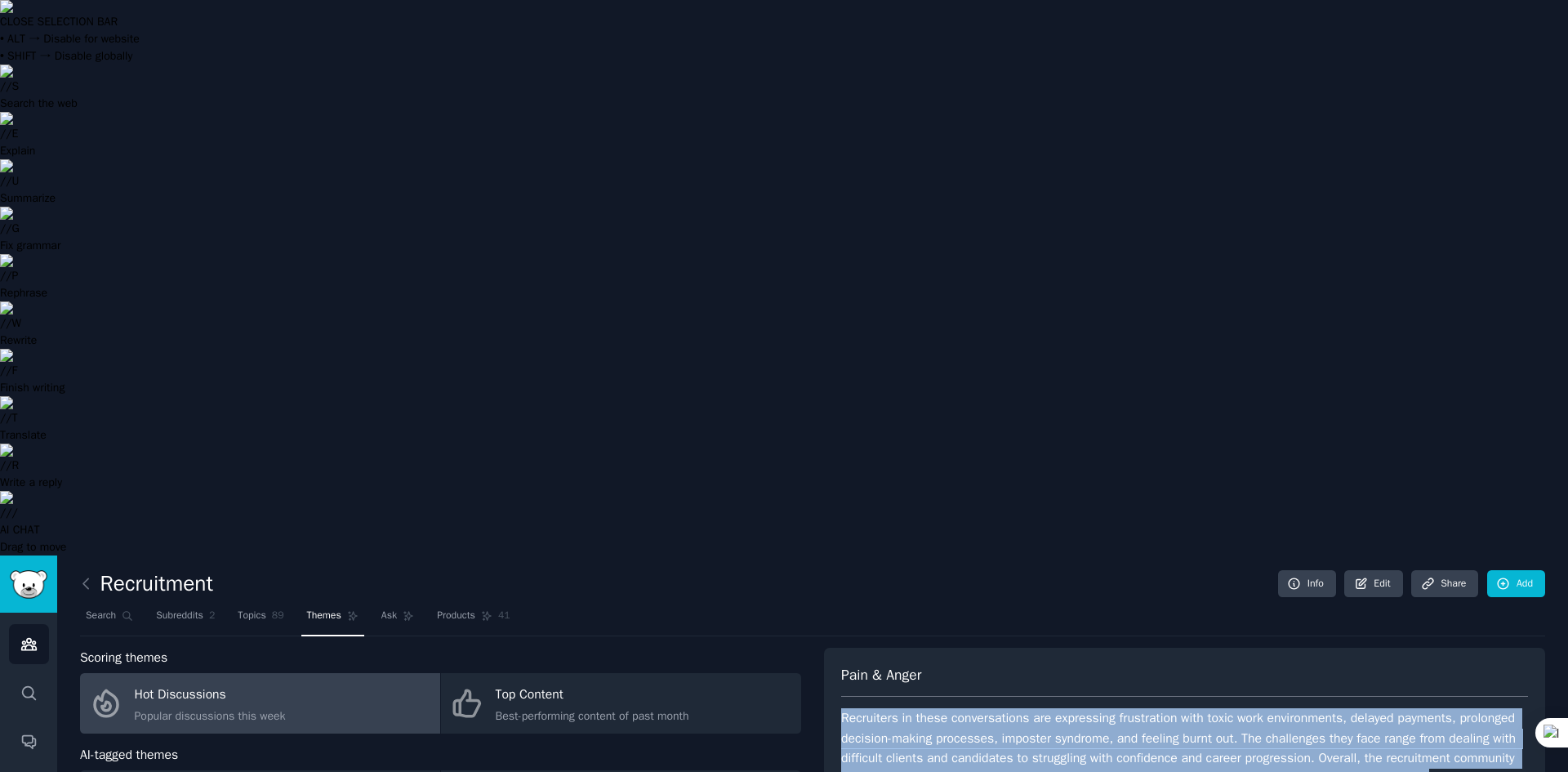 click on "Recruiters in these conversations are expressing frustration with toxic work environments, delayed payments, prolonged decision-making processes, imposter syndrome, and feeling burnt out. The challenges they face range from dealing with difficult clients and candidates to struggling with confidence and career progression. Overall, the recruitment community is grappling with various stressors and obstacles that are impacting their well-being and job satisfaction." at bounding box center (1184, 748) 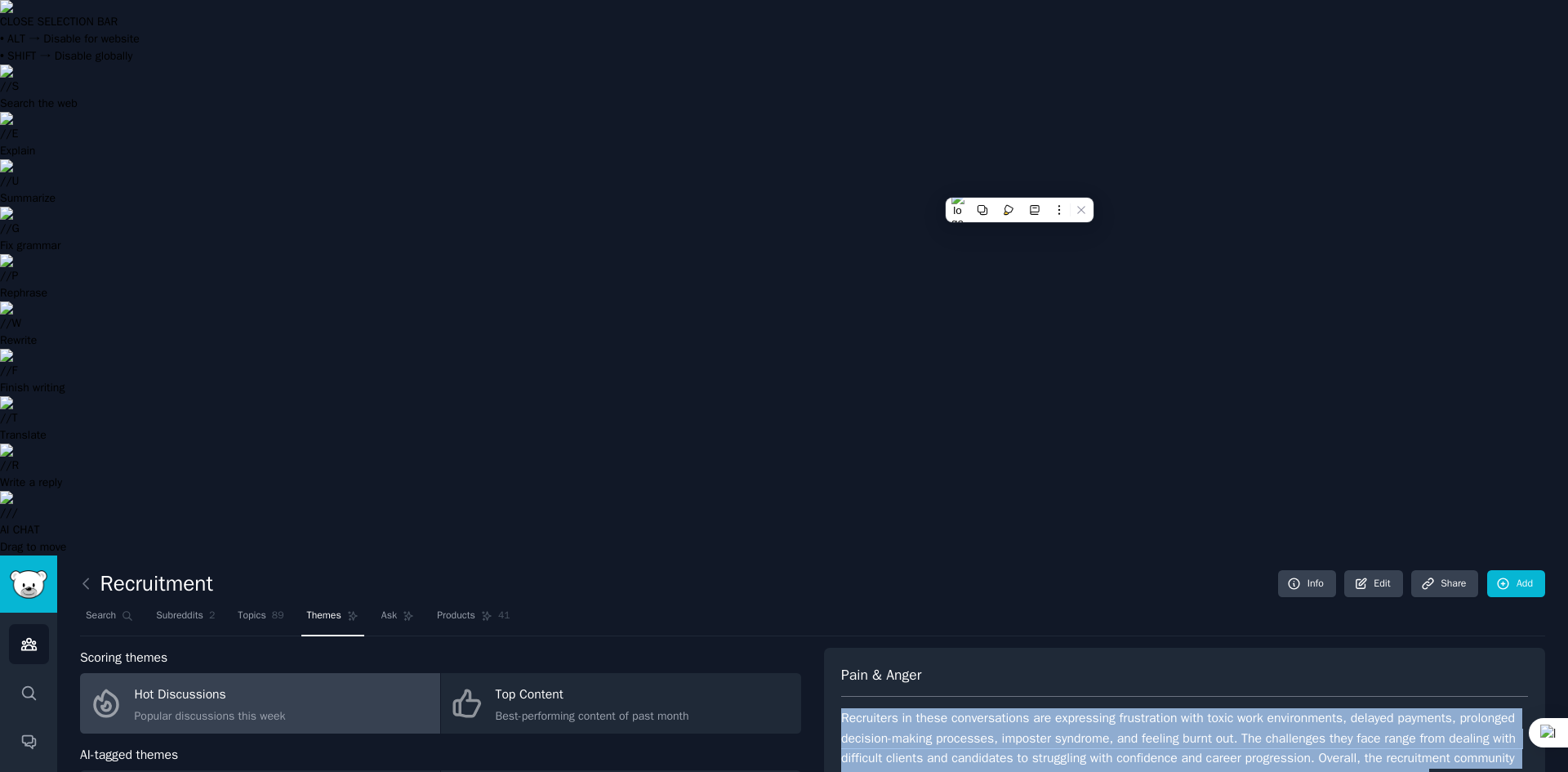 click on "Recruiters in these conversations are expressing frustration with toxic work environments, delayed payments, prolonged decision-making processes, imposter syndrome, and feeling burnt out. The challenges they face range from dealing with difficult clients and candidates to struggling with confidence and career progression. Overall, the recruitment community is grappling with various stressors and obstacles that are impacting their well-being and job satisfaction." at bounding box center (1184, 748) 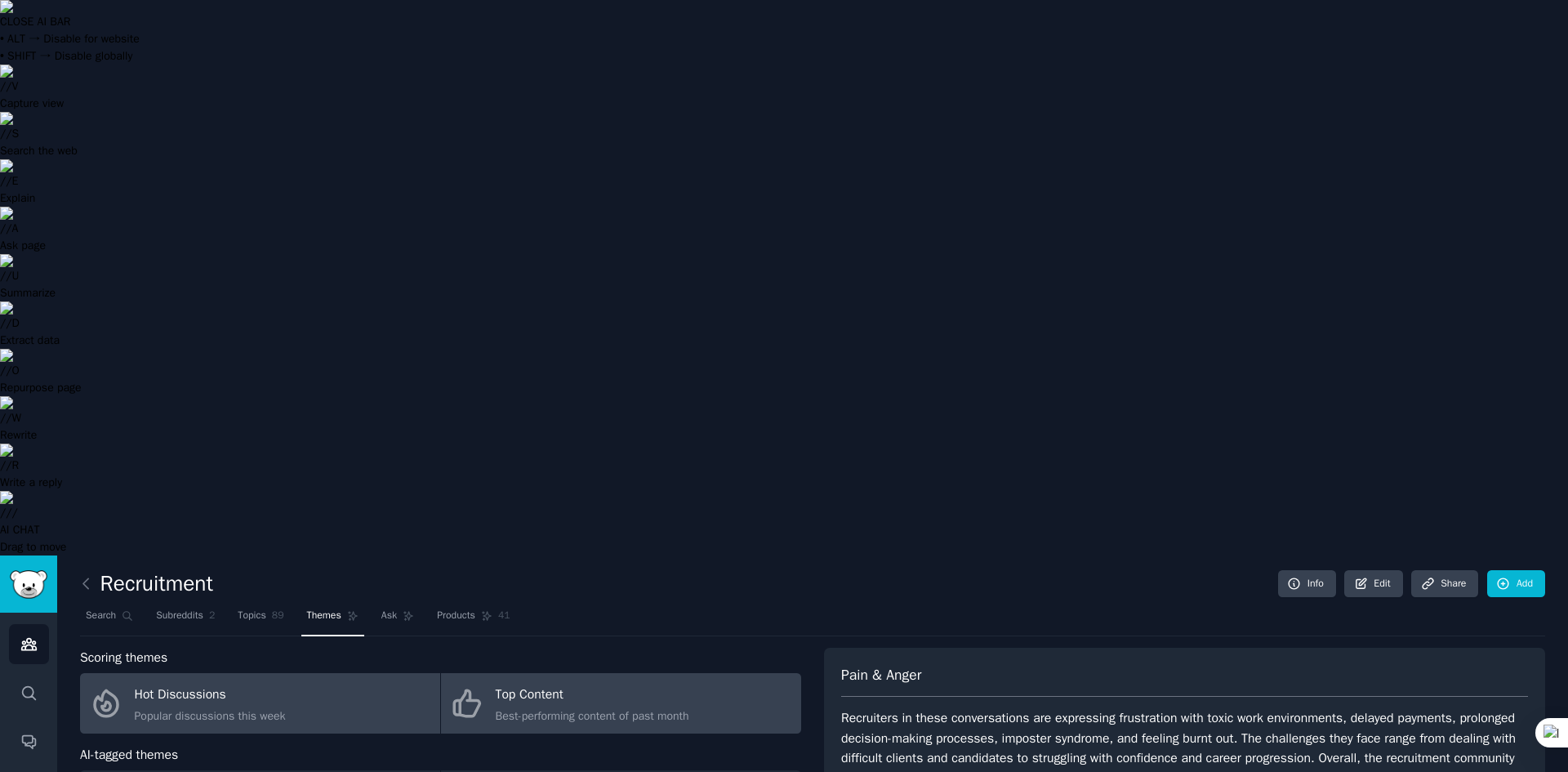 click on "Best-performing content of past month" 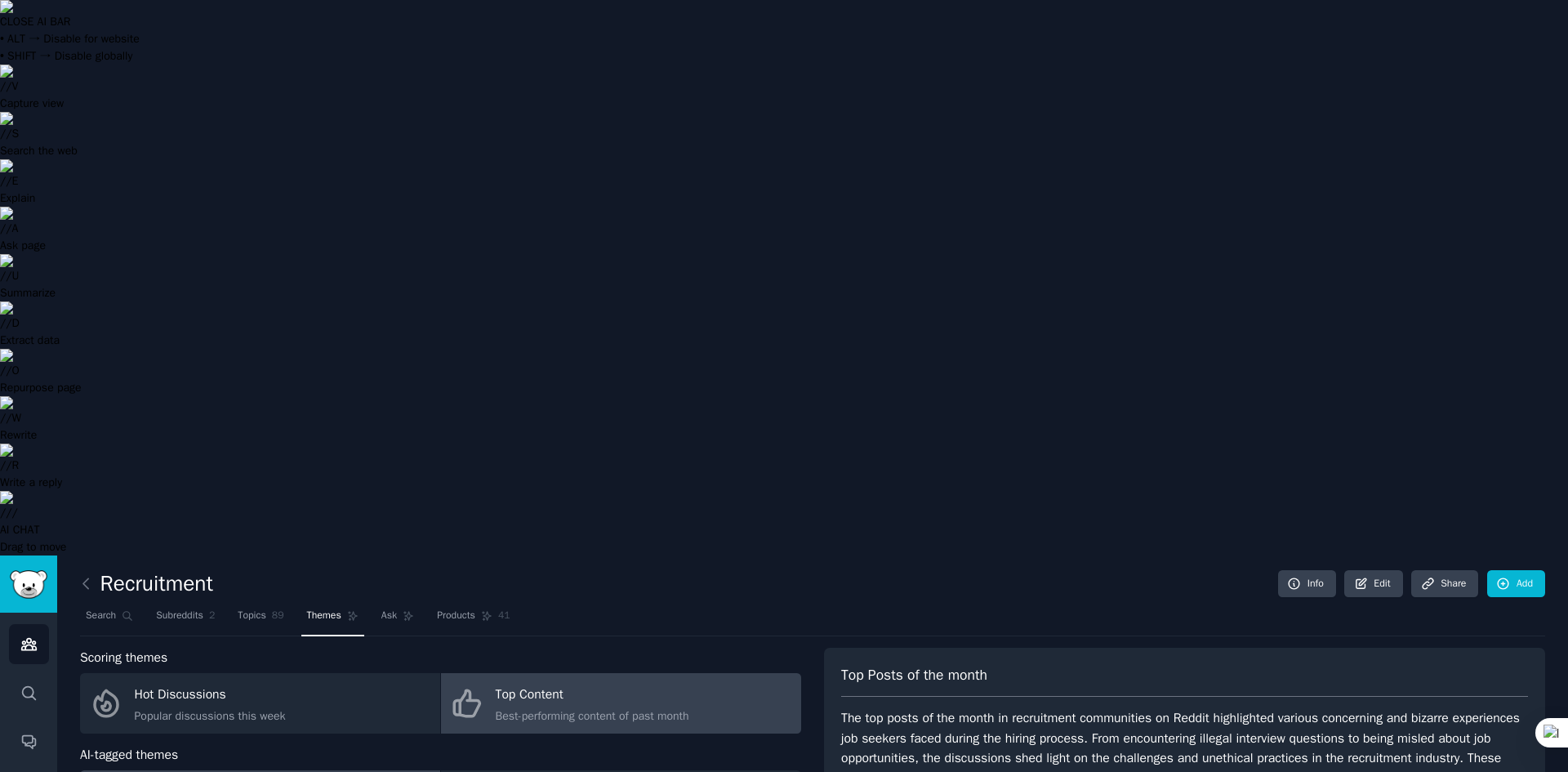 click on "Pain & Anger" at bounding box center (257, 792) 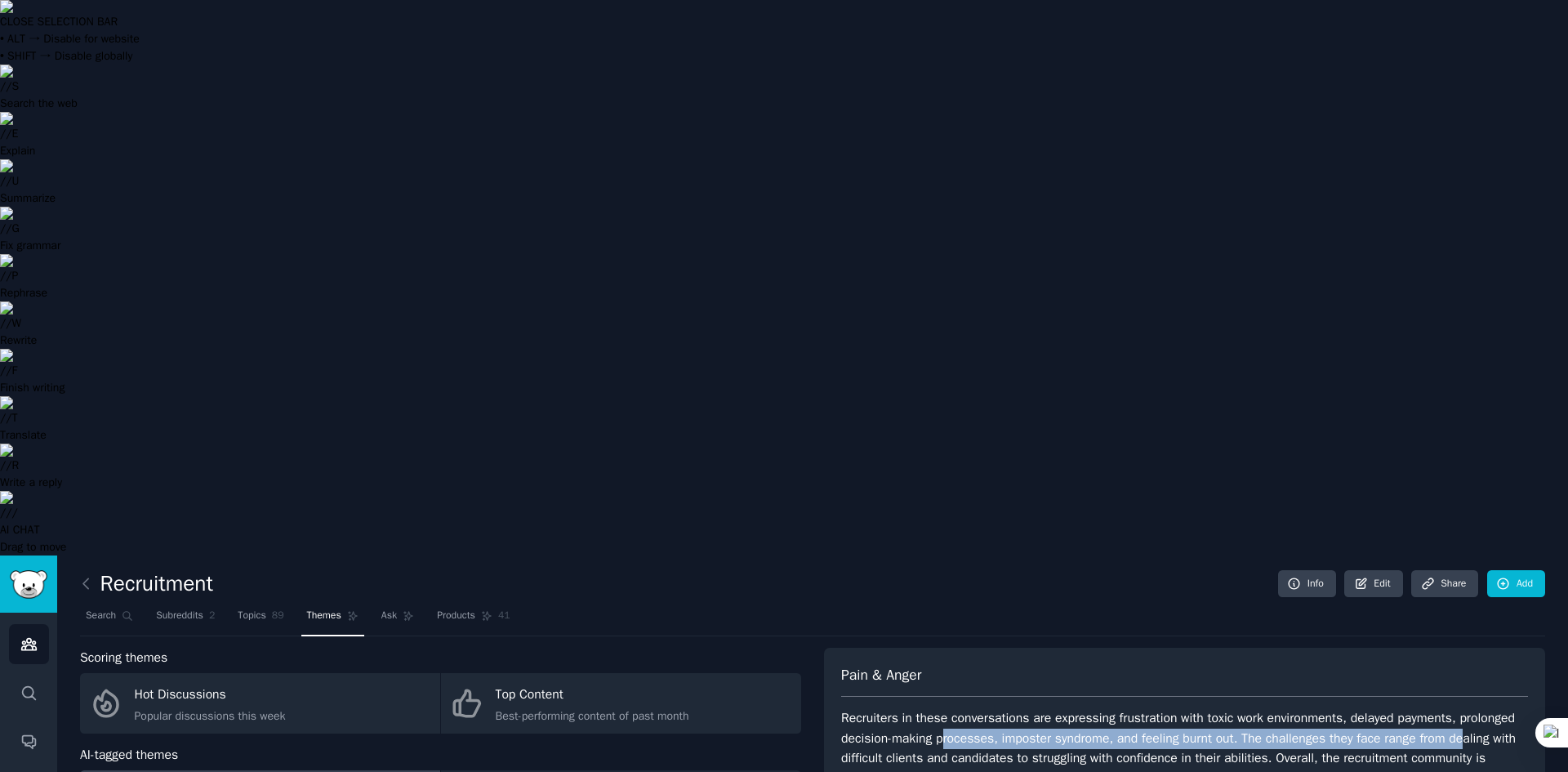 drag, startPoint x: 948, startPoint y: 190, endPoint x: 1467, endPoint y: 190, distance: 519 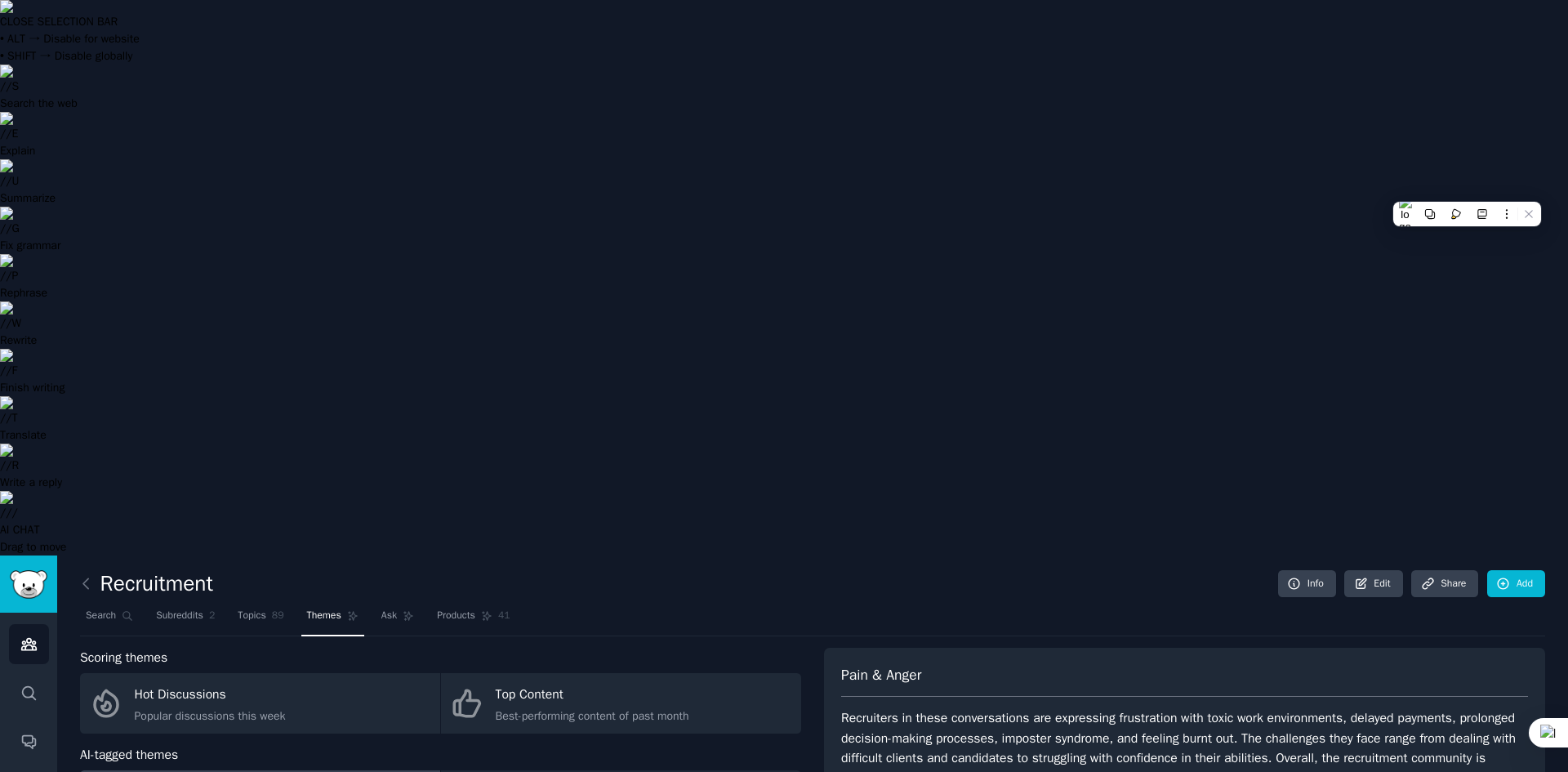click on "Recruiters in these conversations are expressing frustration with toxic work environments, delayed payments, prolonged decision-making processes, imposter syndrome, and feeling burnt out. The challenges they face range from dealing with difficult clients and candidates to struggling with confidence in their abilities. Overall, the recruitment community is grappling with various stressors and obstacles that are impacting their well-being and job satisfaction." at bounding box center [1184, 748] 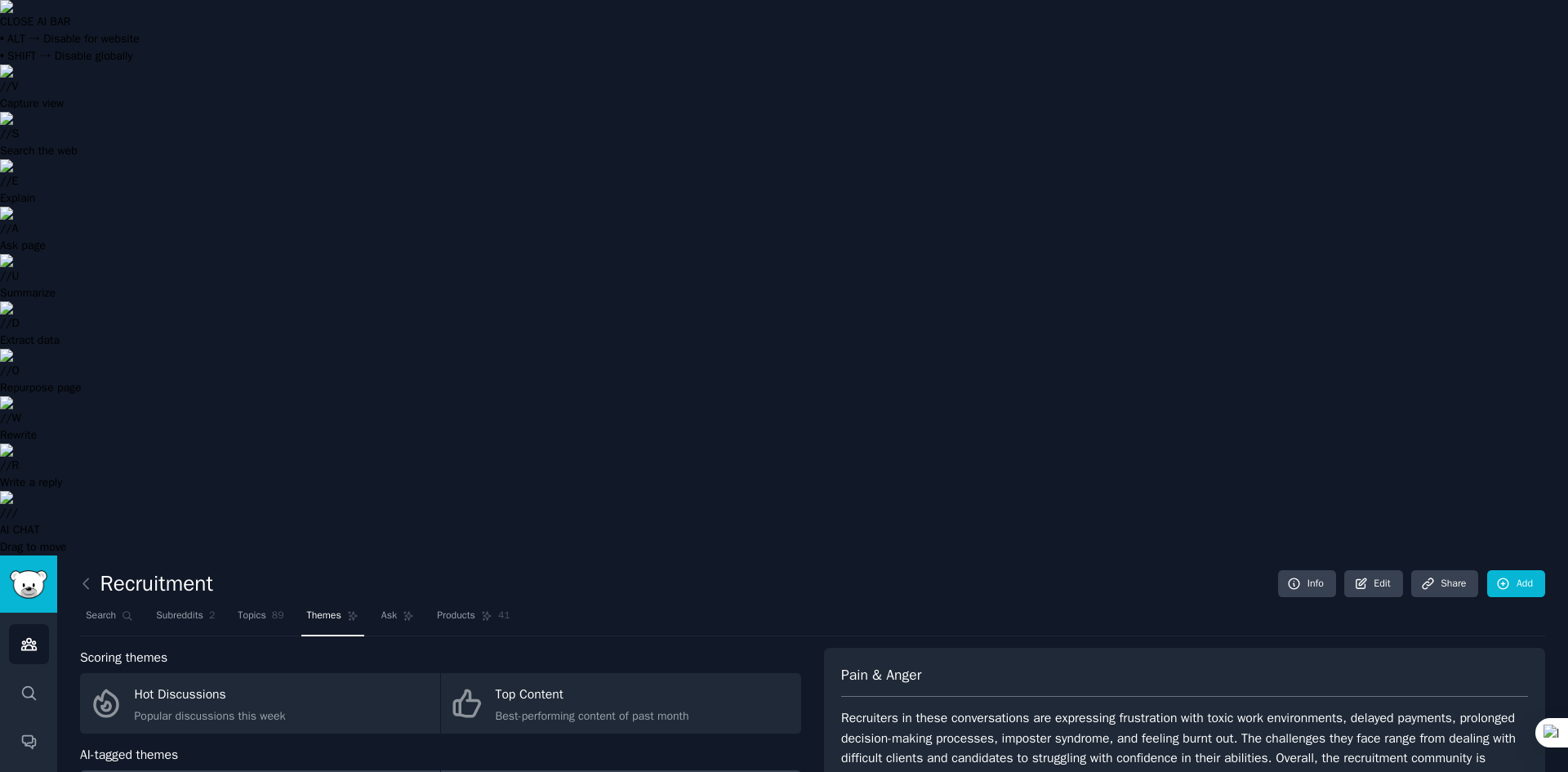 click on "Advice Requests" at bounding box center [596, 792] 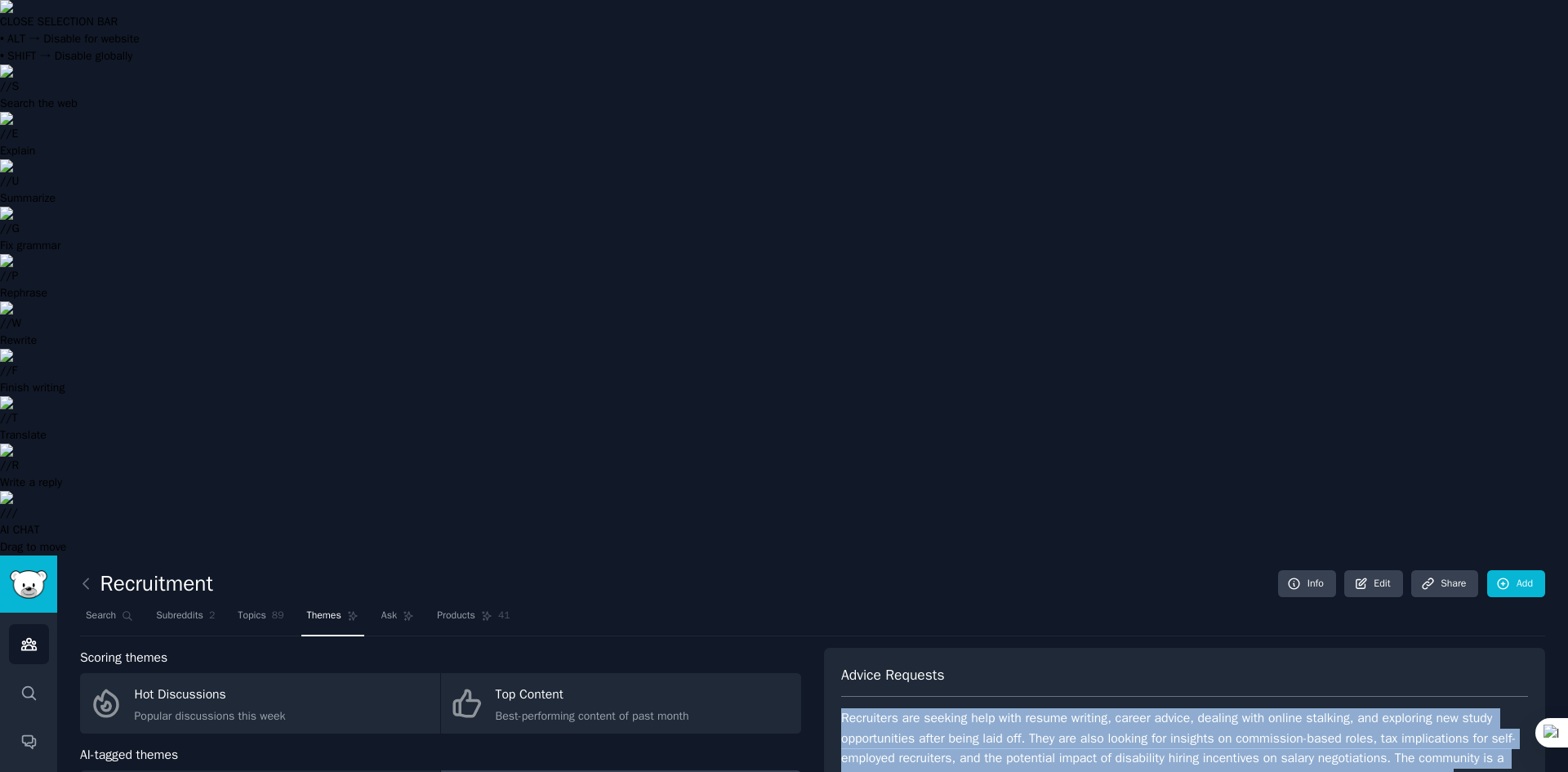 drag, startPoint x: 840, startPoint y: 163, endPoint x: 1451, endPoint y: 223, distance: 613.9389 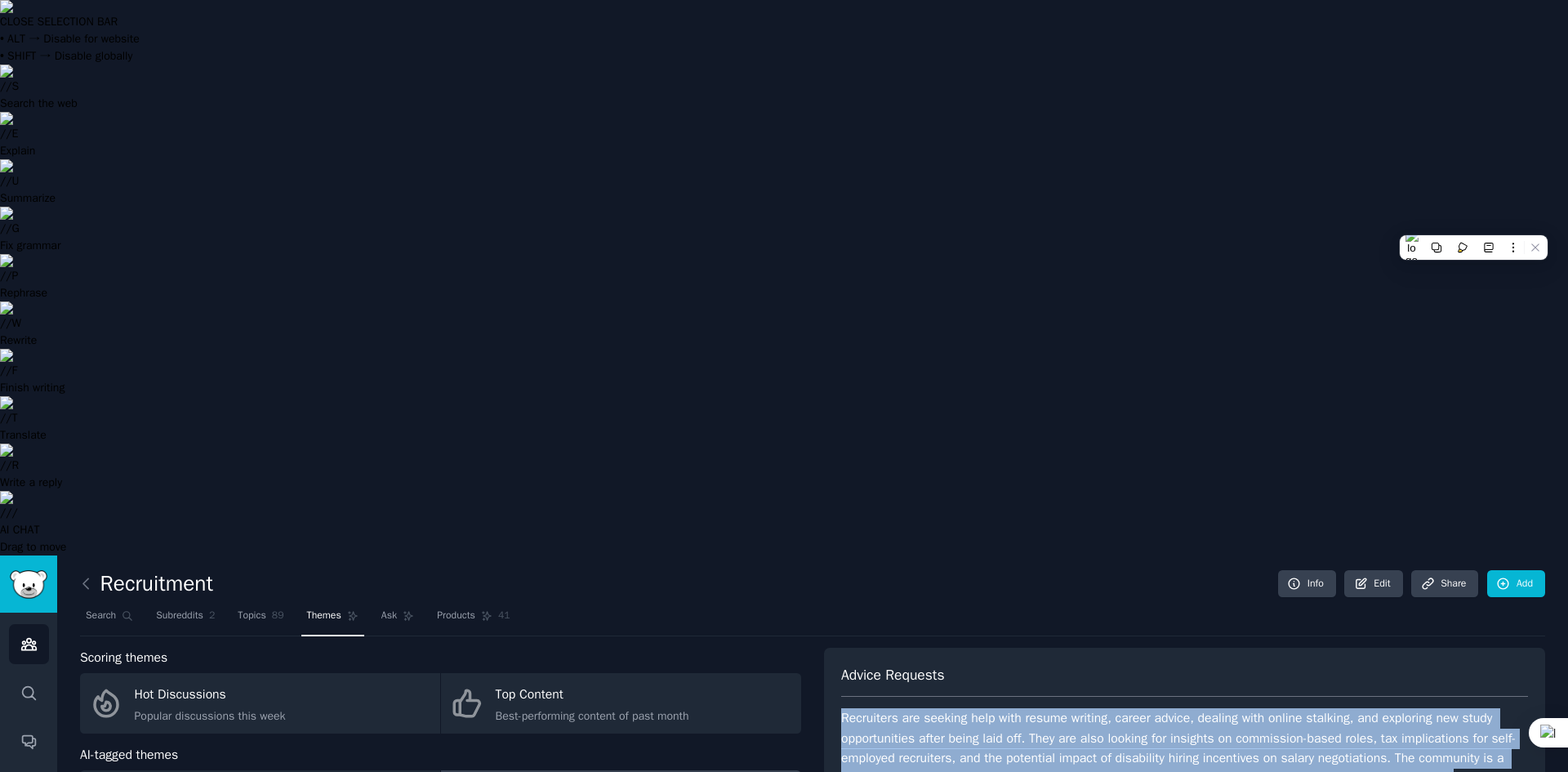 click on "Recruiters are seeking help with resume writing, career advice, dealing with online stalking, and exploring new study opportunities after being laid off. They are also looking for insights on commission-based roles, tax implications for self-employed recruiters, and the potential impact of disability hiring incentives on salary negotiations. The community is a resource for sharing opinions, seeking advice, and discussing sensitive topics related to recruitment and HR." at bounding box center (1184, 748) 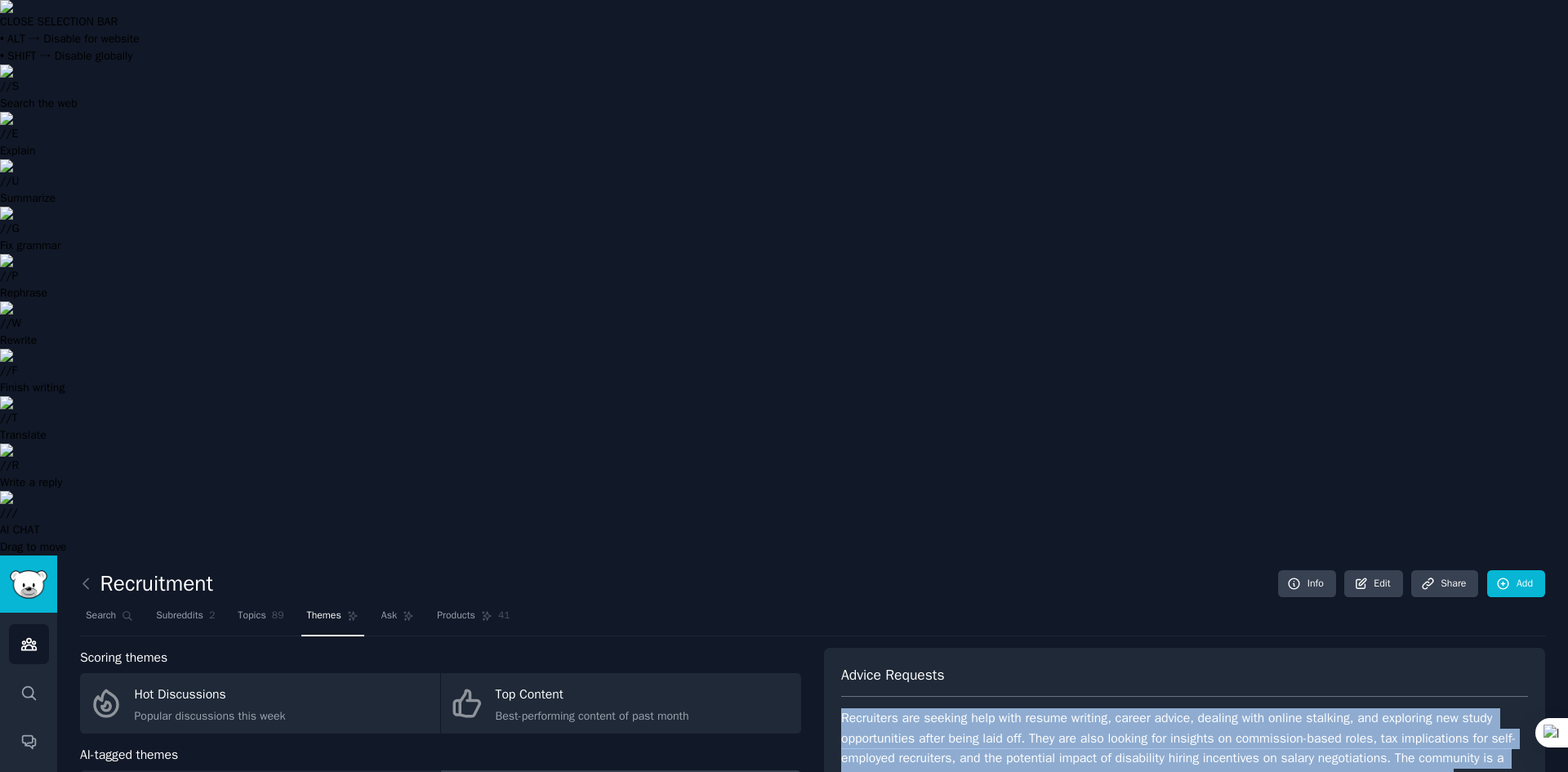 drag, startPoint x: 1461, startPoint y: 221, endPoint x: 833, endPoint y: 158, distance: 631.1521 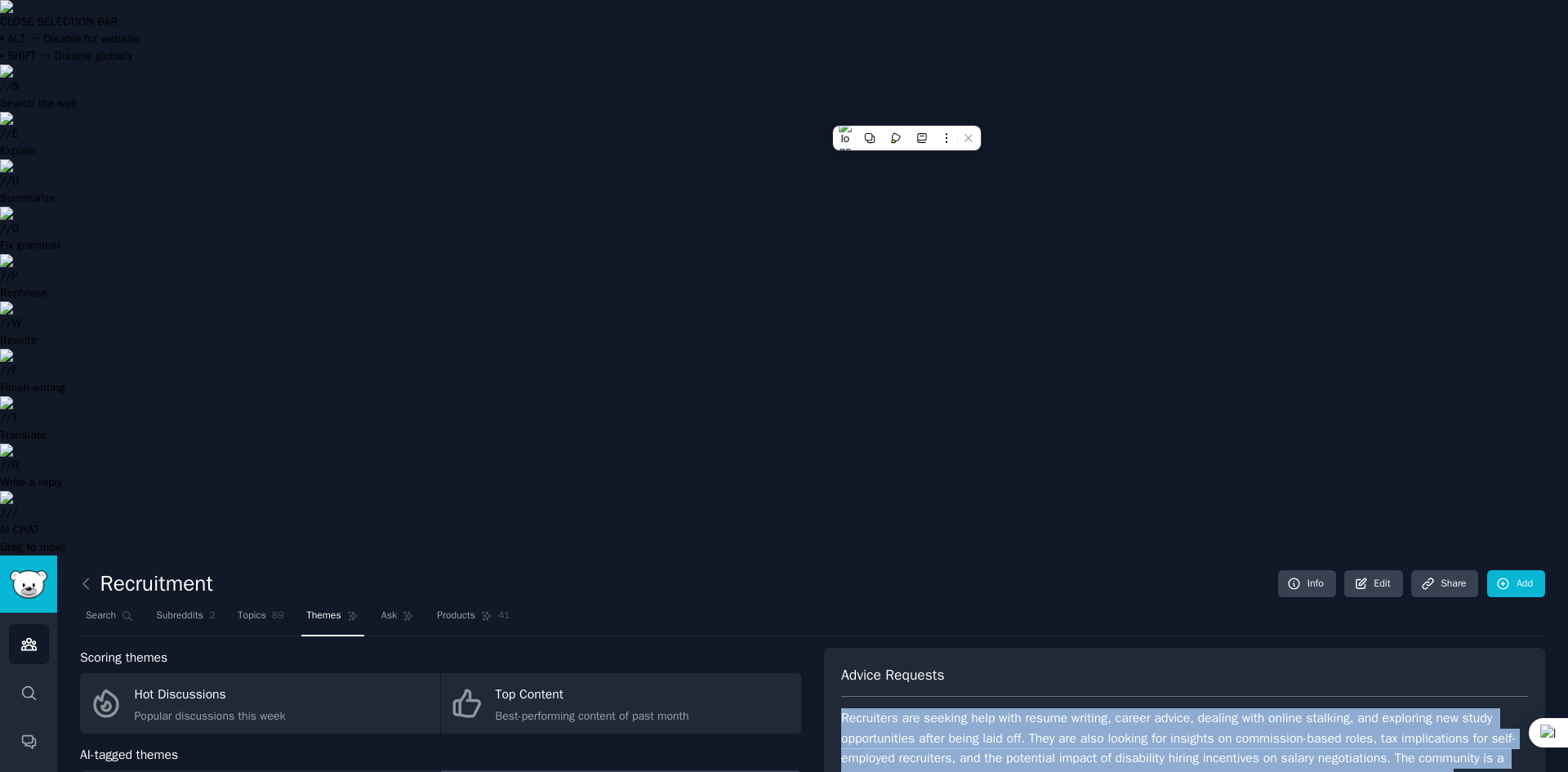 click on "Advice Requests Recruiters are seeking help with resume writing, career advice, dealing with online stalking, and exploring new study opportunities after being laid off. They are also looking for insights on commission-based roles, tax implications for self-employed recruiters, and the potential impact of disability hiring incentives on salary negotiations. The community is a resource for sharing opinions, seeking advice, and discussing sensitive topics related to recruitment and HR. Browse all Patterns Ask Copy" at bounding box center (1184, 746) 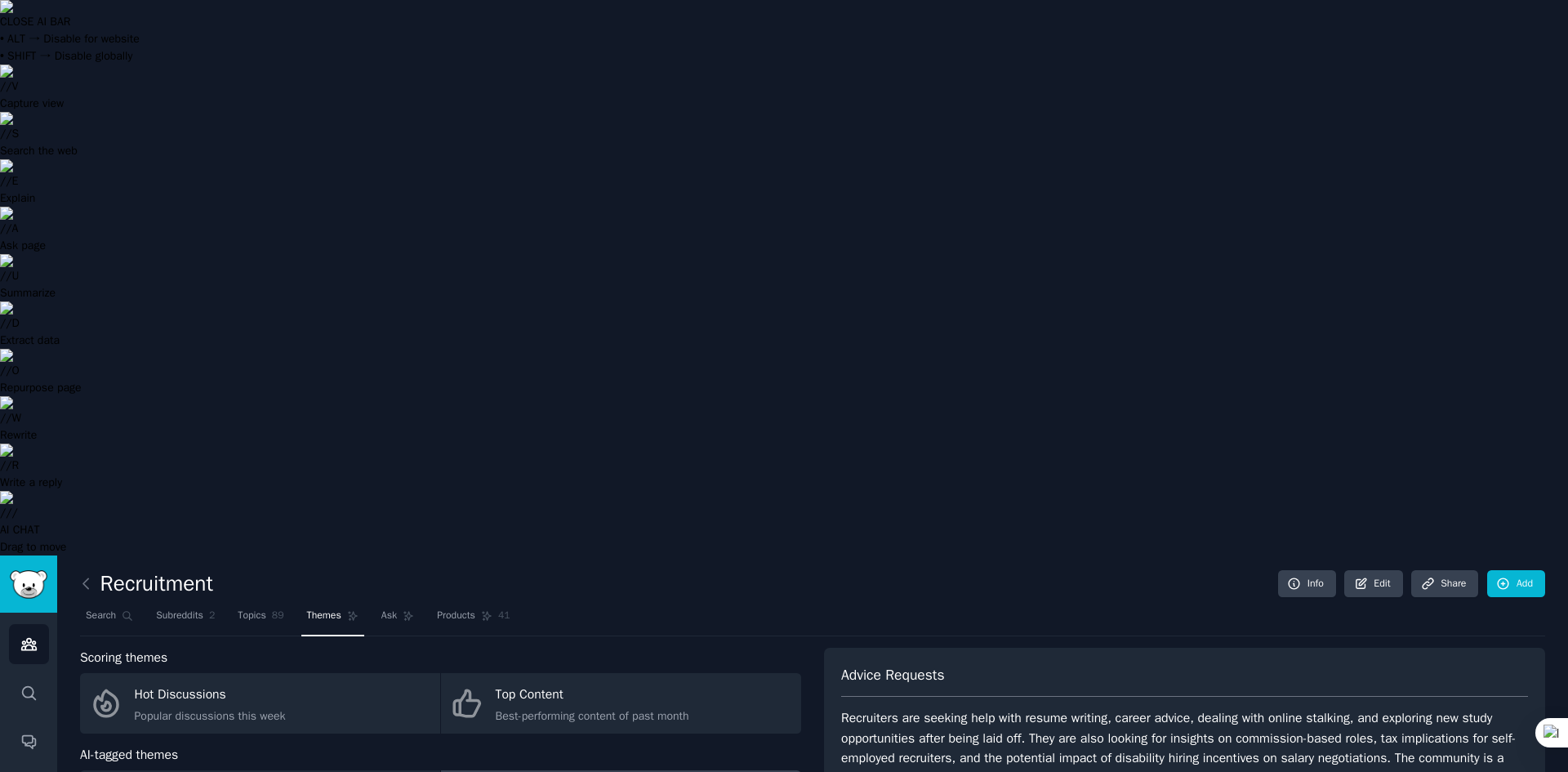 click on "Solution Requests" at bounding box center [230, 853] 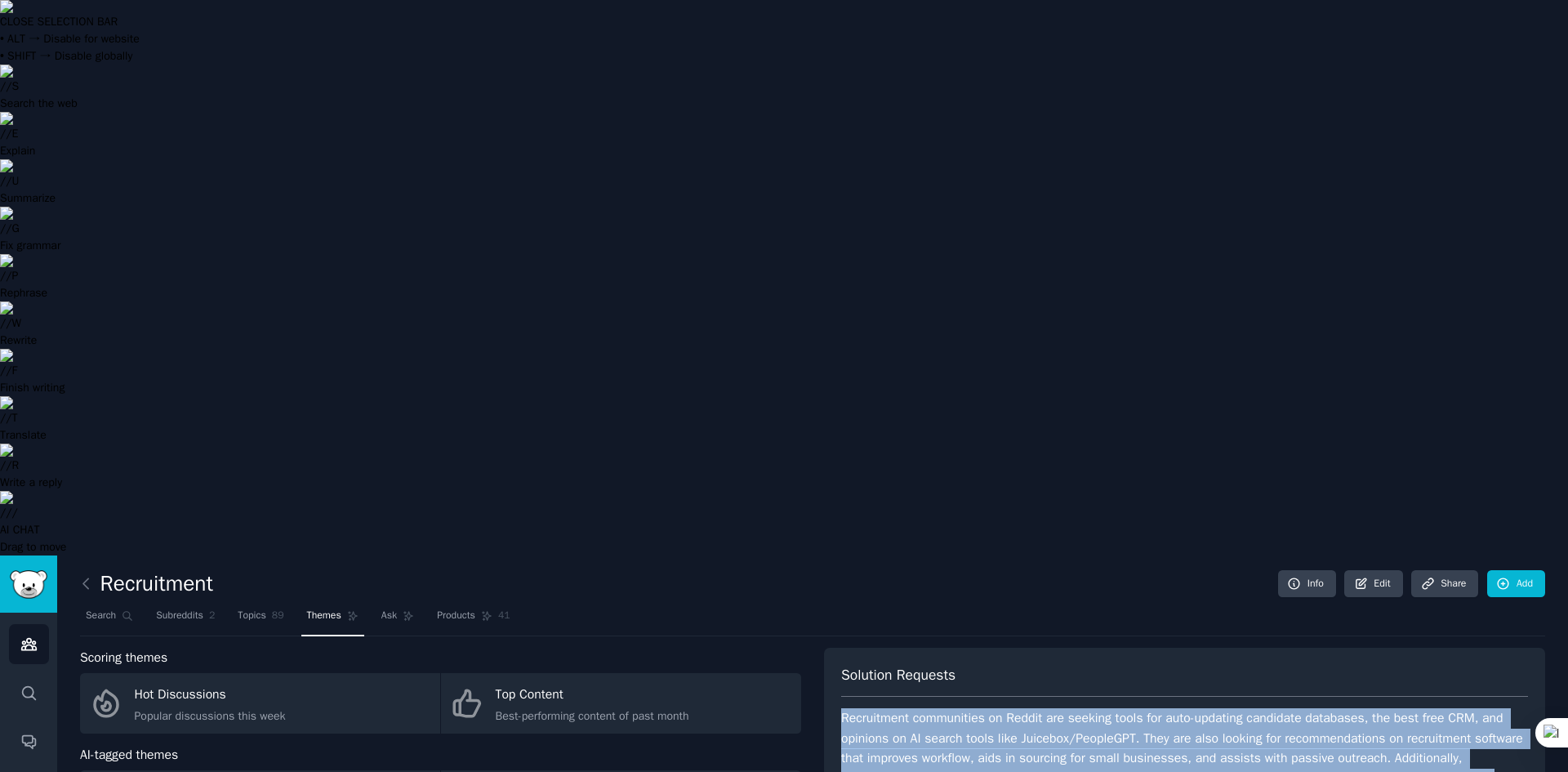 drag, startPoint x: 830, startPoint y: 158, endPoint x: 1233, endPoint y: 254, distance: 414.27648 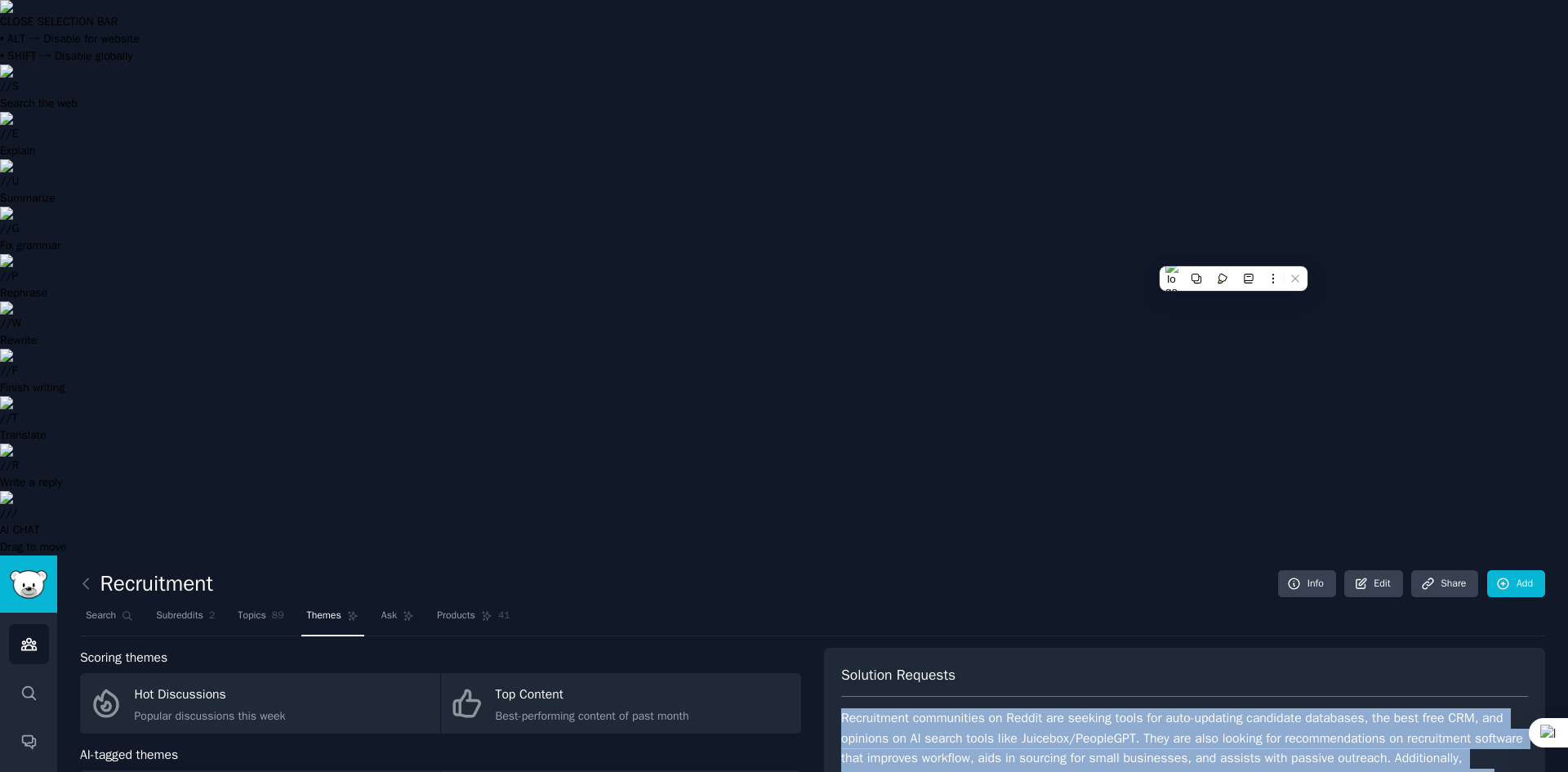 click on "Recruitment communities on Reddit are seeking tools for auto-updating candidate databases, the best free CRM, and opinions on AI search tools like Juicebox/PeopleGPT. They are also looking for recommendations on recruitment software that improves workflow, aids in sourcing for small businesses, and assists with passive outreach. Additionally, discussions include inquiries about sales intelligence software for client prospecting, best practices for job posting durations, and the use of CV parsing tools by agency recruiters." at bounding box center [1184, 758] 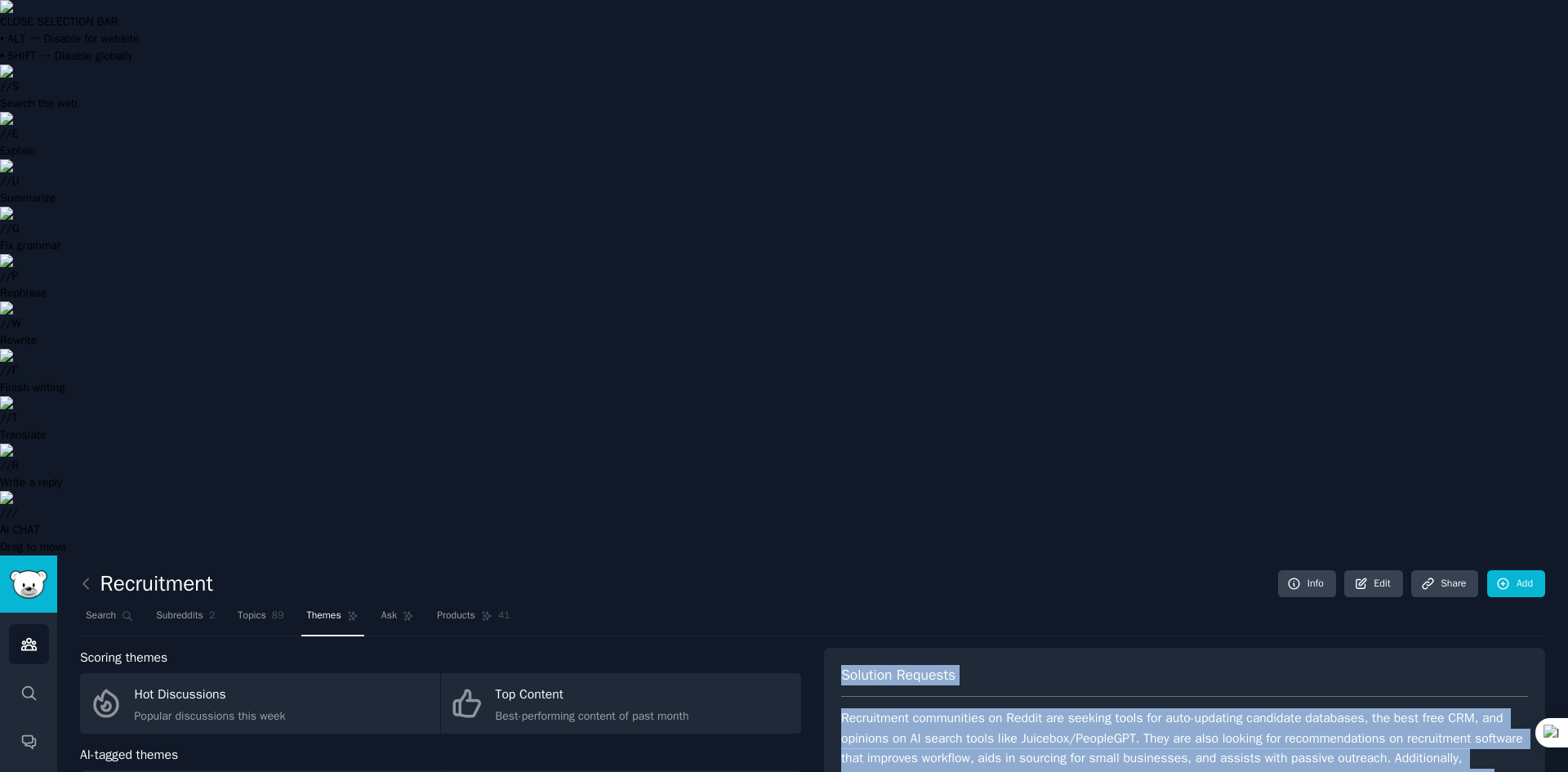 drag, startPoint x: 1215, startPoint y: 244, endPoint x: 833, endPoint y: 114, distance: 403.5146 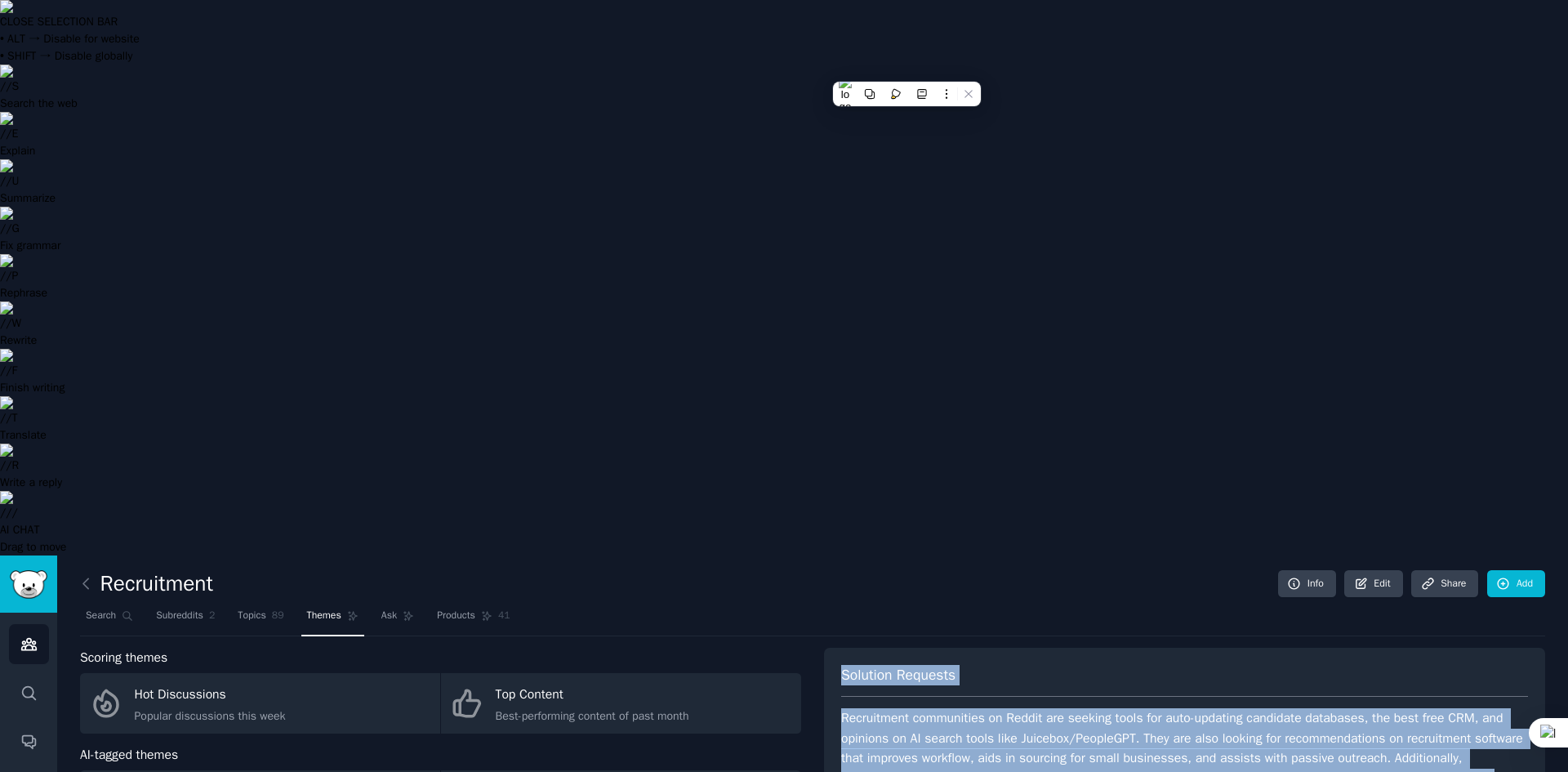 click on "Solution Requests Recruitment communities on Reddit are seeking tools for auto-updating candidate databases, the best free CRM, and opinions on AI search tools like Juicebox/PeopleGPT. They are also looking for recommendations on recruitment software that improves workflow, aids in sourcing for small businesses, and assists with passive outreach. Additionally, discussions include inquiries about sales intelligence software for client prospecting, best practices for job posting durations, and the use of CV parsing tools by agency recruiters. Browse all Patterns Ask Copy" at bounding box center (1184, 756) 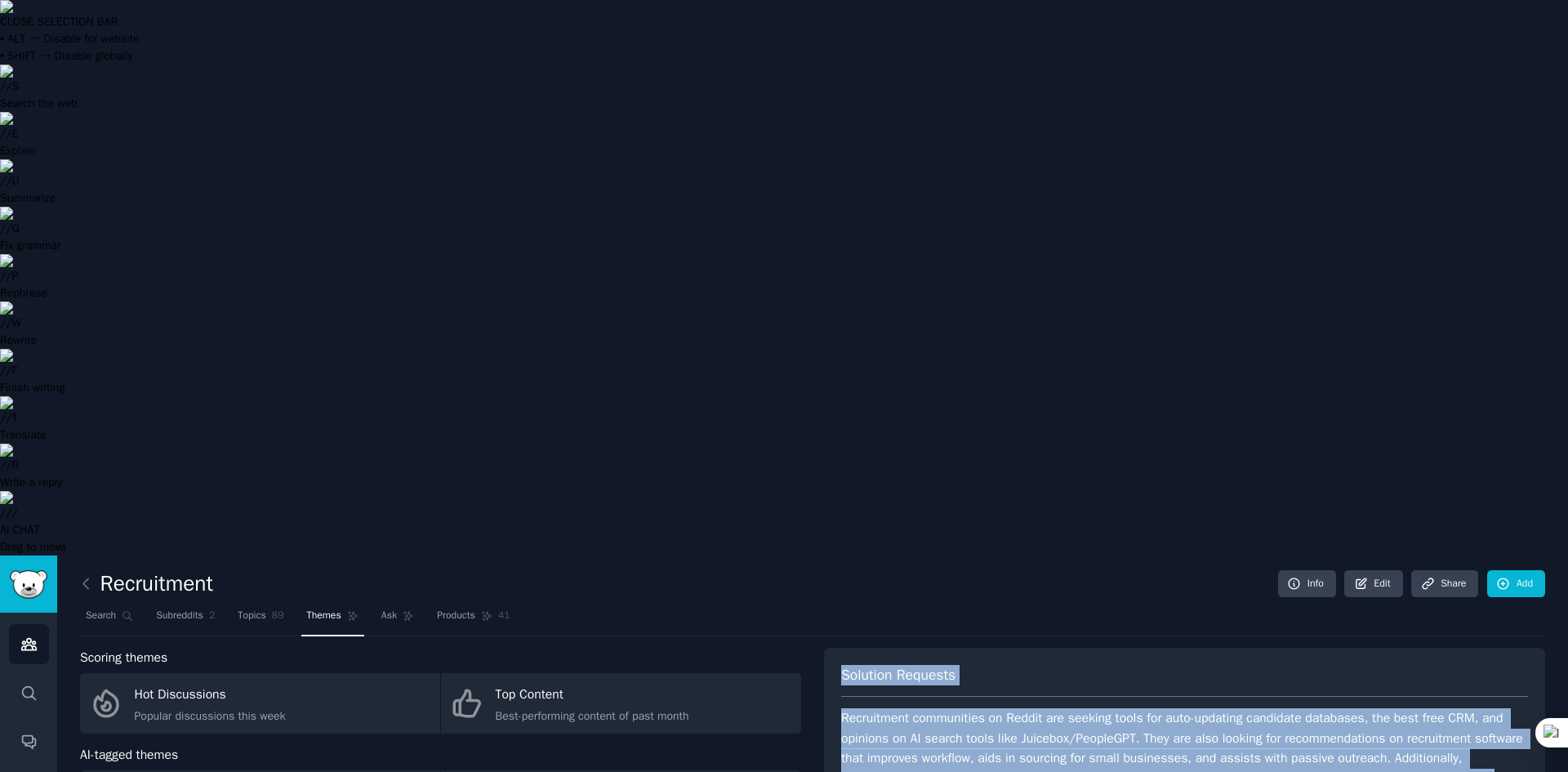 drag, startPoint x: 834, startPoint y: 115, endPoint x: 1245, endPoint y: 243, distance: 430.47067 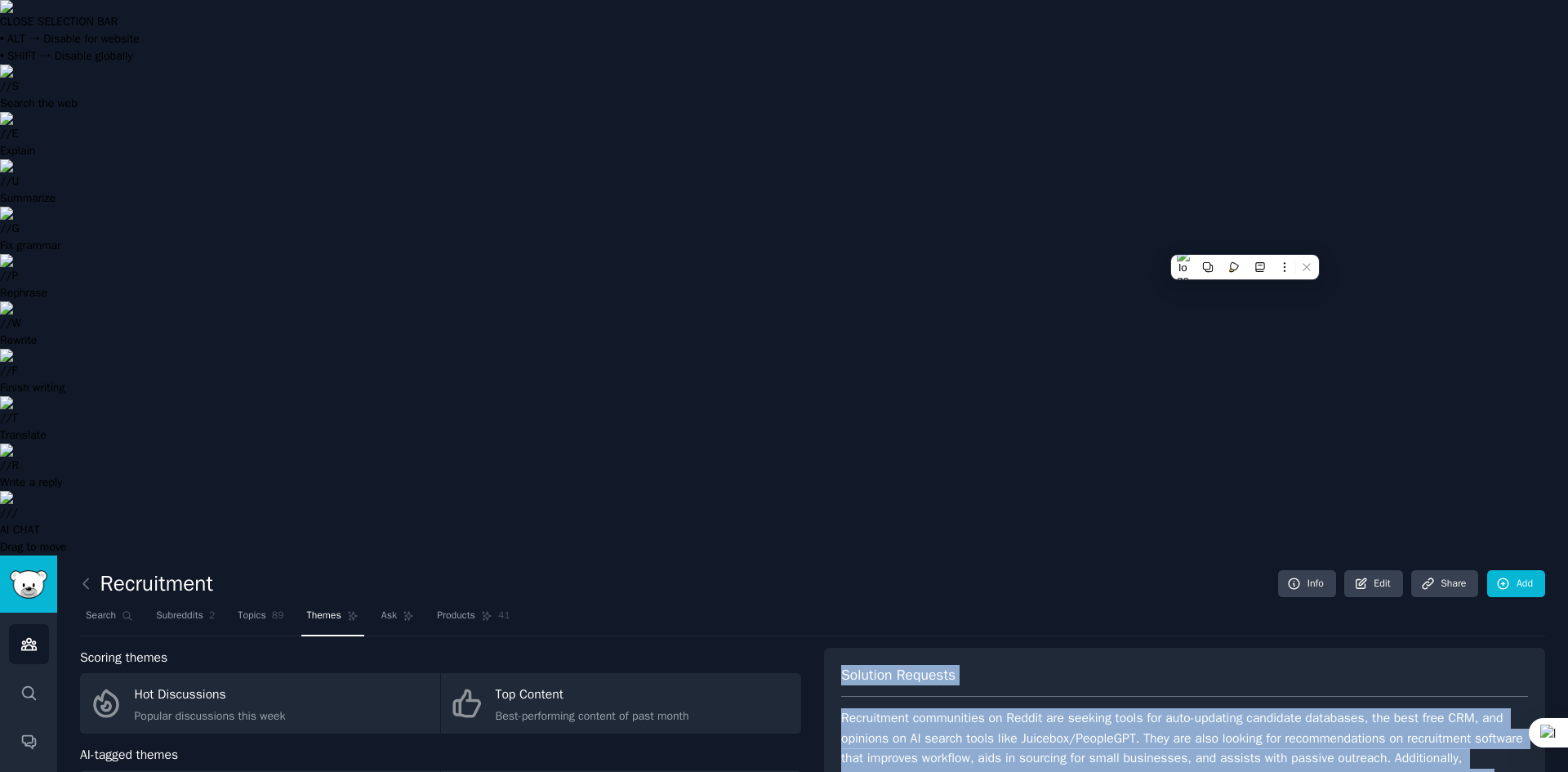 click on "Recruitment communities on Reddit are seeking tools for auto-updating candidate databases, the best free CRM, and opinions on AI search tools like Juicebox/PeopleGPT. They are also looking for recommendations on recruitment software that improves workflow, aids in sourcing for small businesses, and assists with passive outreach. Additionally, discussions include inquiries about sales intelligence software for client prospecting, best practices for job posting durations, and the use of CV parsing tools by agency recruiters." at bounding box center (1184, 758) 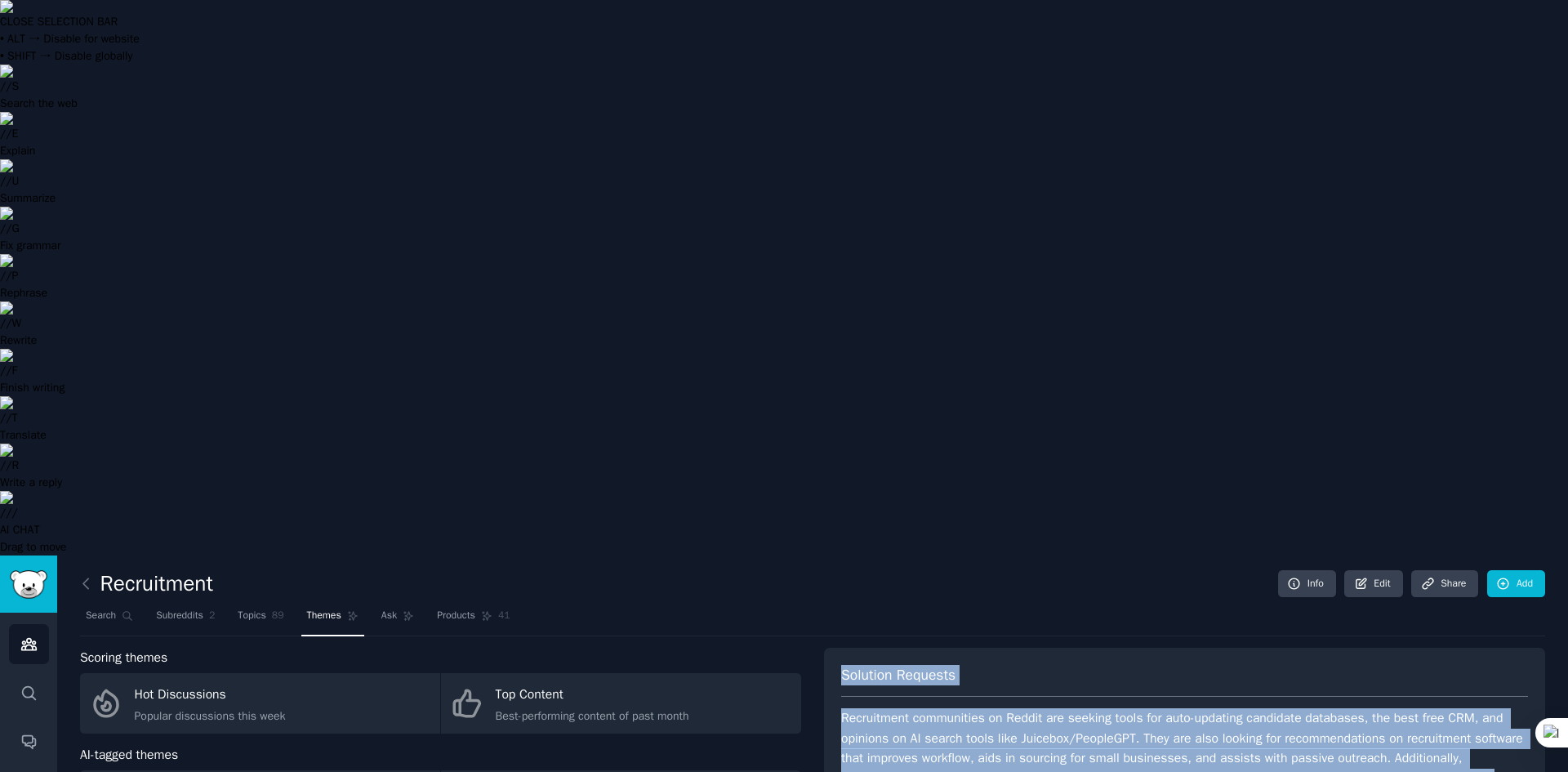 drag, startPoint x: 1226, startPoint y: 244, endPoint x: 828, endPoint y: 113, distance: 419.005 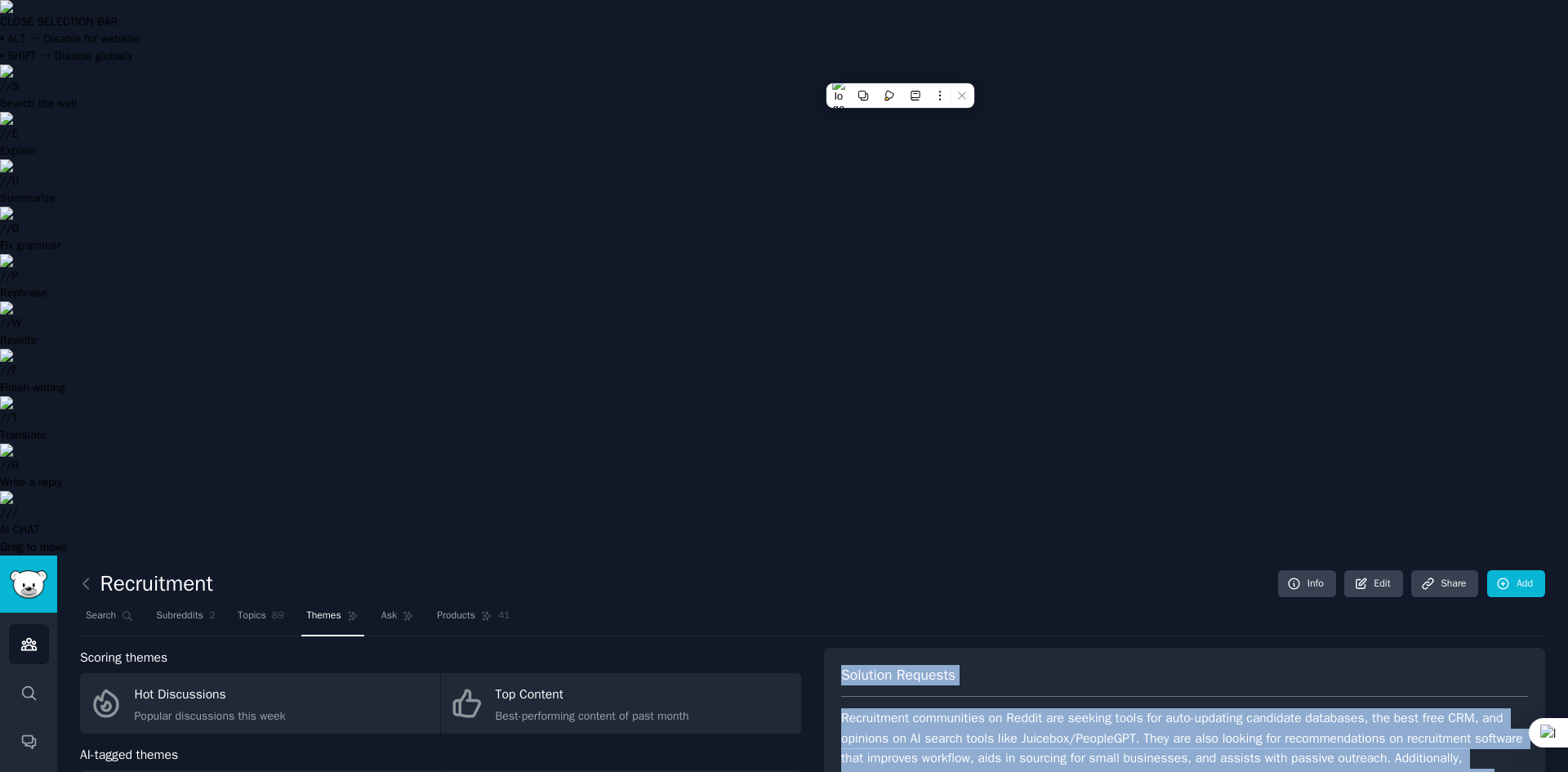 click on "Solution Requests Recruitment communities on Reddit are seeking tools for auto-updating candidate databases, the best free CRM, and opinions on AI search tools like Juicebox/PeopleGPT. They are also looking for recommendations on recruitment software that improves workflow, aids in sourcing for small businesses, and assists with passive outreach. Additionally, discussions include inquiries about sales intelligence software for client prospecting, best practices for job posting durations, and the use of CV parsing tools by agency recruiters. Browse all Patterns Ask Copy" at bounding box center (1184, 756) 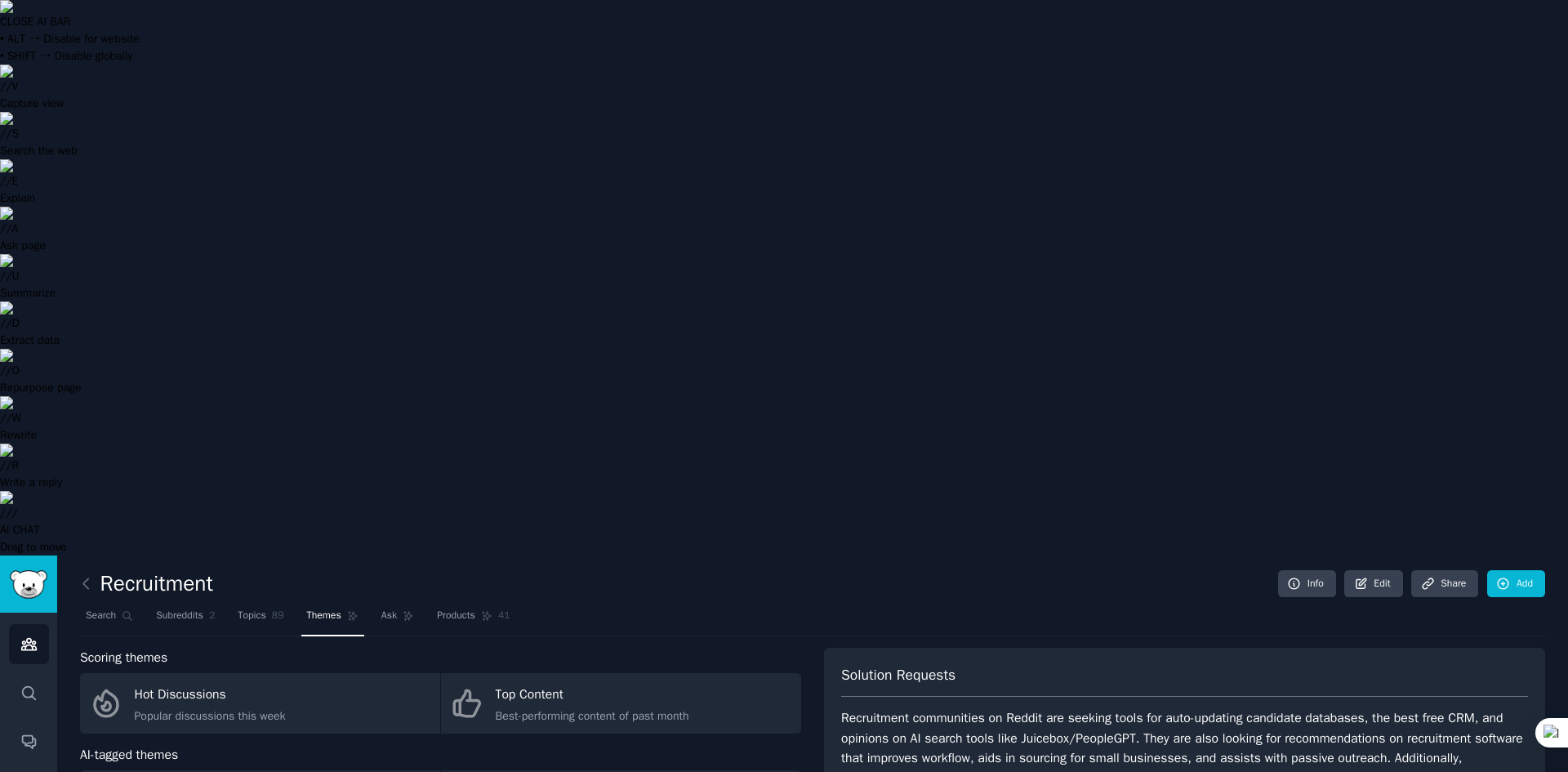 drag, startPoint x: 100, startPoint y: 21, endPoint x: 311, endPoint y: 29, distance: 211.1516 